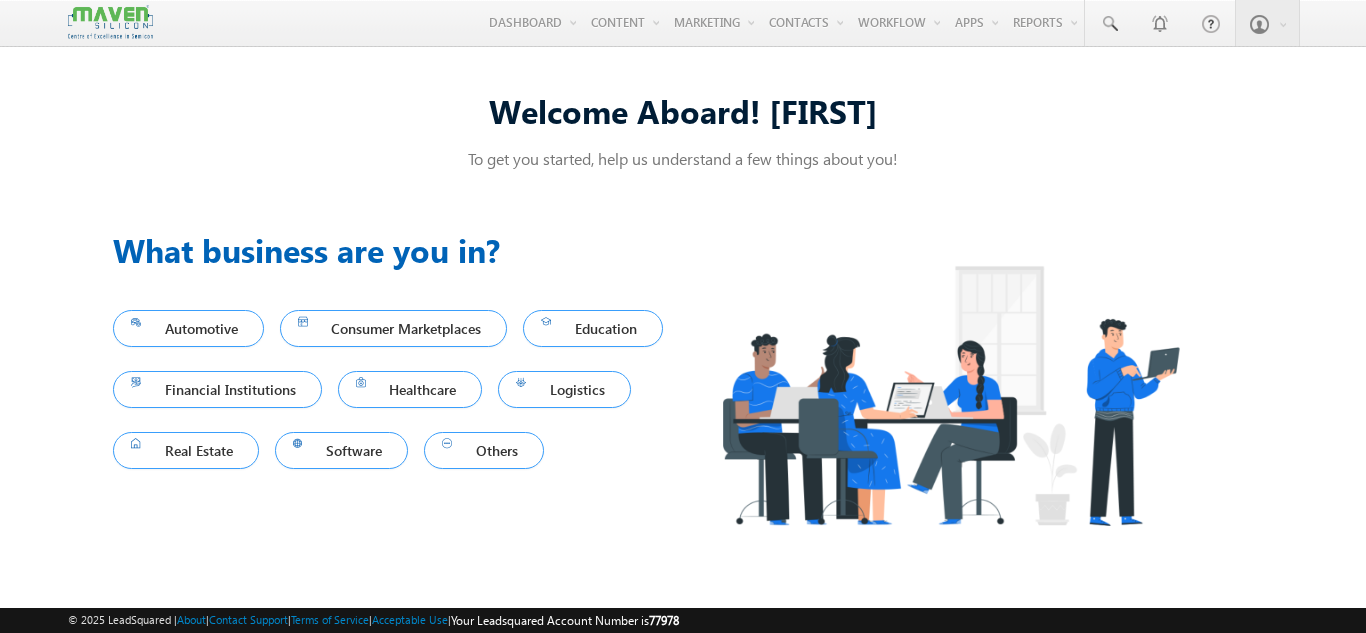 scroll, scrollTop: 0, scrollLeft: 0, axis: both 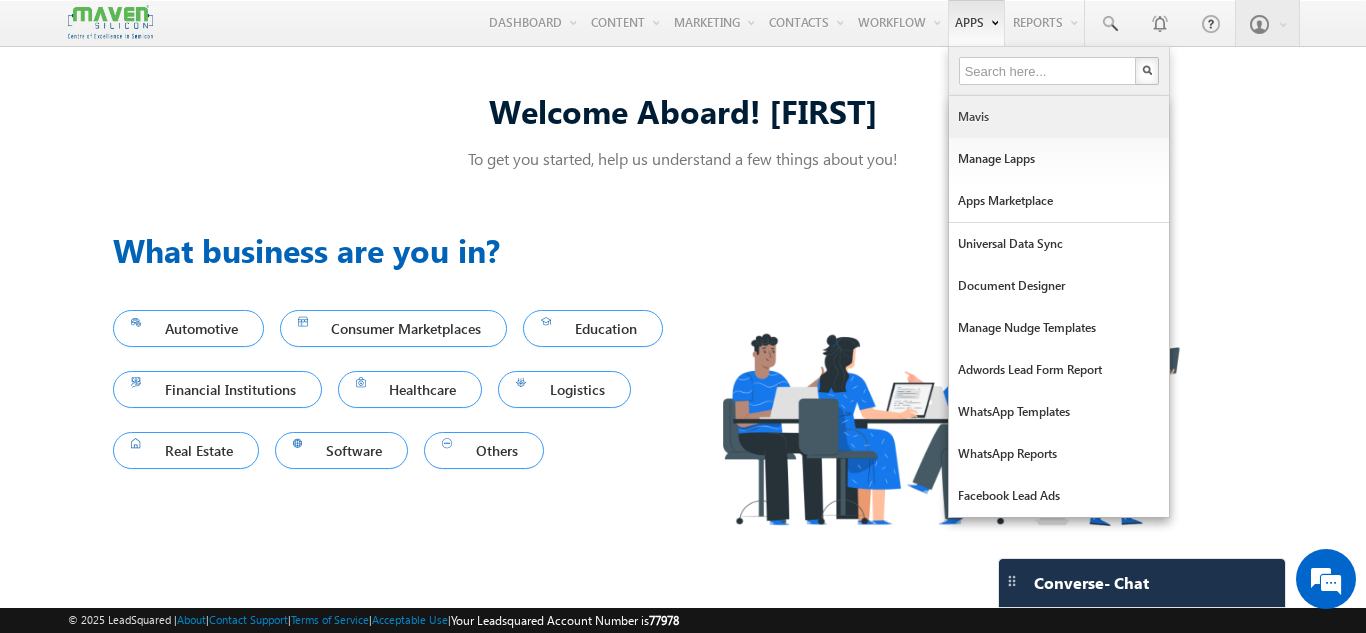 click on "Mavis" at bounding box center [1059, 117] 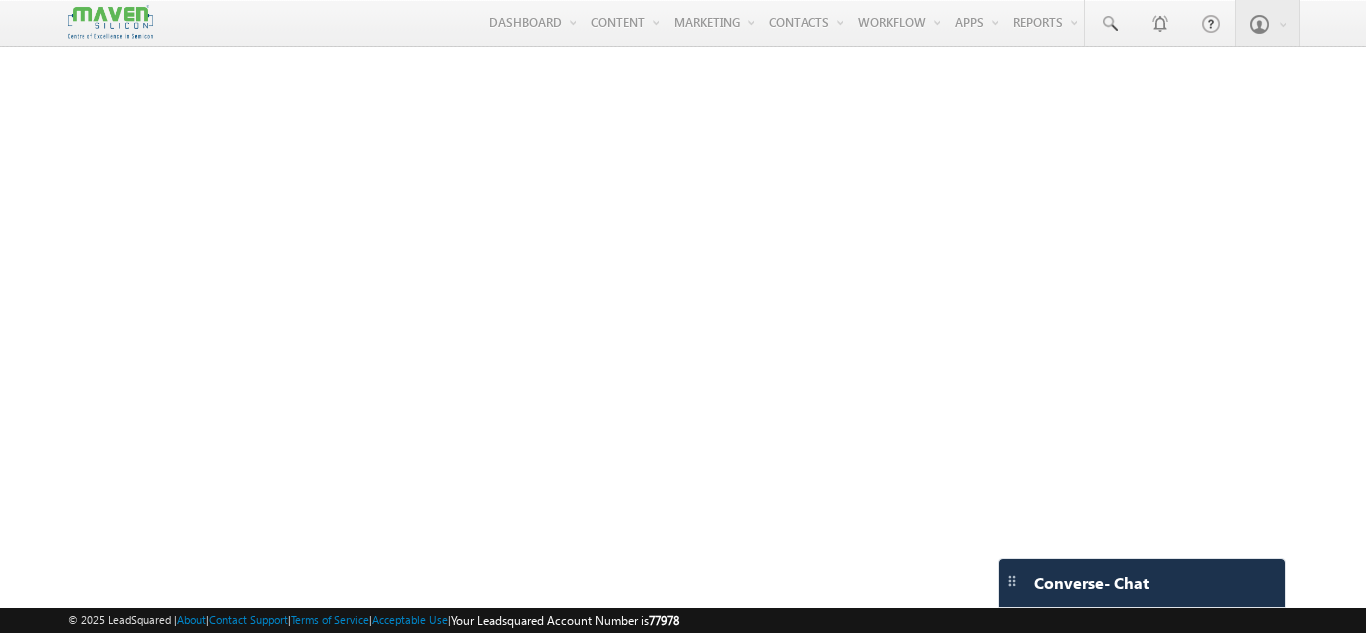 scroll, scrollTop: 0, scrollLeft: 0, axis: both 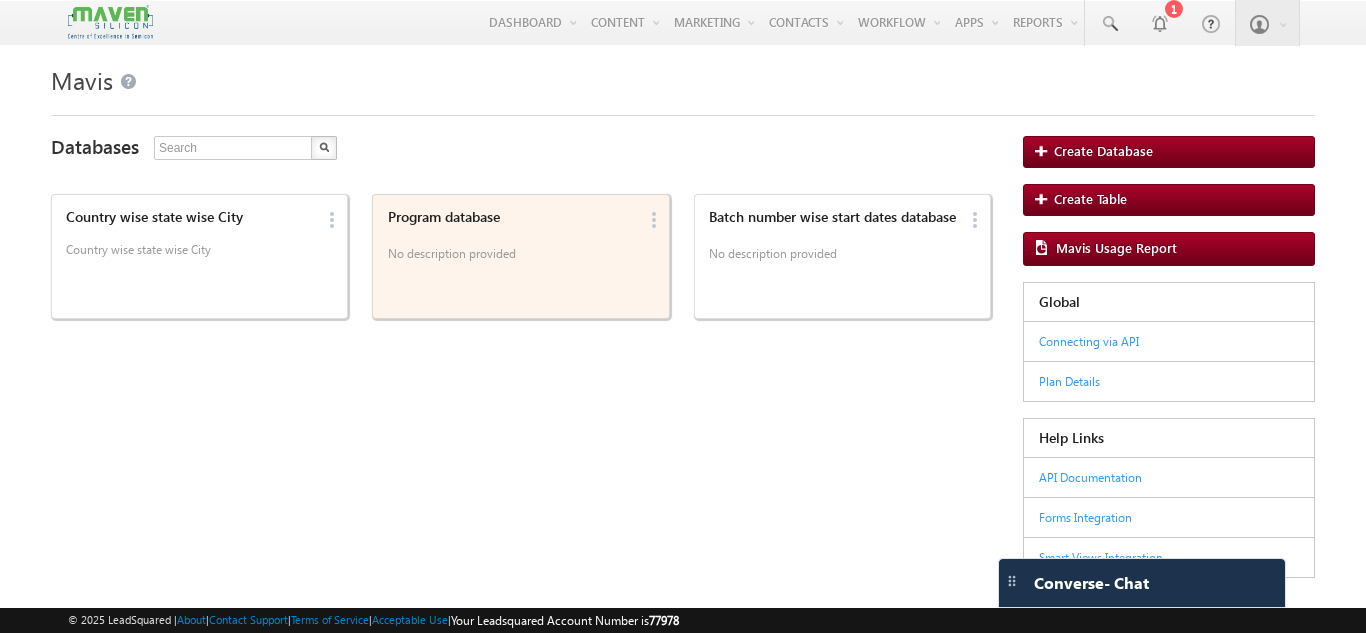 click on "No description provided" at bounding box center [512, 257] 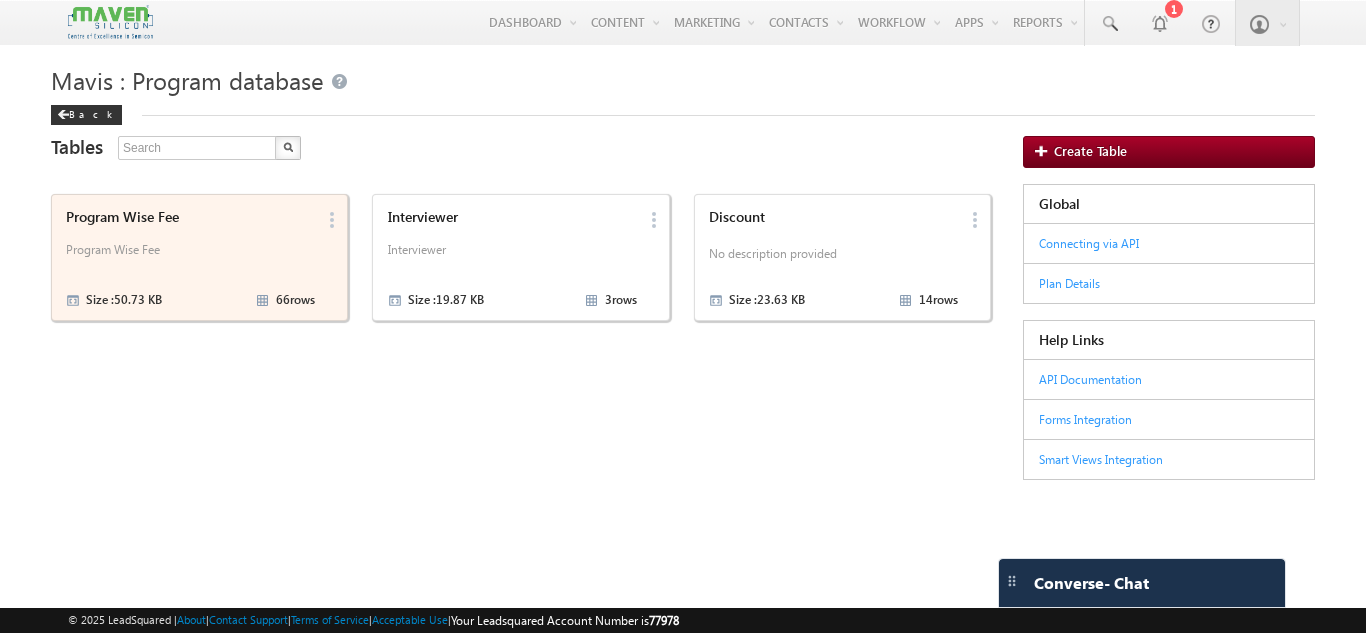 click on "Program Wise Fee   Program Wise Fee Size :  50.73 KB 66  rows" at bounding box center [187, 257] 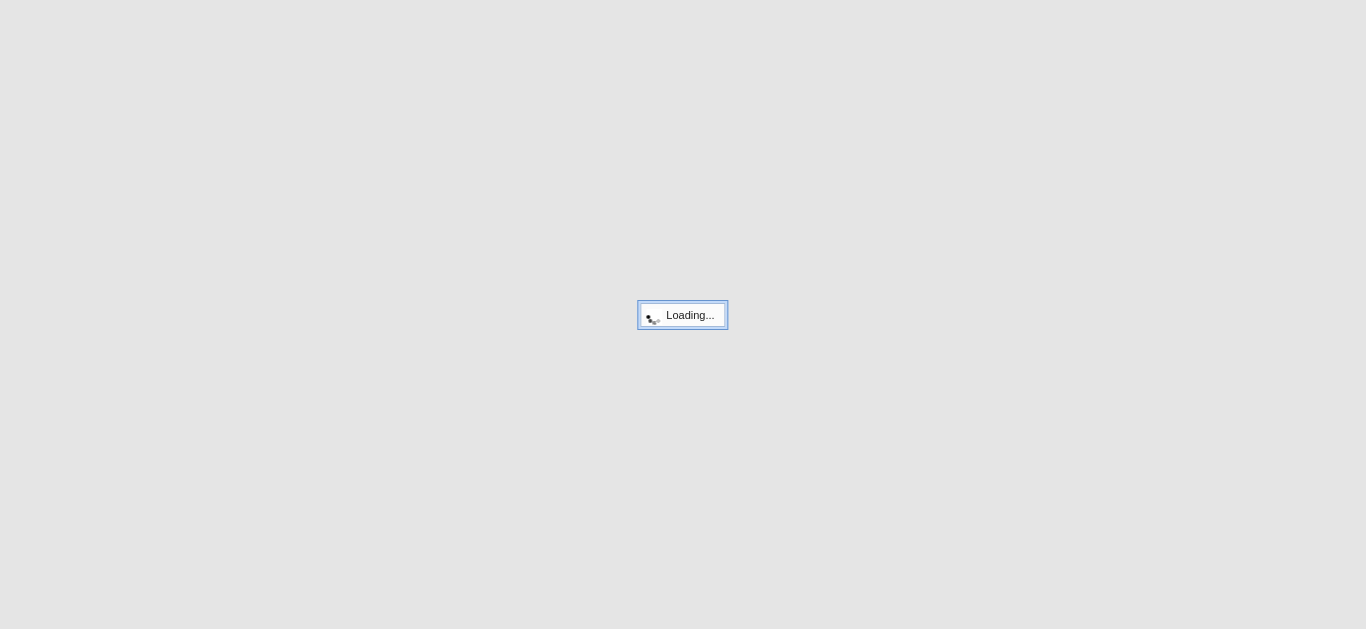 scroll, scrollTop: 0, scrollLeft: 0, axis: both 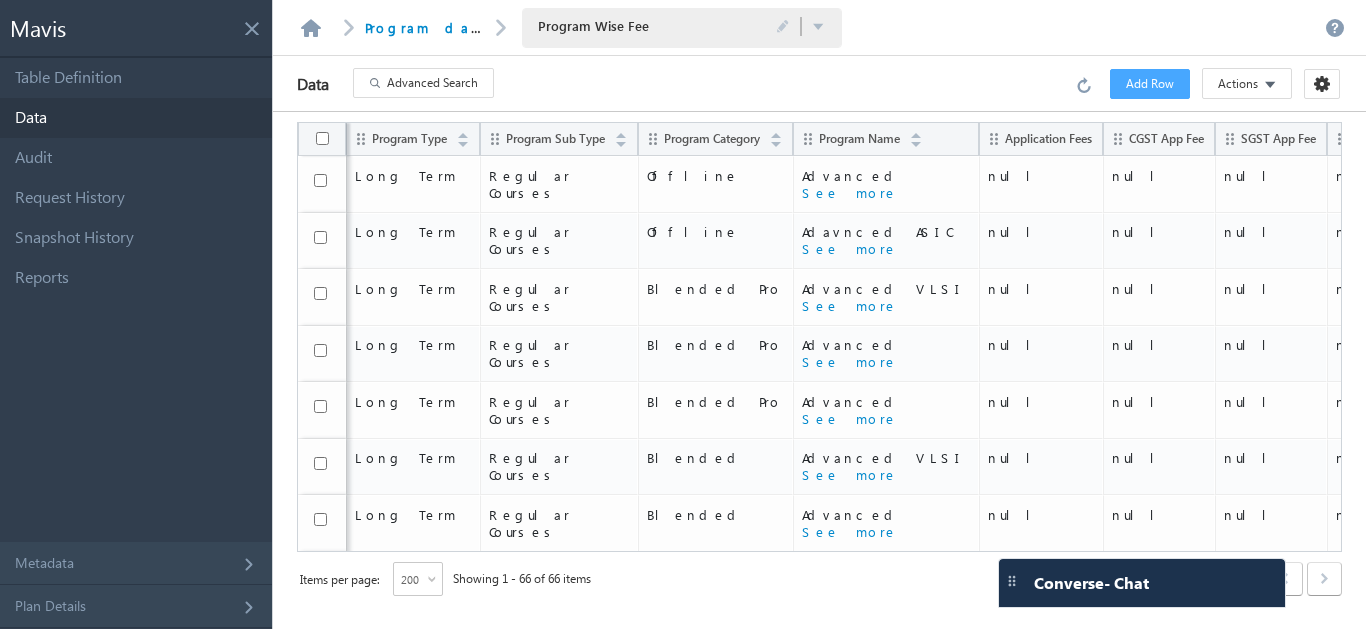 click on "Blended Pro" at bounding box center (715, 354) 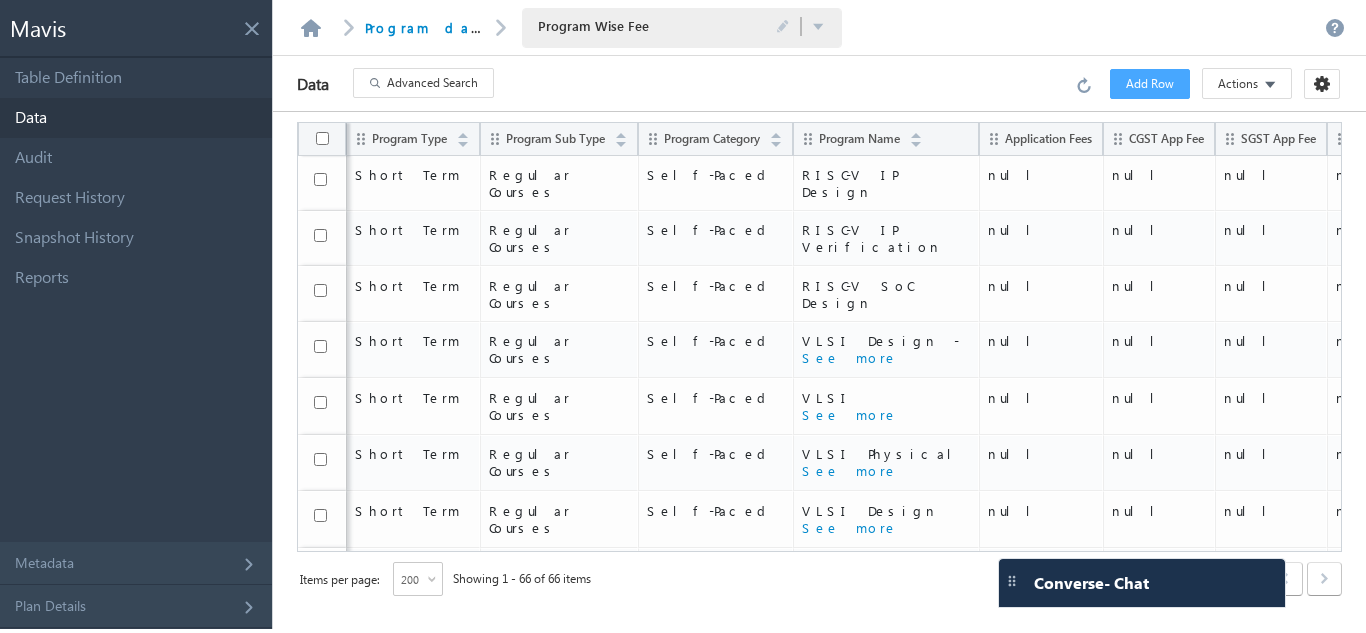 scroll, scrollTop: 3262, scrollLeft: 0, axis: vertical 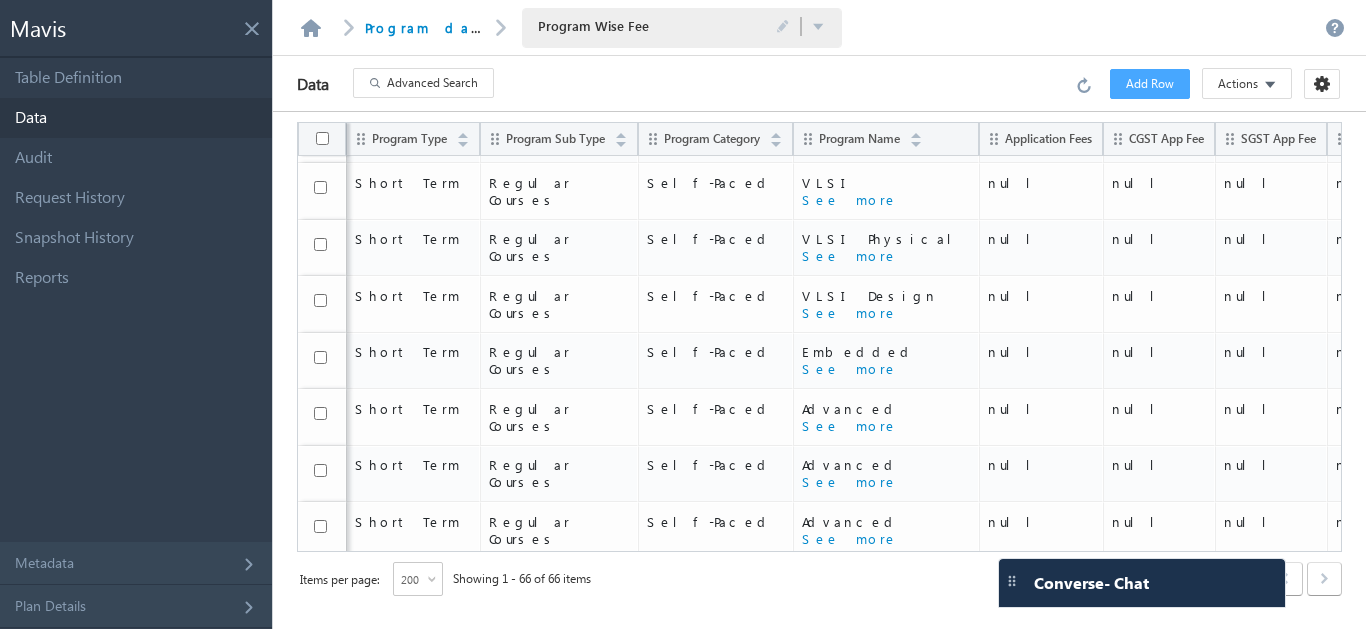 click on "Degree Program" at bounding box center (559, 586) 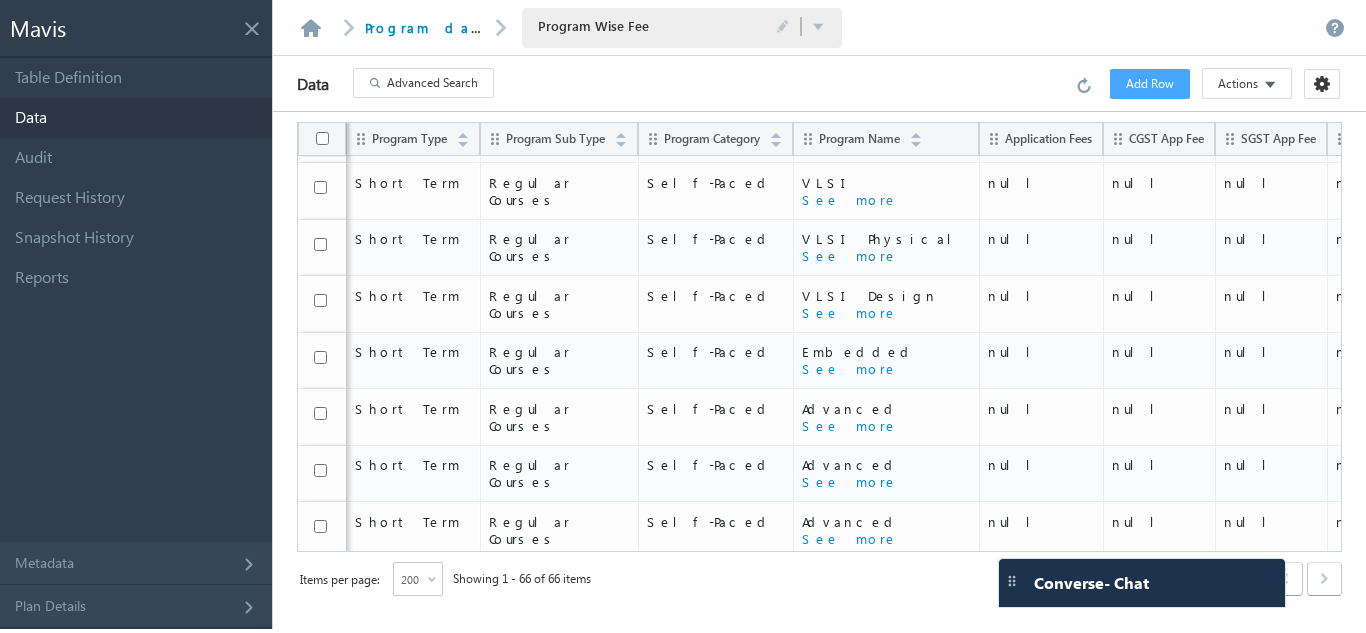 click on "See more" at bounding box center (850, 595) 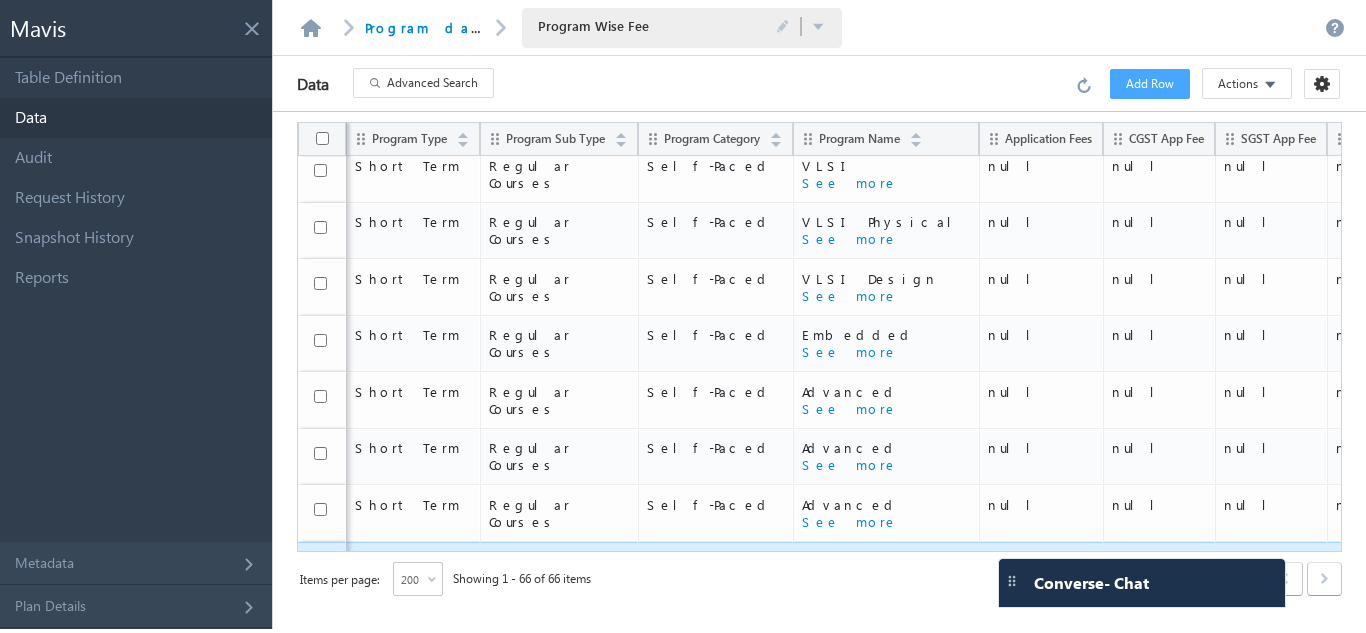 type 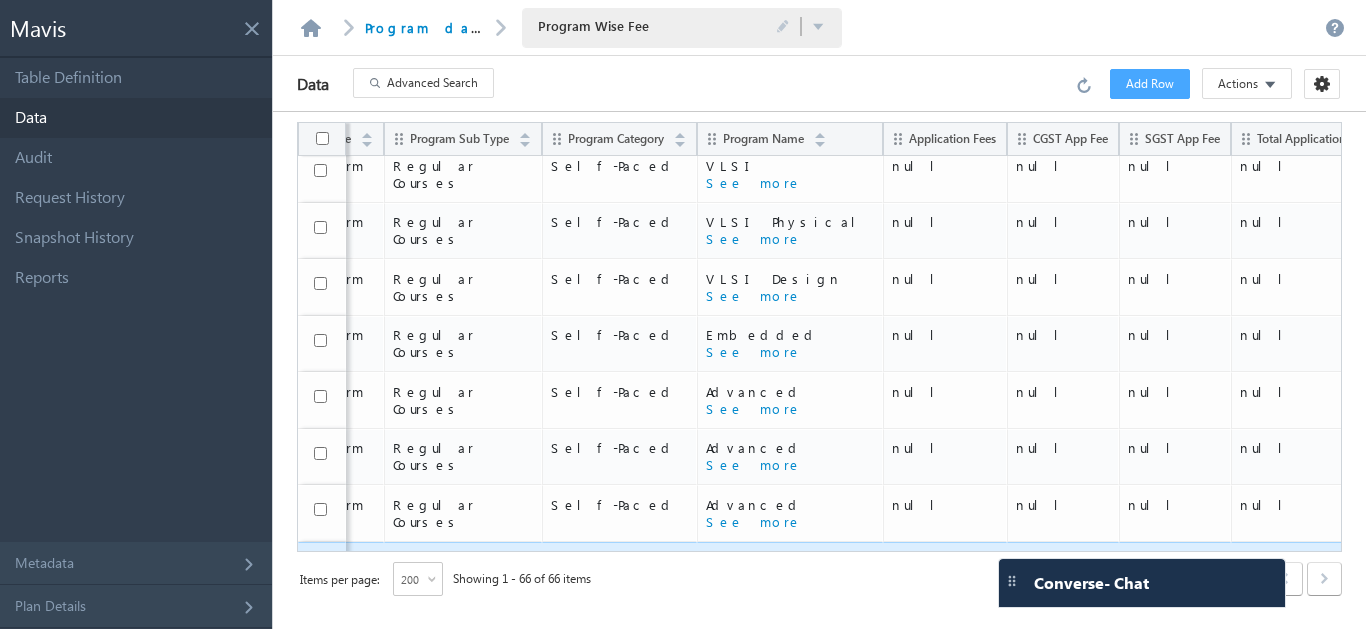 scroll, scrollTop: 3279, scrollLeft: 0, axis: vertical 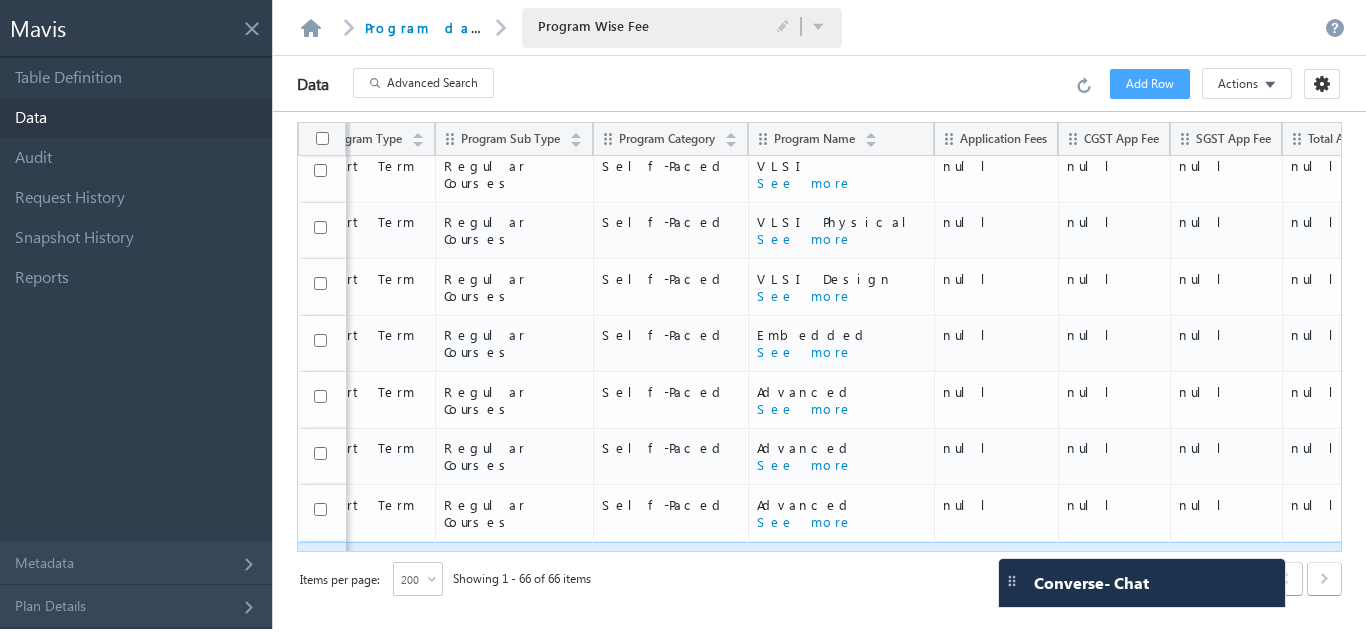 drag, startPoint x: 762, startPoint y: 477, endPoint x: 832, endPoint y: 498, distance: 73.082146 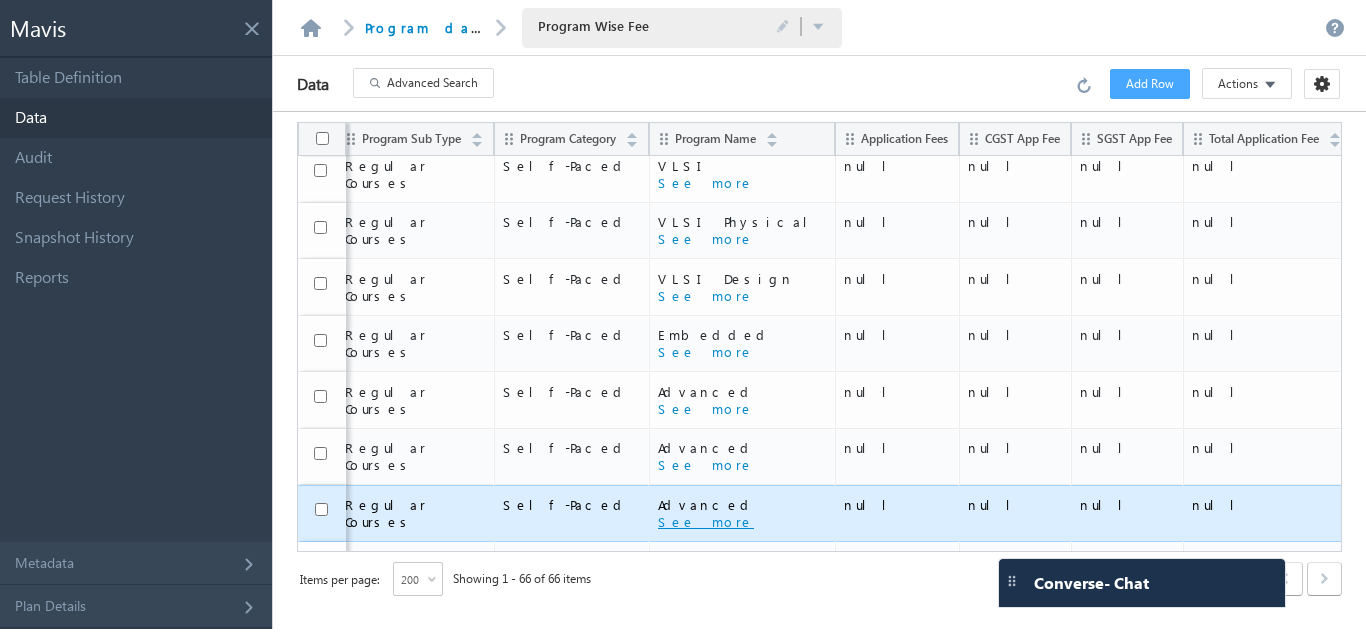 scroll, scrollTop: 3279, scrollLeft: 0, axis: vertical 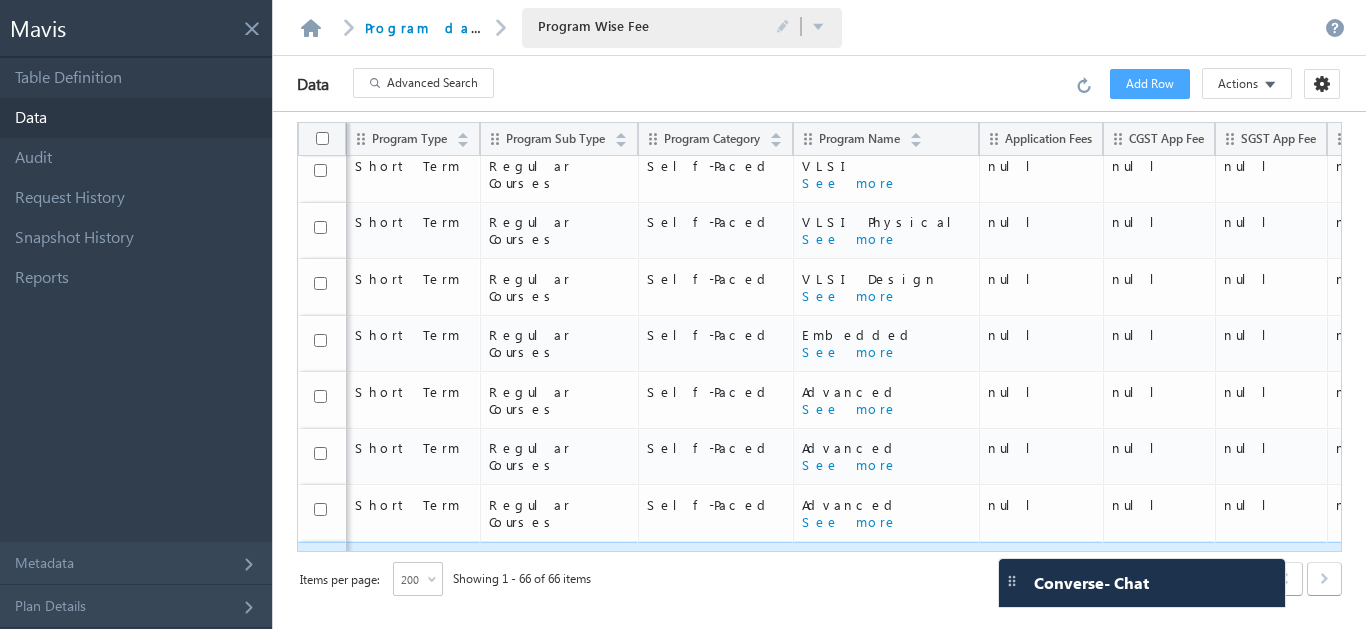 click on "Offline" at bounding box center (715, 587) 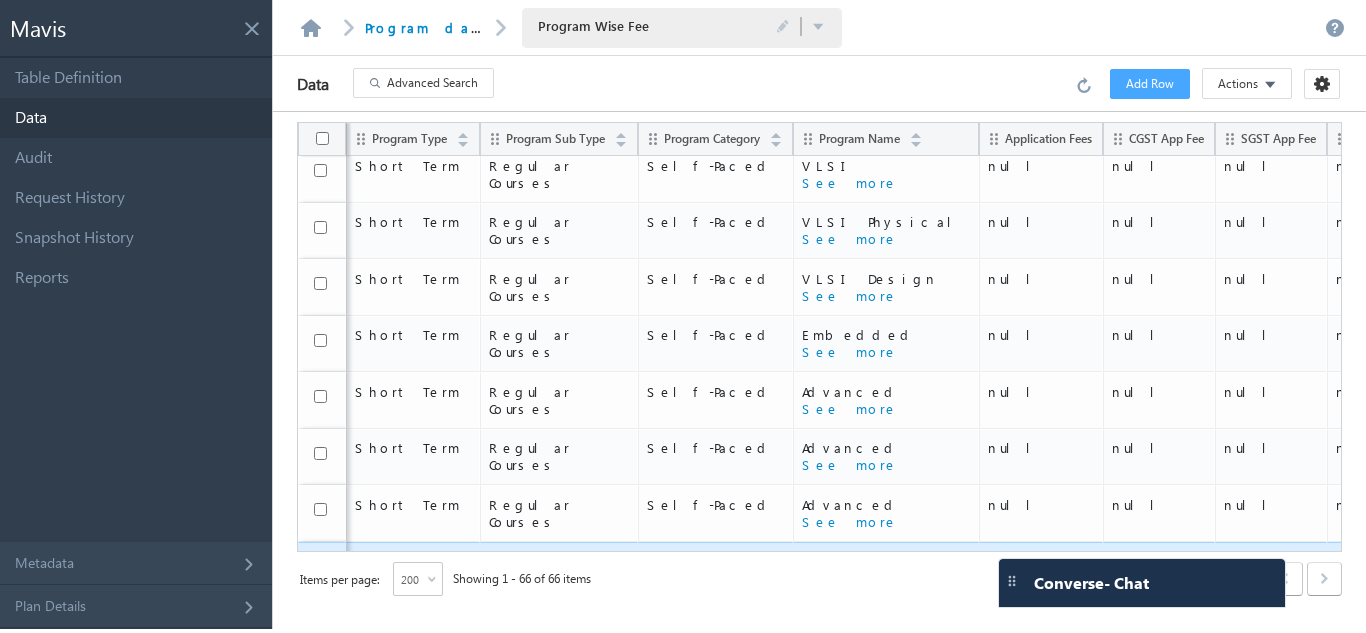 copy on "Offline" 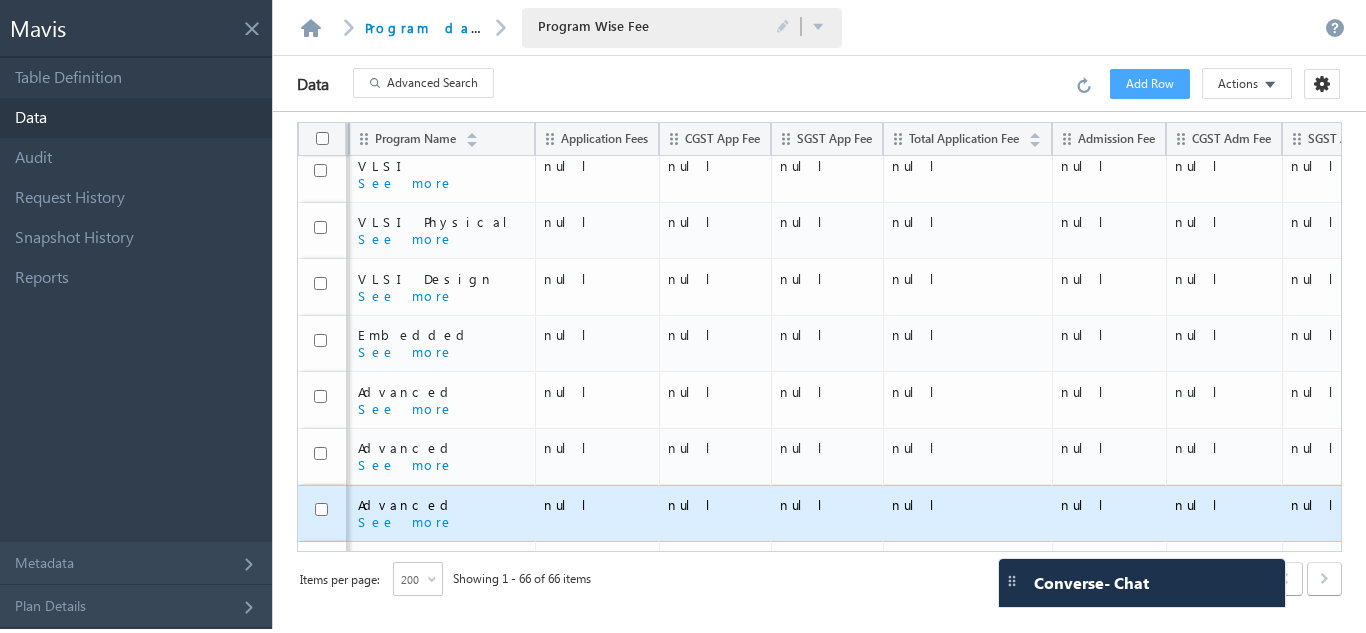 scroll, scrollTop: 3279, scrollLeft: 0, axis: vertical 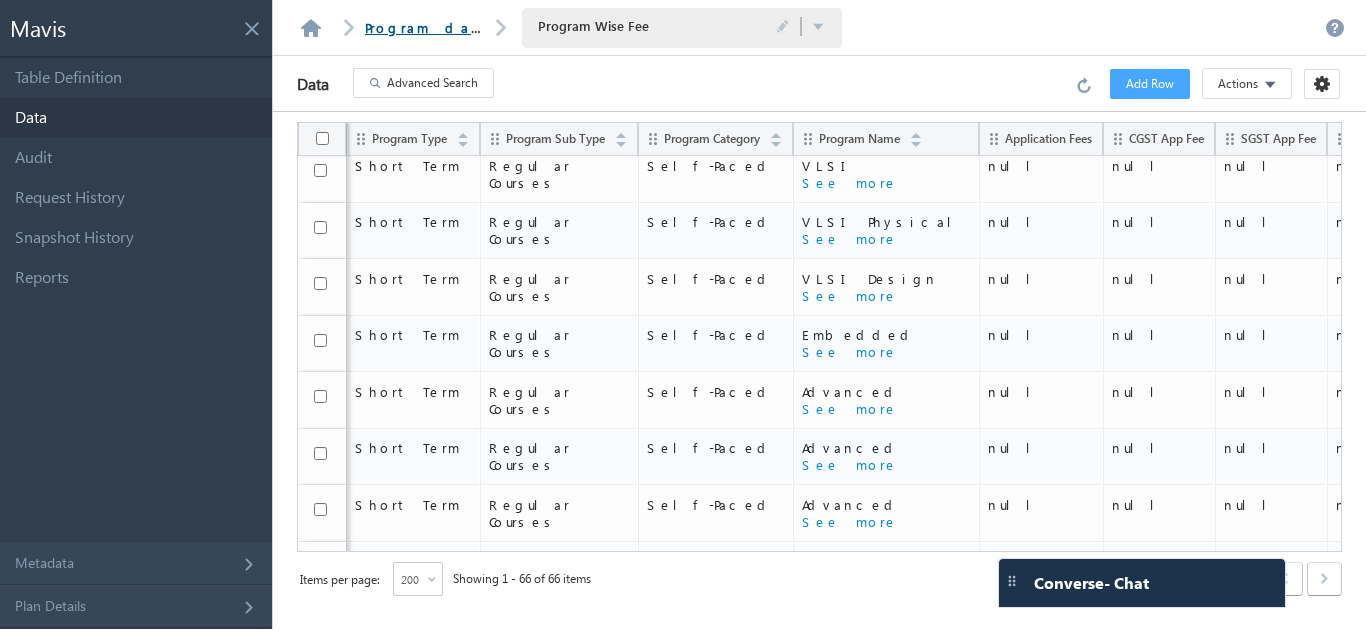 click on "Program database" at bounding box center (455, 27) 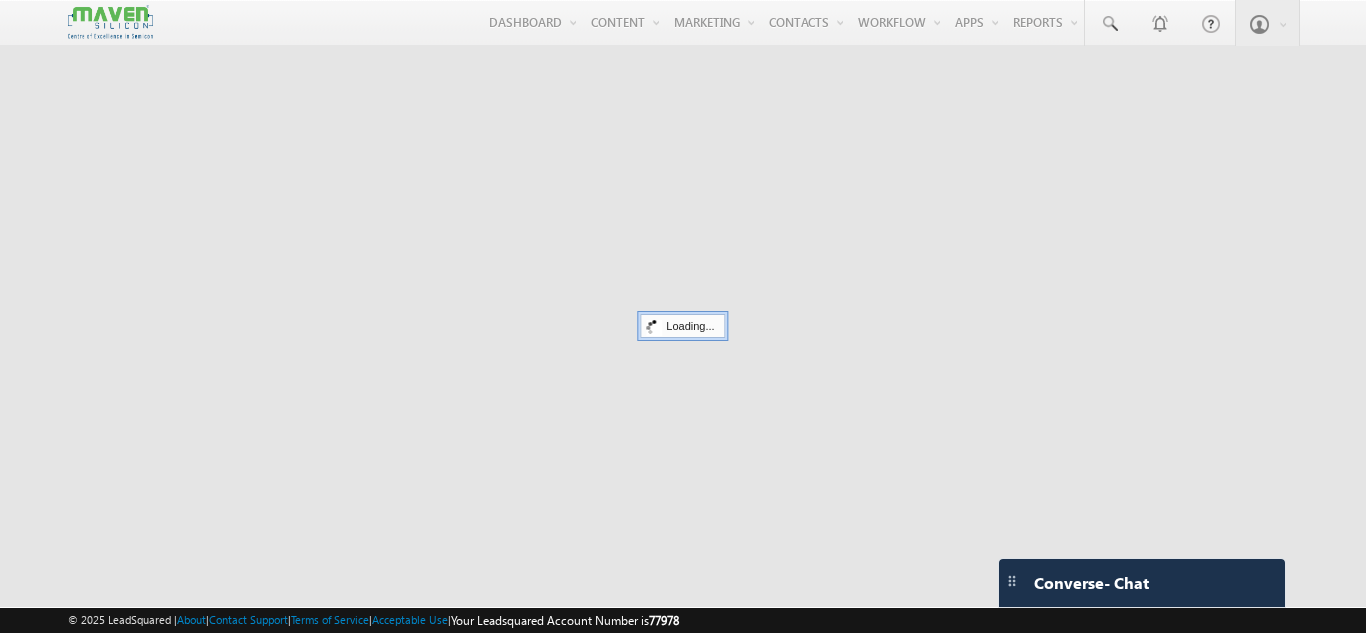 scroll, scrollTop: 0, scrollLeft: 0, axis: both 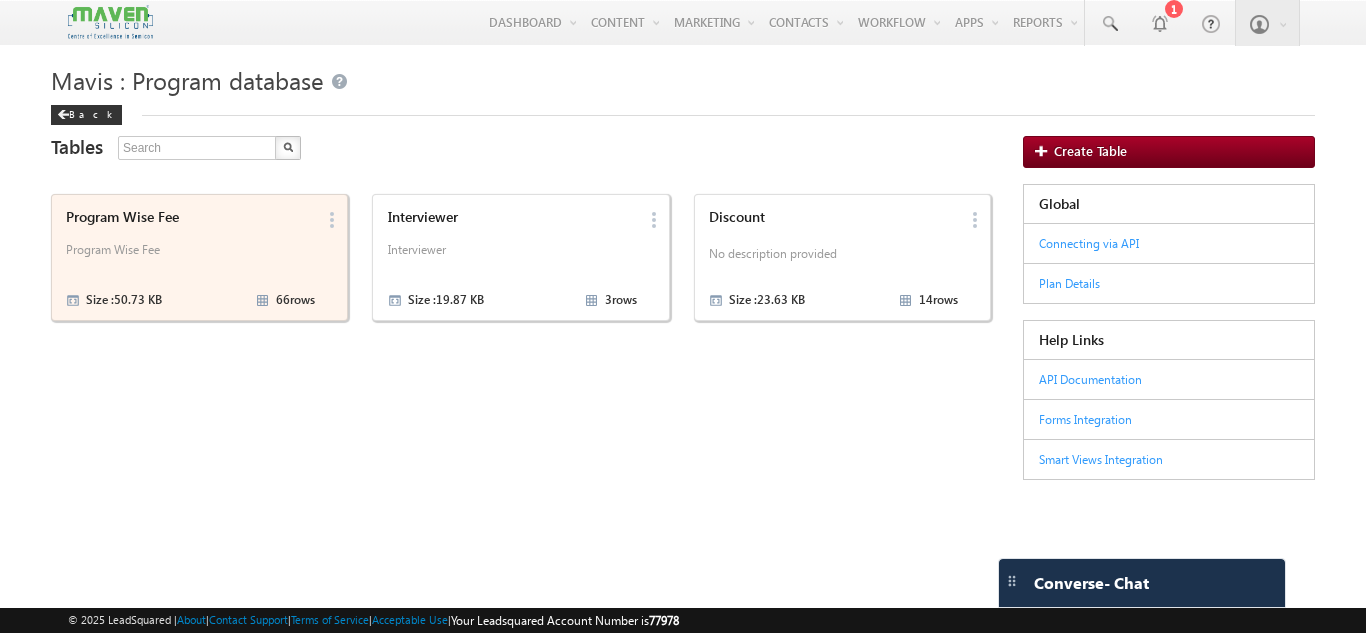 click on "Program Wise Fee   Program Wise Fee Size :  50.73 KB 66  rows" at bounding box center (187, 257) 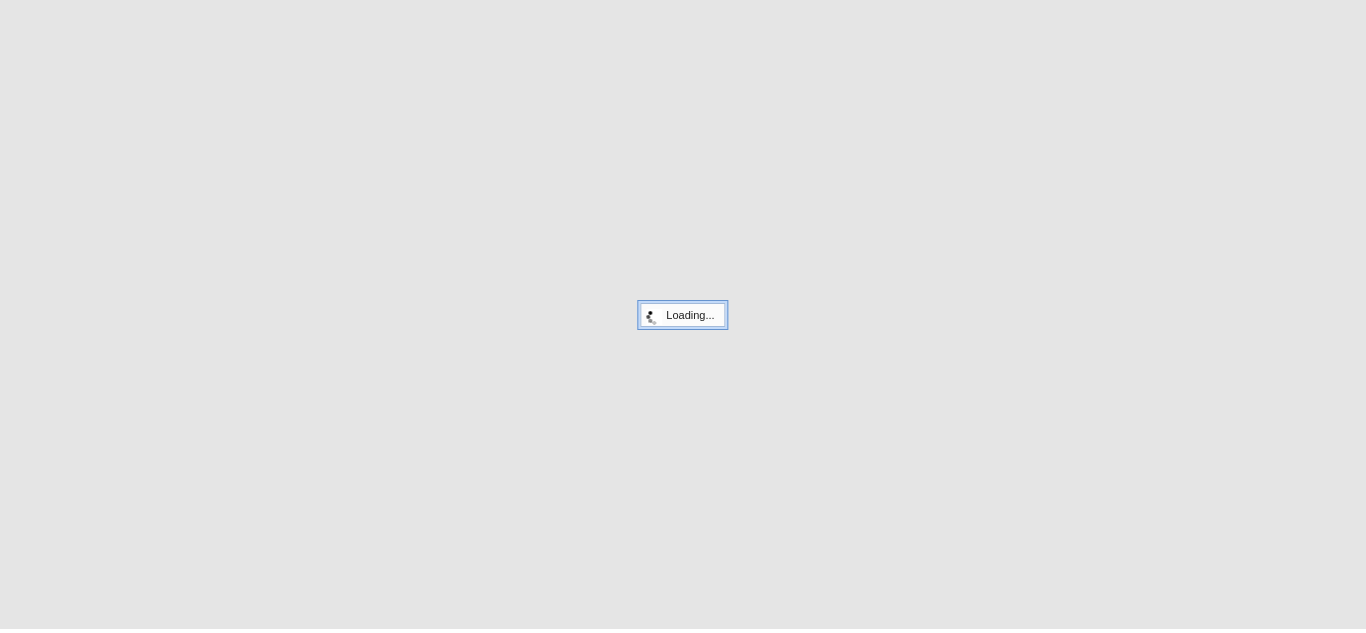 scroll, scrollTop: 0, scrollLeft: 0, axis: both 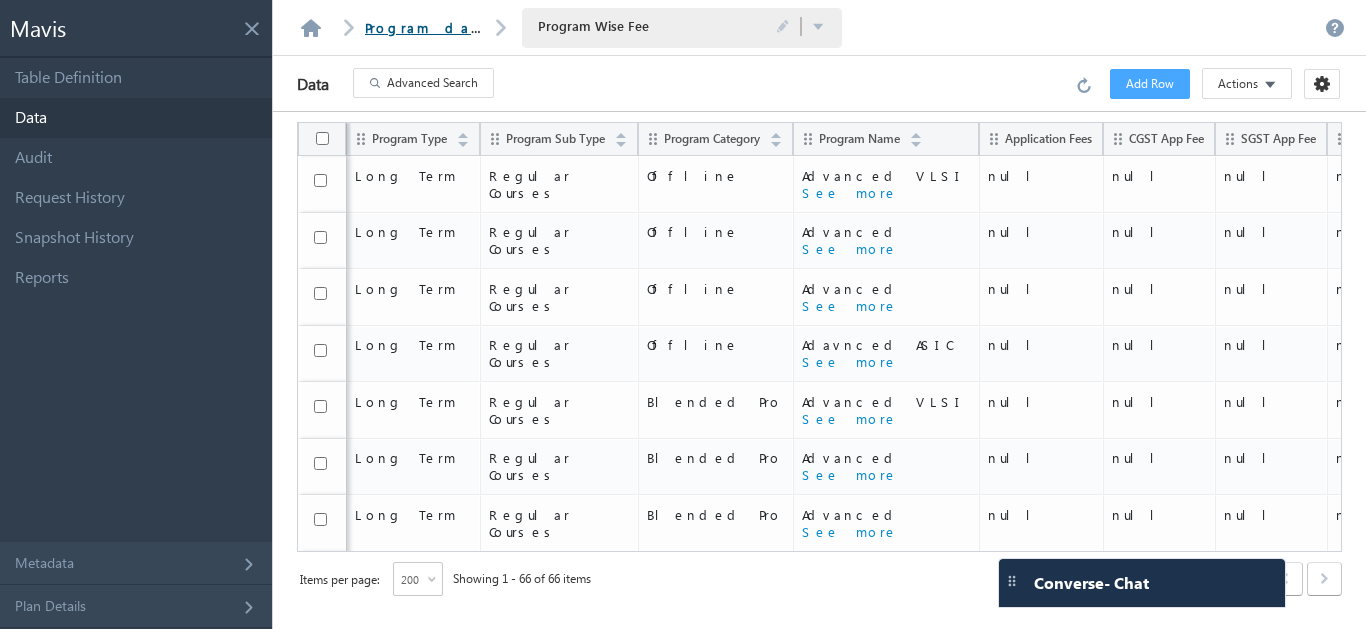 click on "Program database" at bounding box center [455, 27] 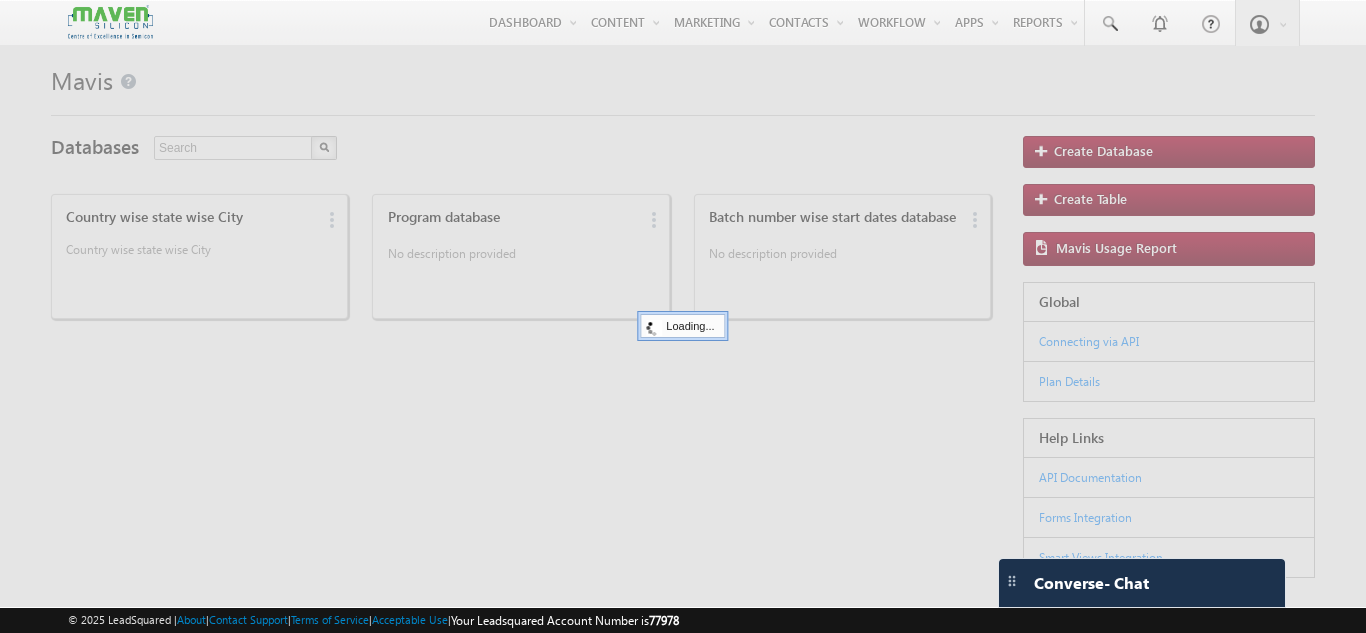 scroll, scrollTop: 0, scrollLeft: 0, axis: both 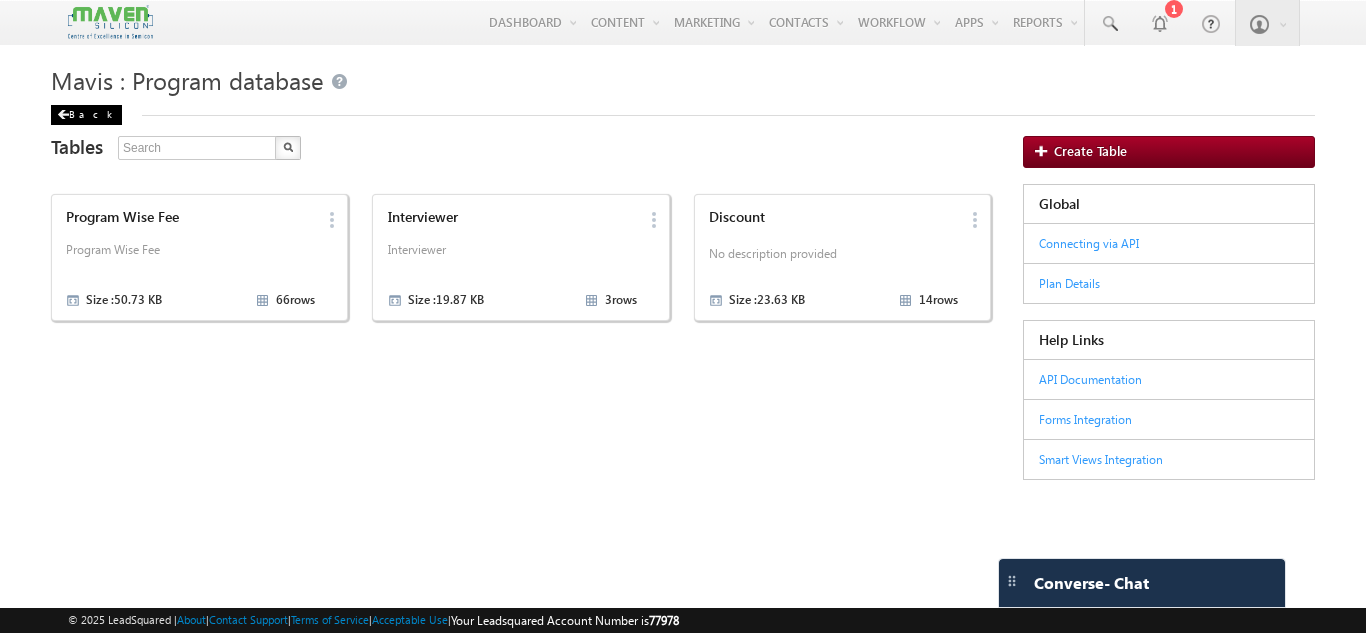 click on "Back" at bounding box center (86, 115) 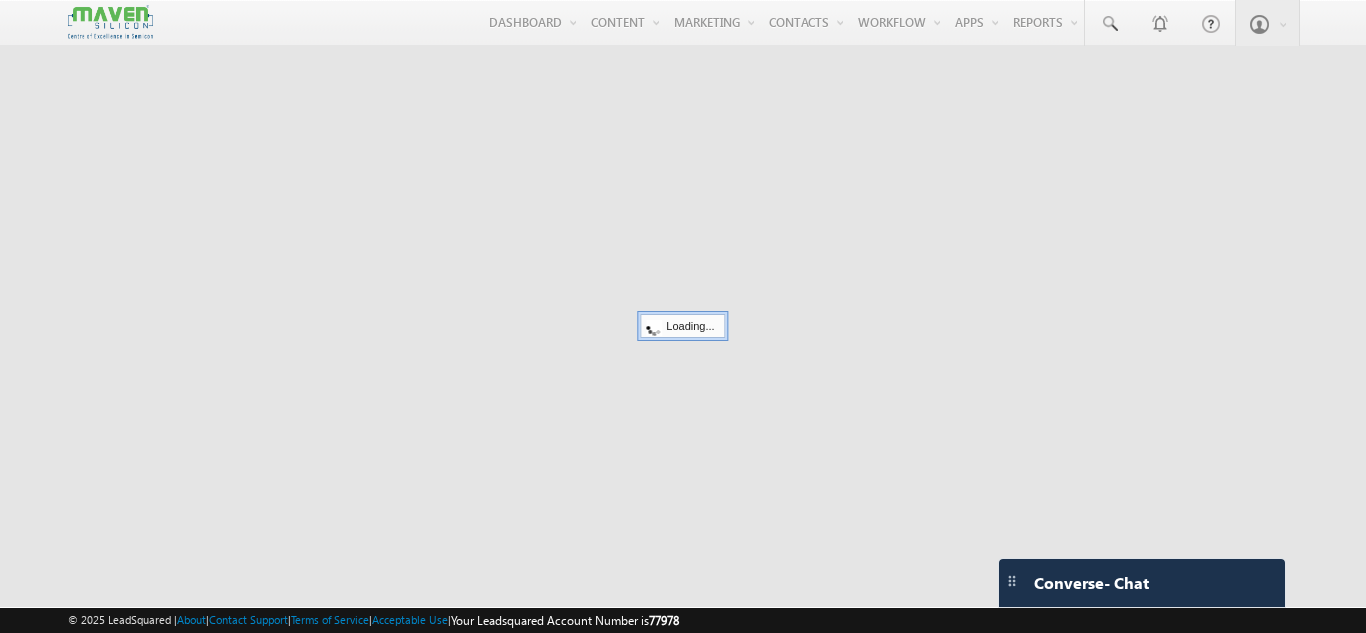 scroll, scrollTop: 0, scrollLeft: 0, axis: both 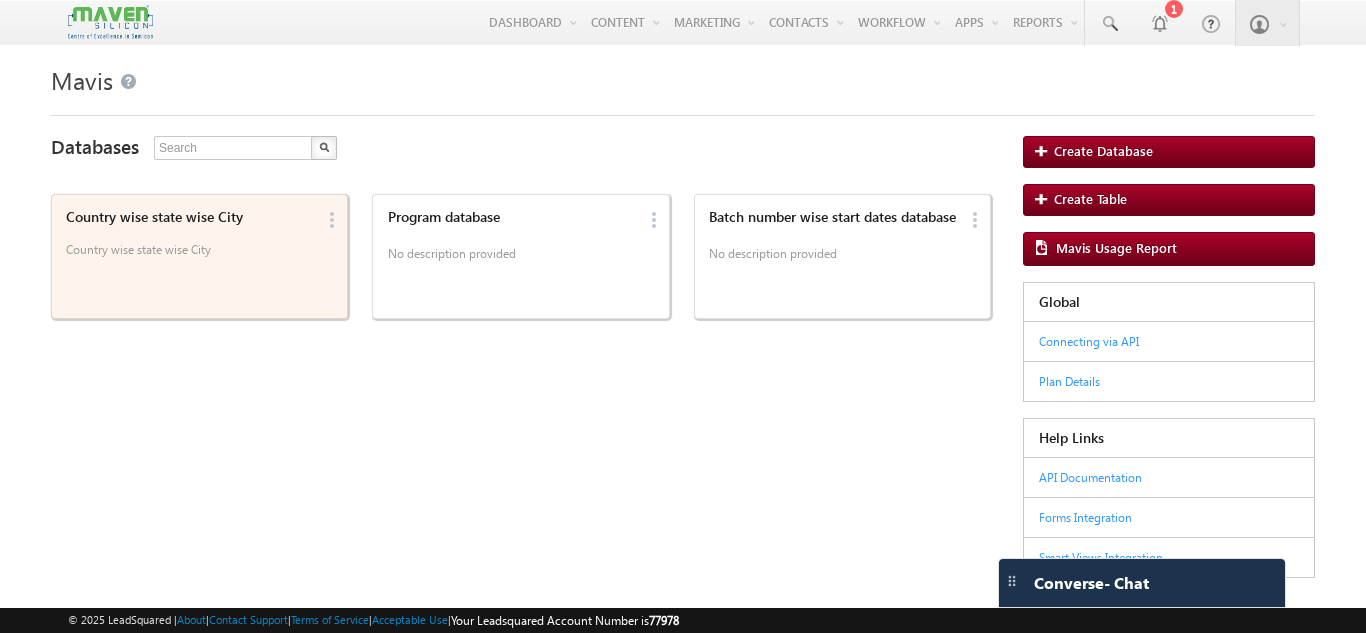 click on "Country wise state wise City" at bounding box center [190, 217] 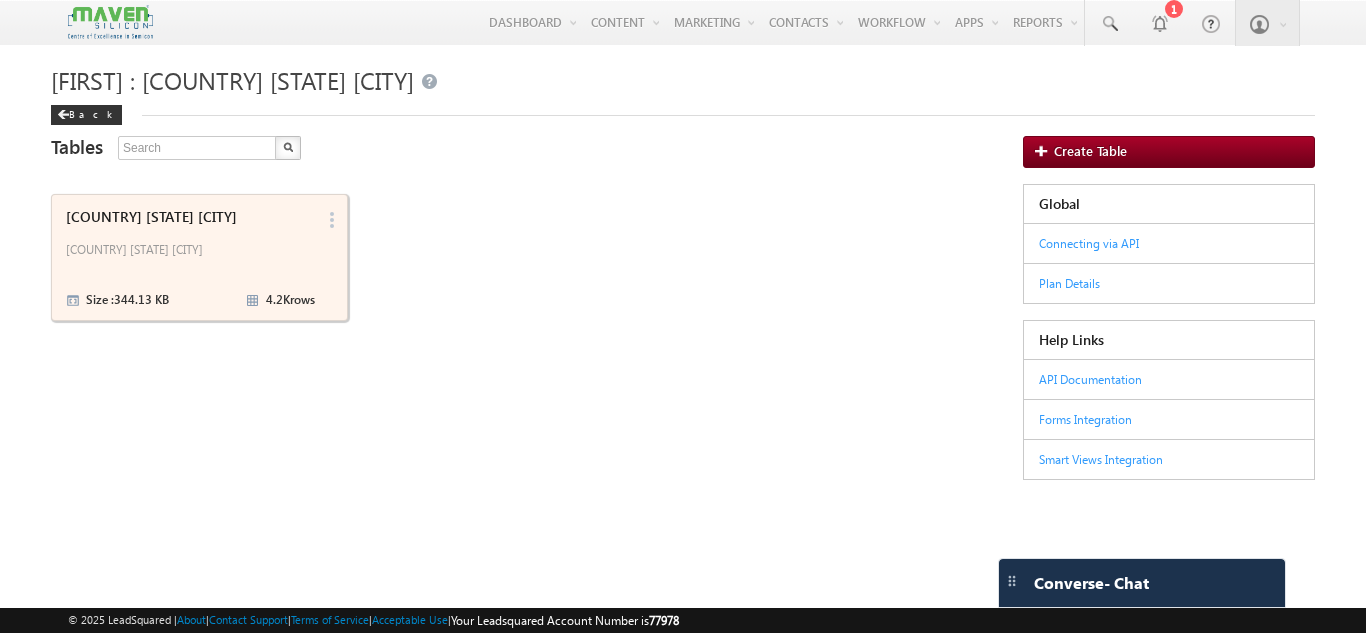 click on "[COUNTRY] [STATE] [CITY] [COUNTRY] [STATE] [CITY] [SIZE] : 344.13 KB 4.2K rows" at bounding box center [187, 257] 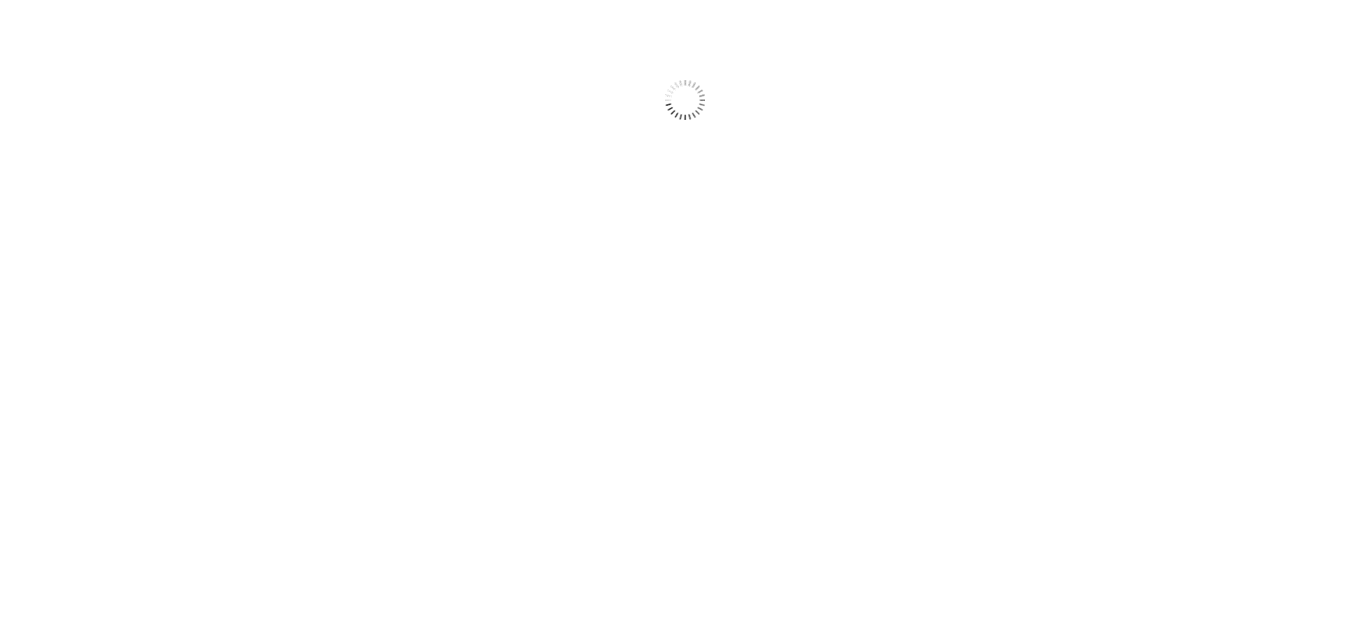 scroll, scrollTop: 0, scrollLeft: 0, axis: both 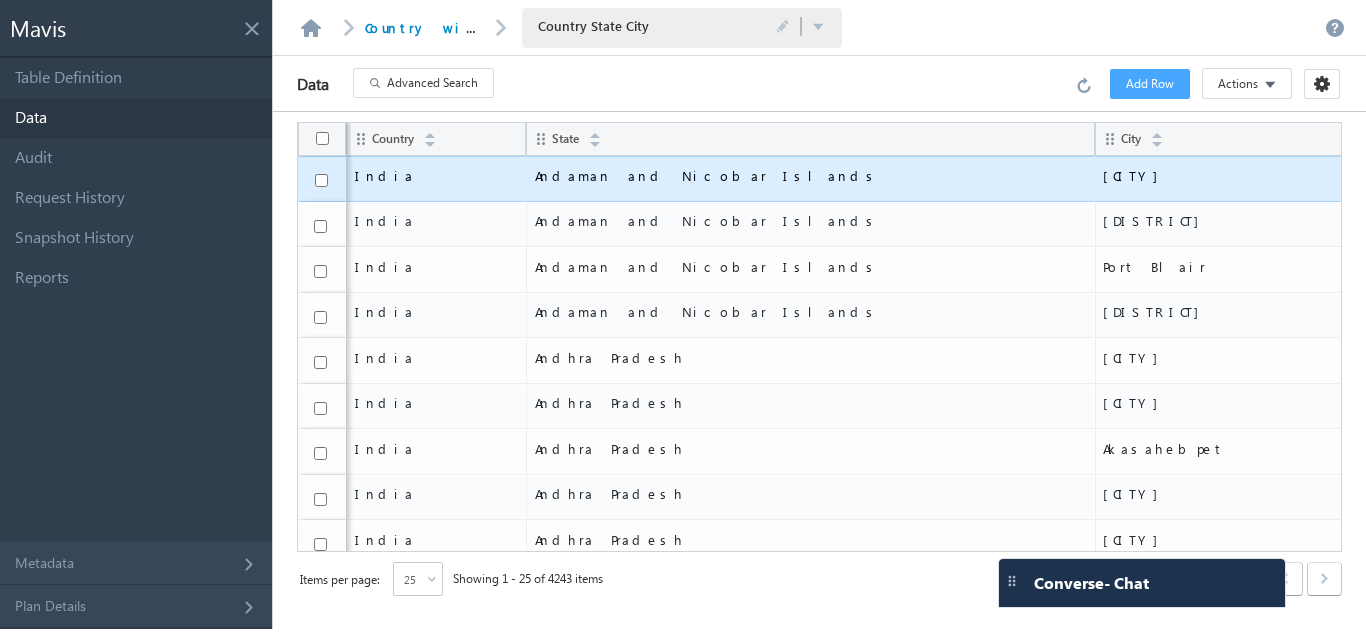 click on "India" at bounding box center [436, 175] 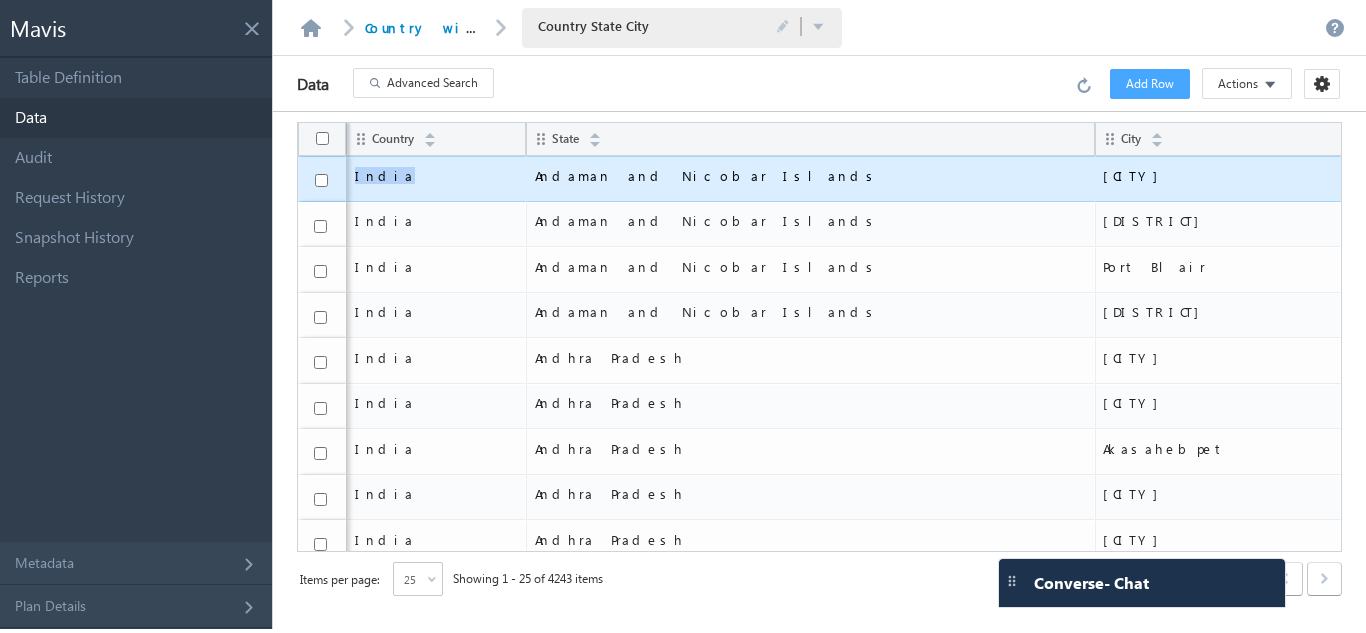 click on "India" at bounding box center [436, 175] 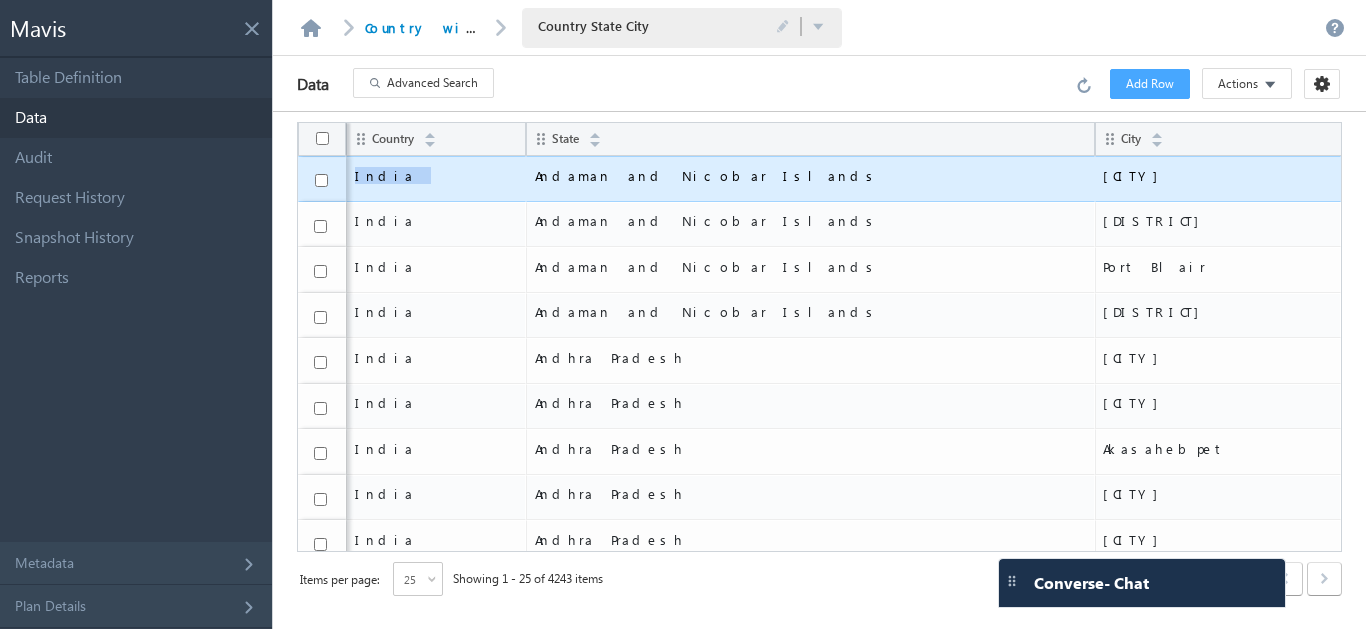 click on "India" at bounding box center [436, 175] 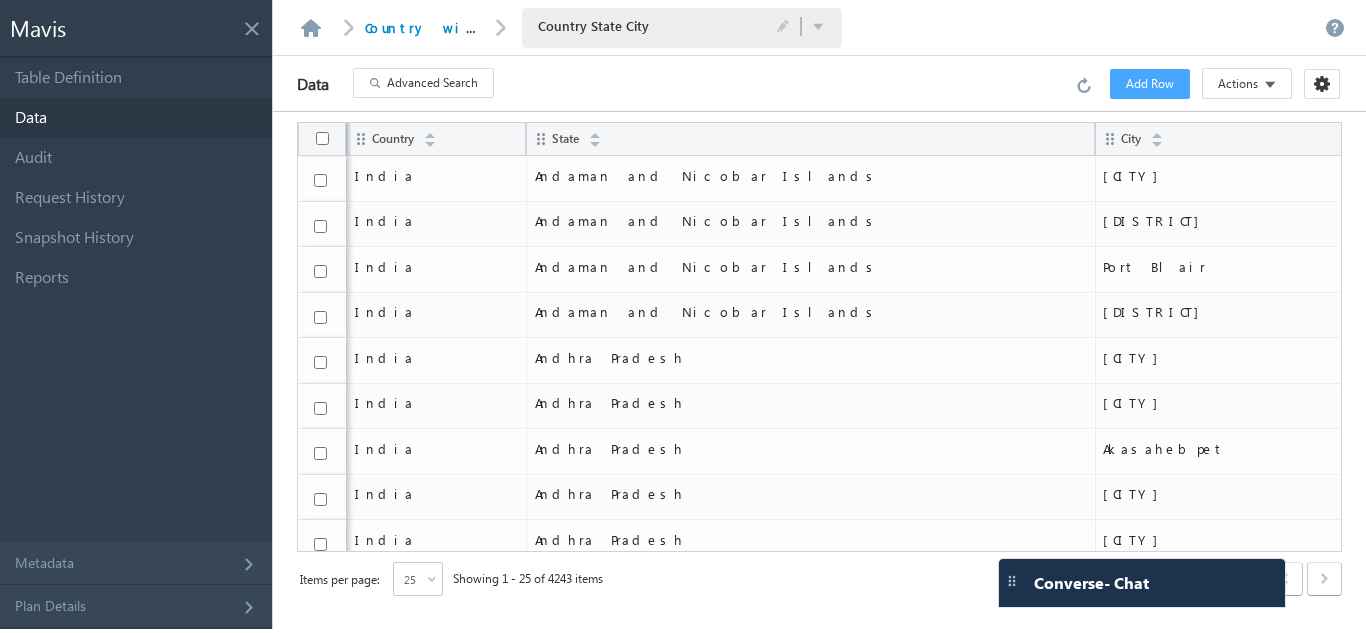 click on "Data Advanced Search Error processing your request. Add Row Actions Import via CSV Truncate Table Export Rows Select Columns Row Height:  Small Small Medium Large" at bounding box center (819, 84) 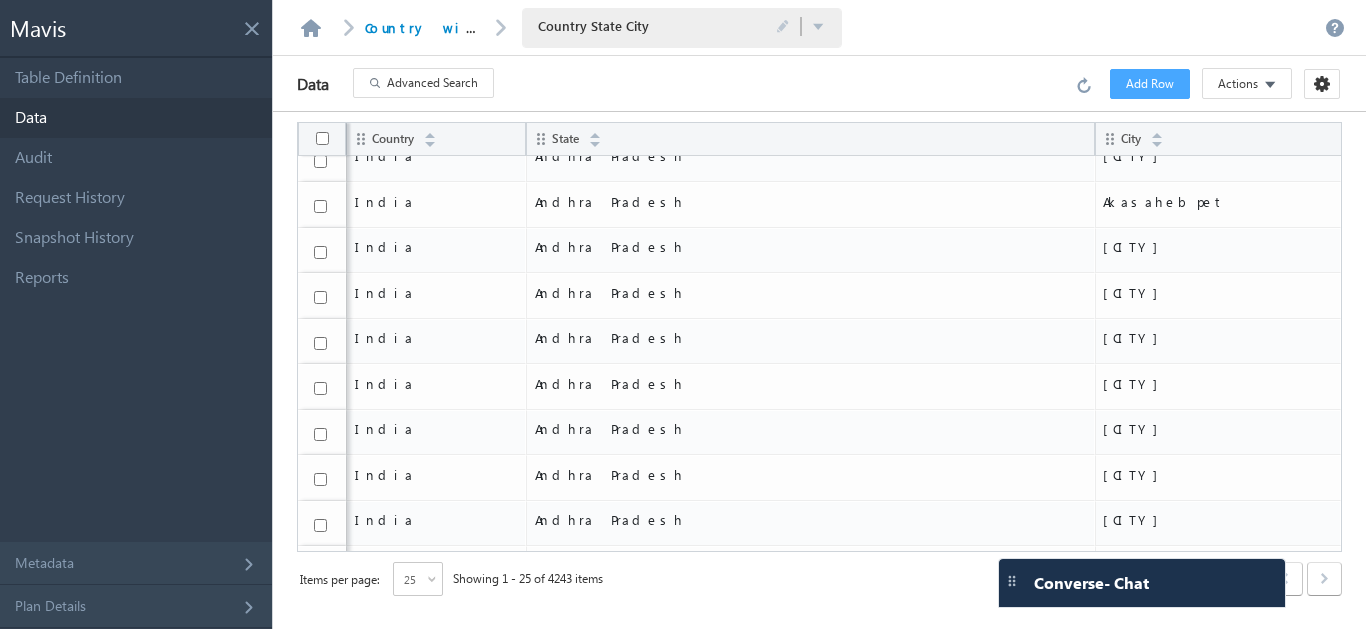scroll, scrollTop: 743, scrollLeft: 0, axis: vertical 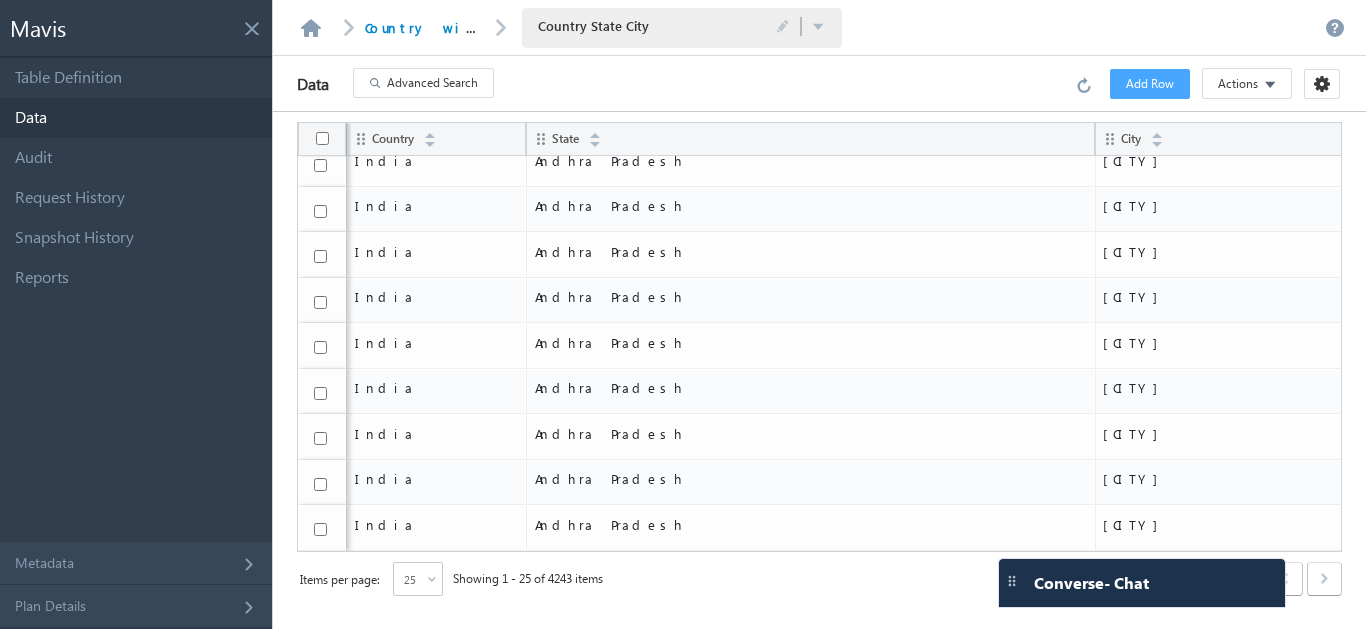 click at bounding box center (434, 583) 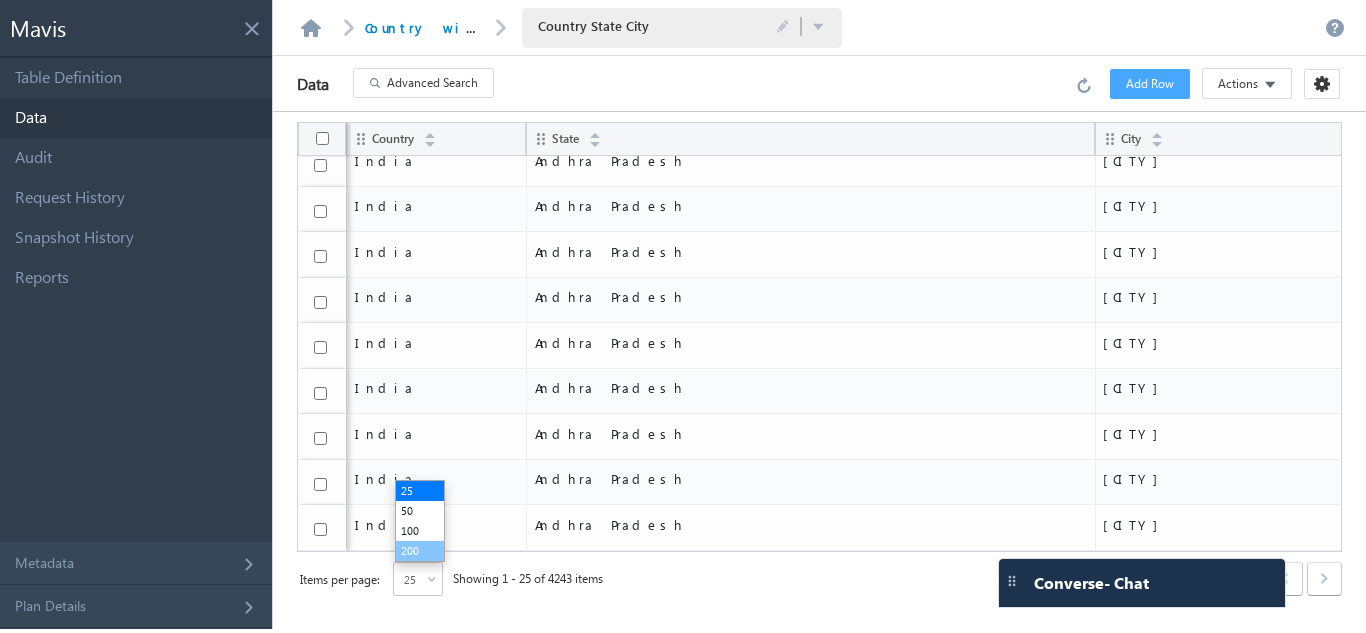 click on "200" at bounding box center [420, 551] 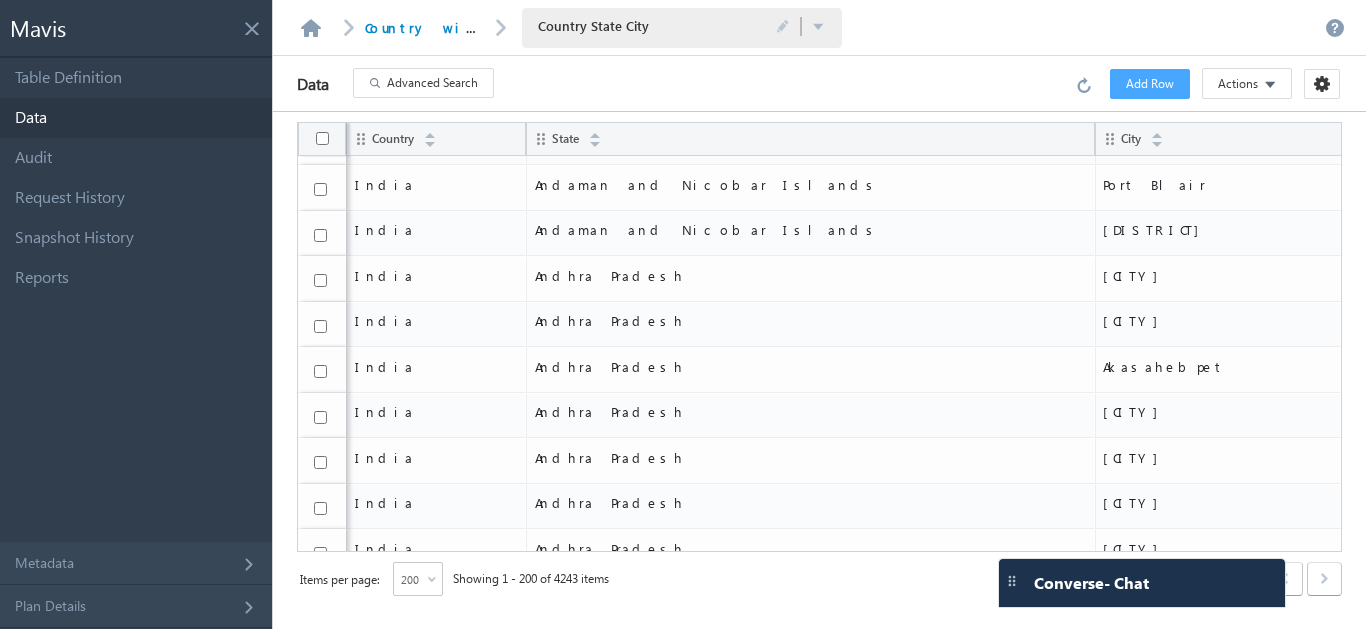 scroll, scrollTop: 0, scrollLeft: 0, axis: both 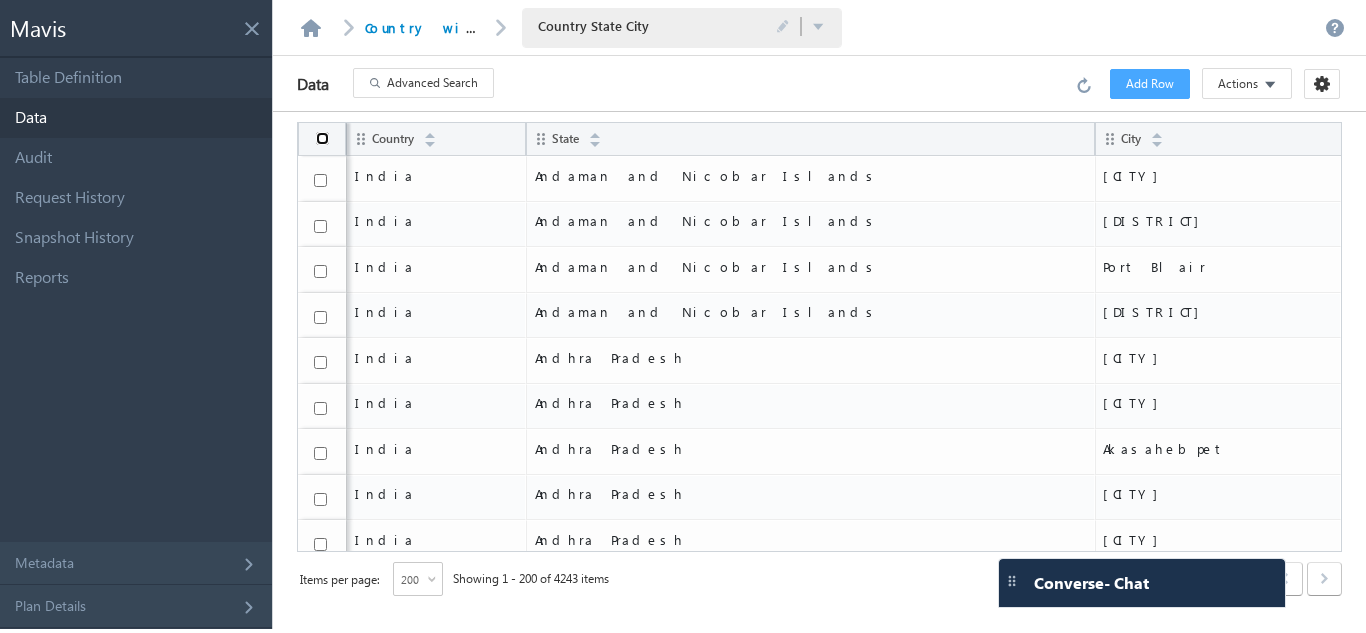 click at bounding box center [322, 138] 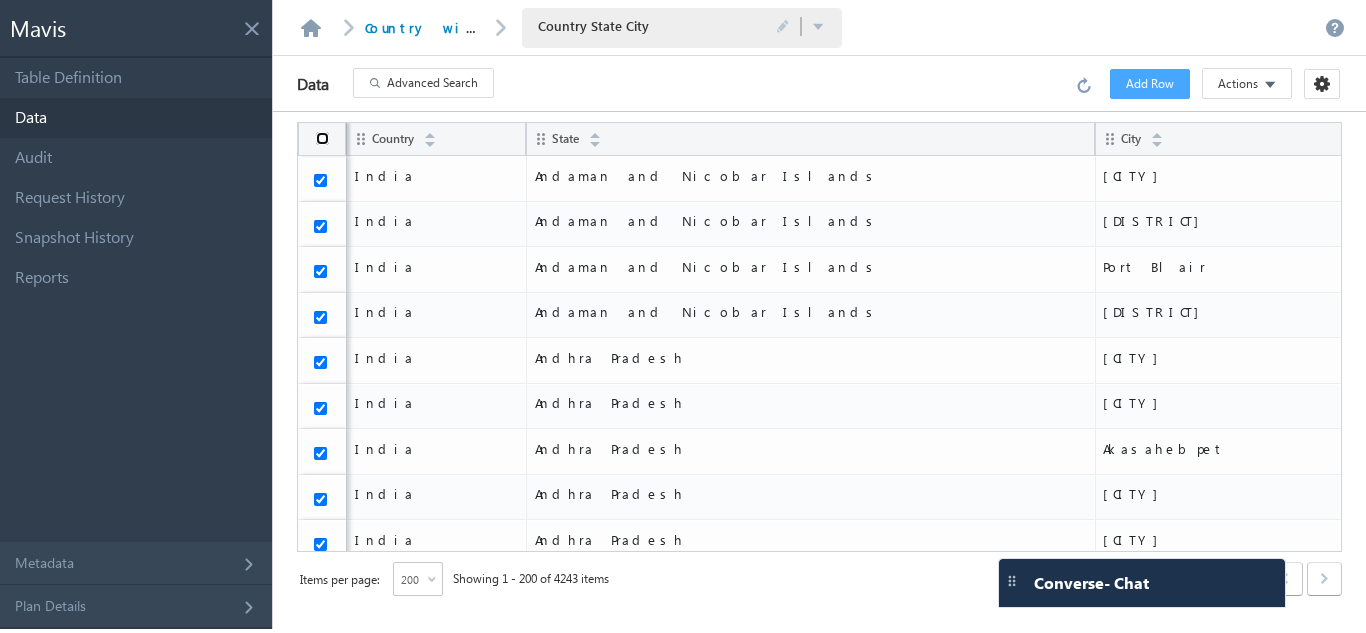 checkbox on "true" 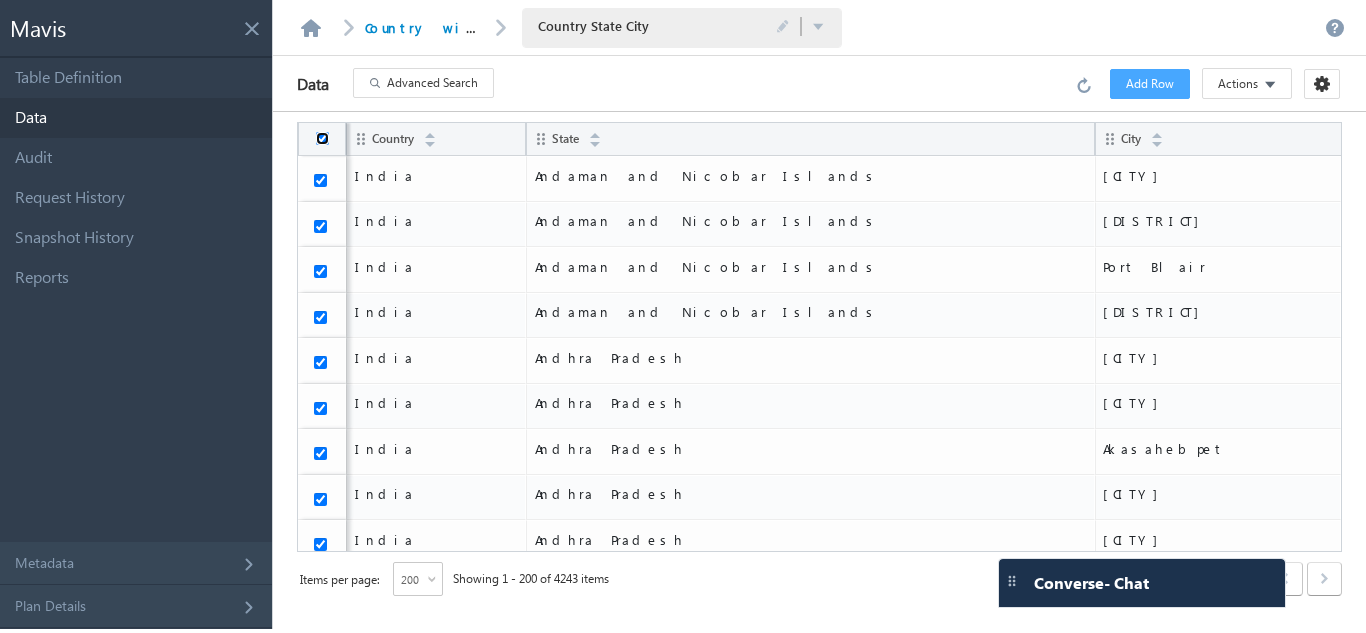 checkbox on "true" 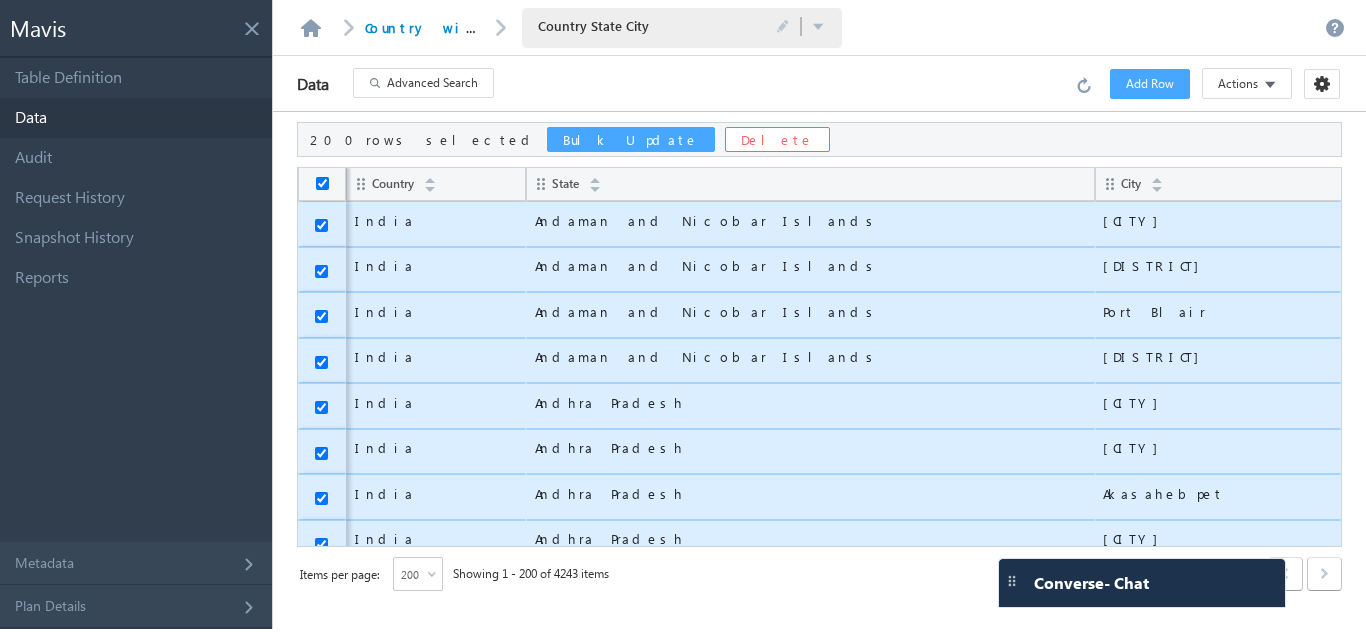 click on "Actions" at bounding box center (1238, 84) 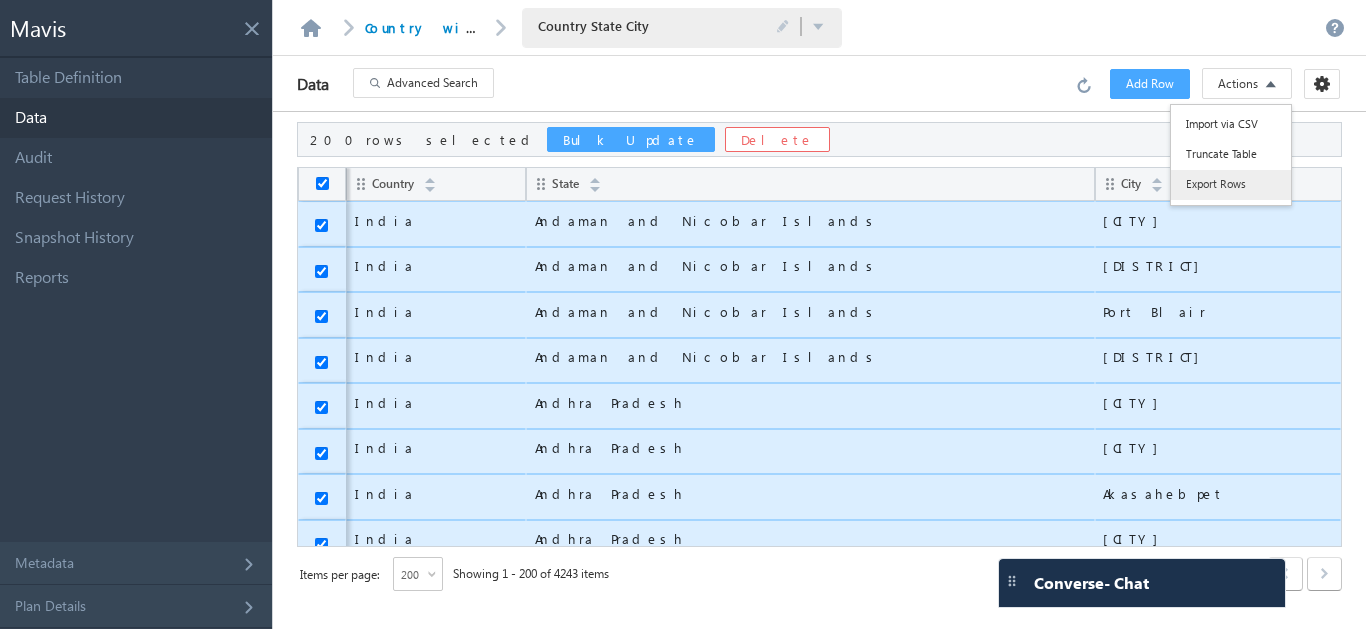 click on "Export Rows" at bounding box center [1231, 185] 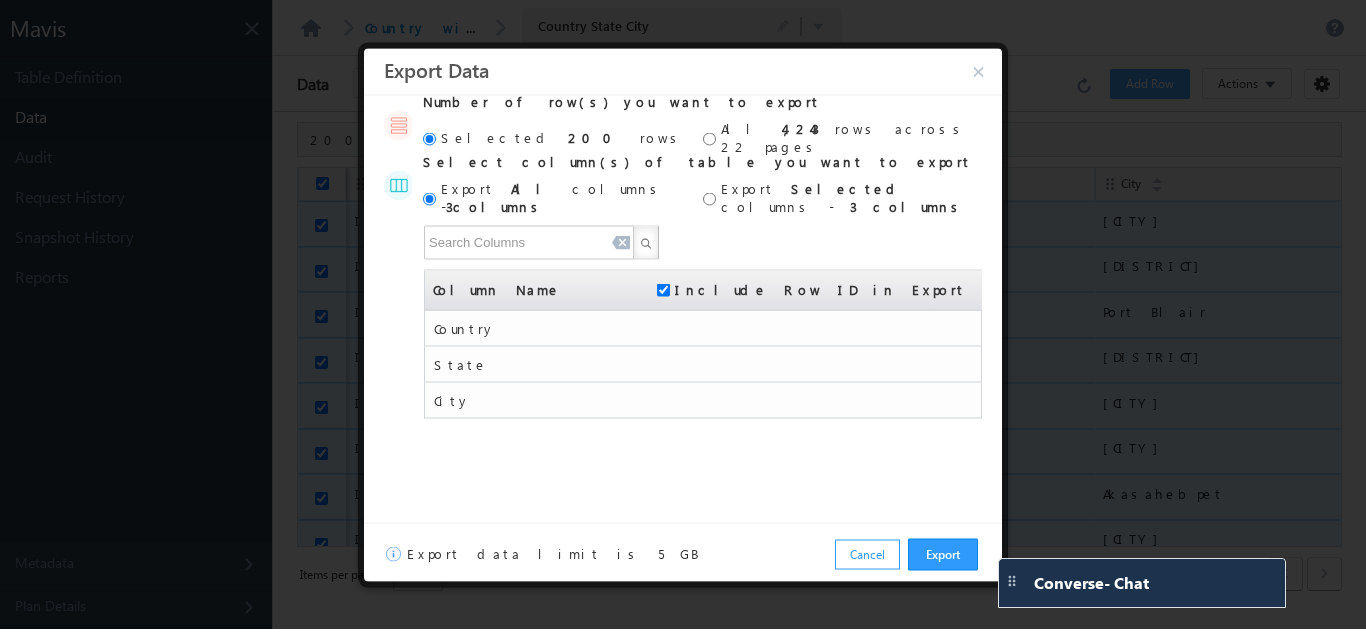 click on "Selected   200   rows All   4,243   rows across   22   pages" at bounding box center (702, 139) 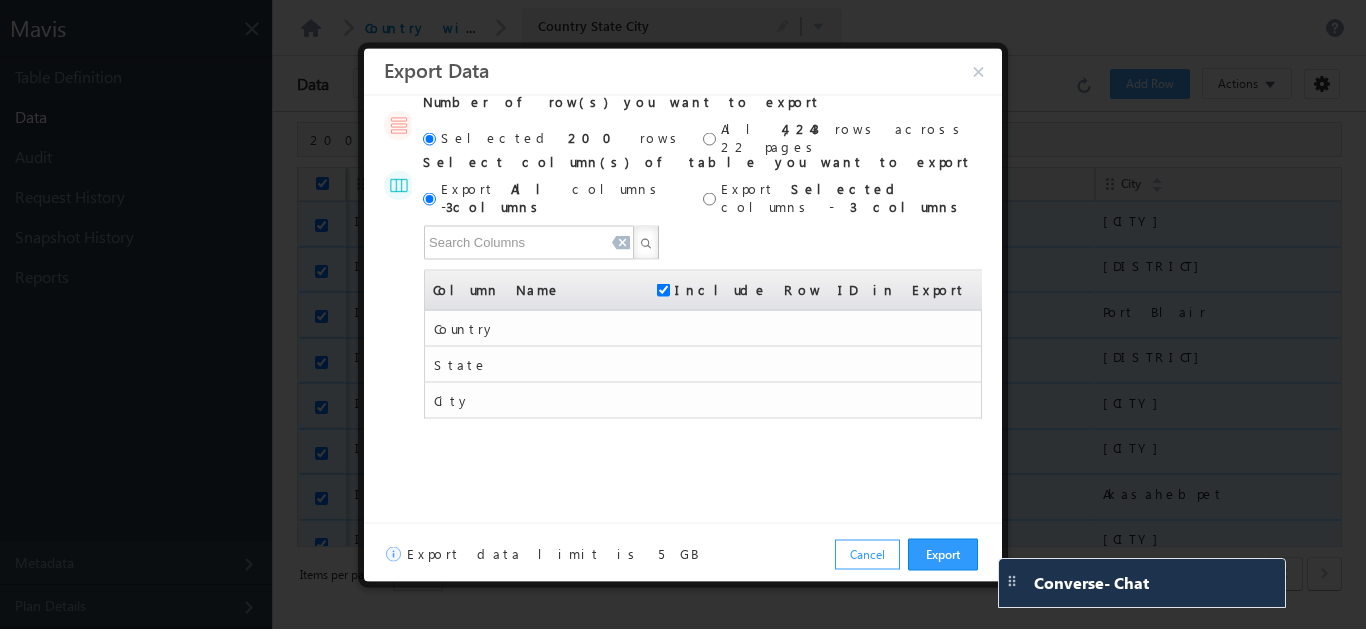 click at bounding box center [709, 138] 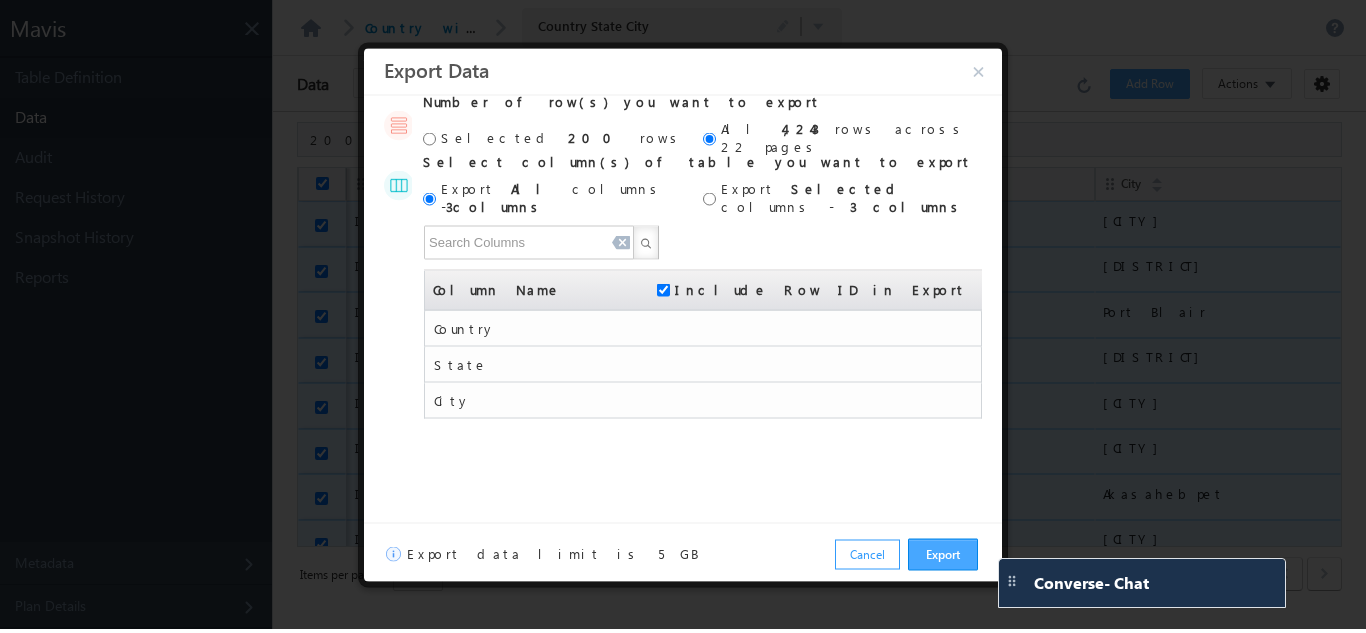 click on "Export" at bounding box center [943, 554] 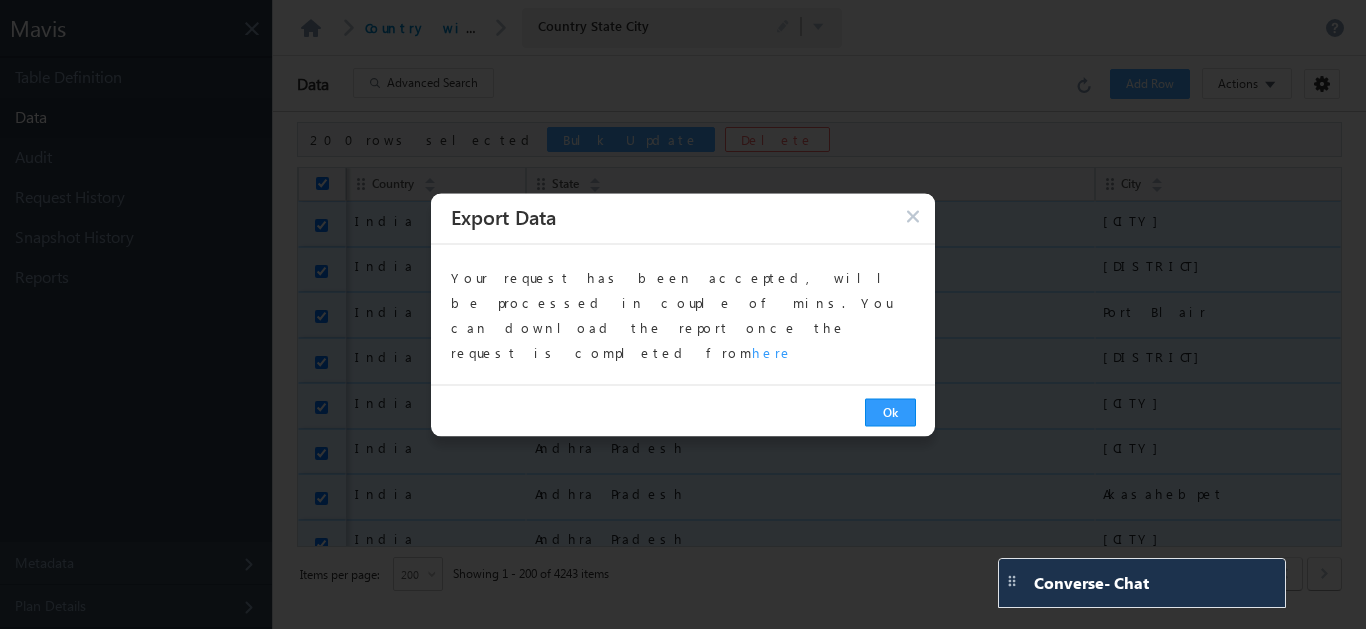 click on "here" at bounding box center [772, 351] 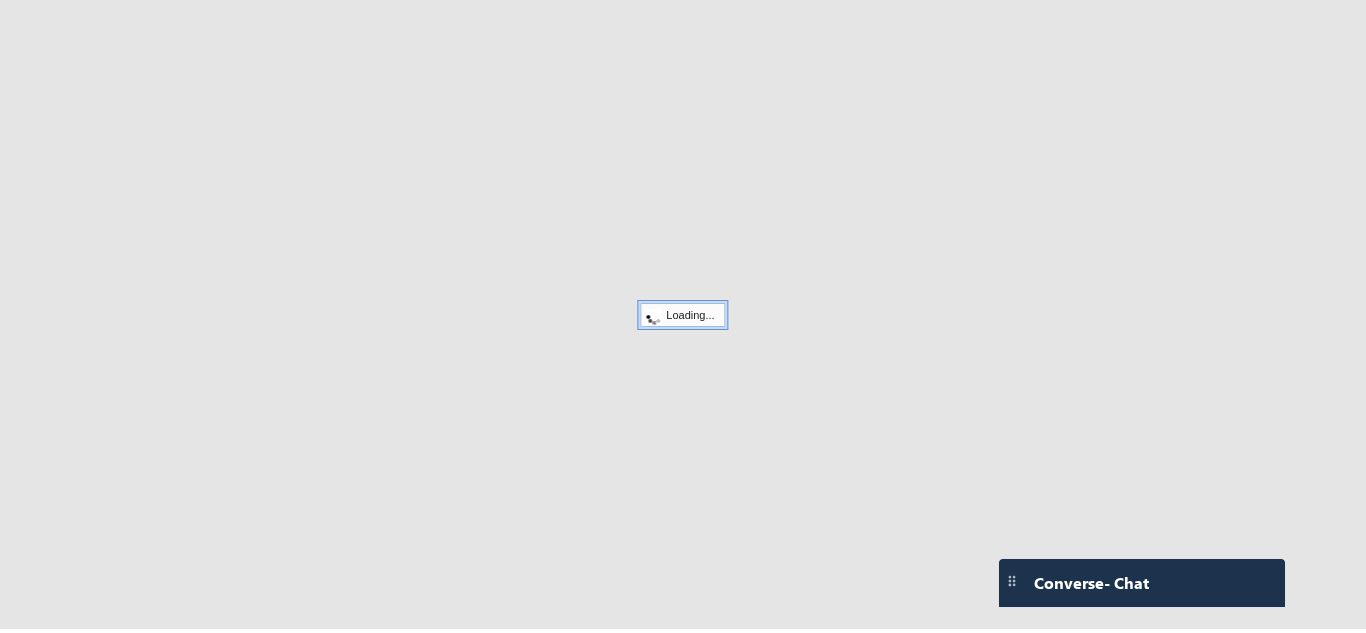 scroll, scrollTop: 0, scrollLeft: 0, axis: both 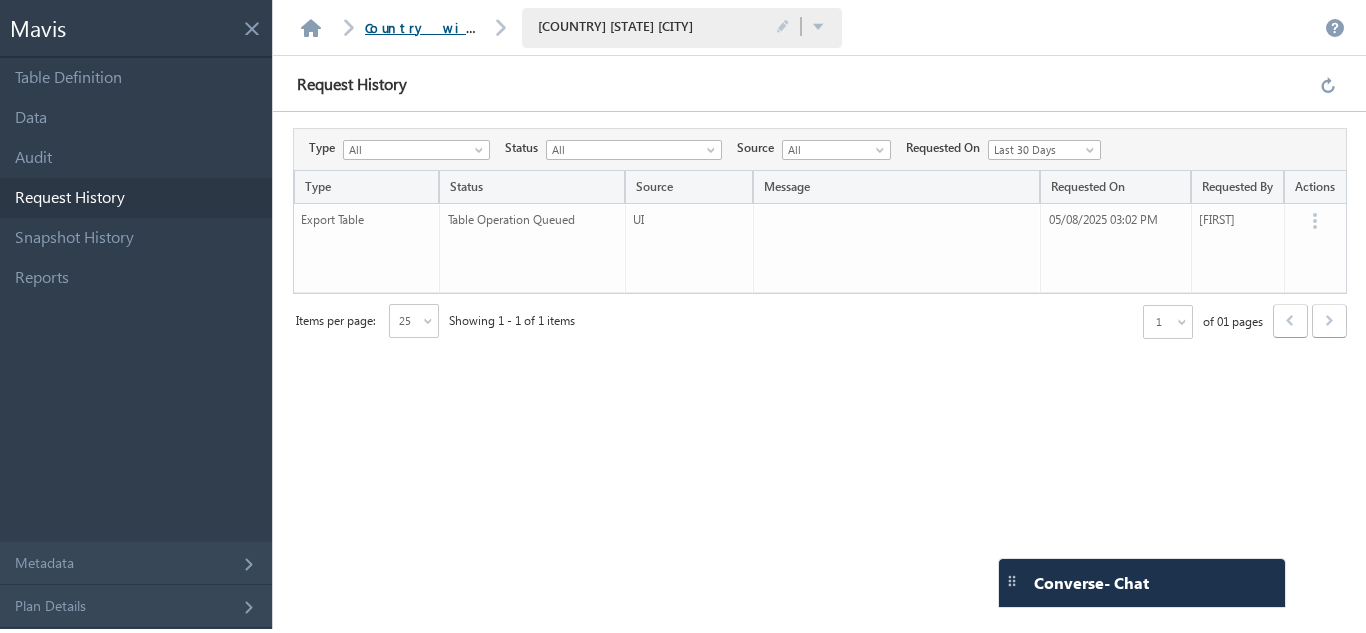 click on "Country wise state wise City" at bounding box center (522, 27) 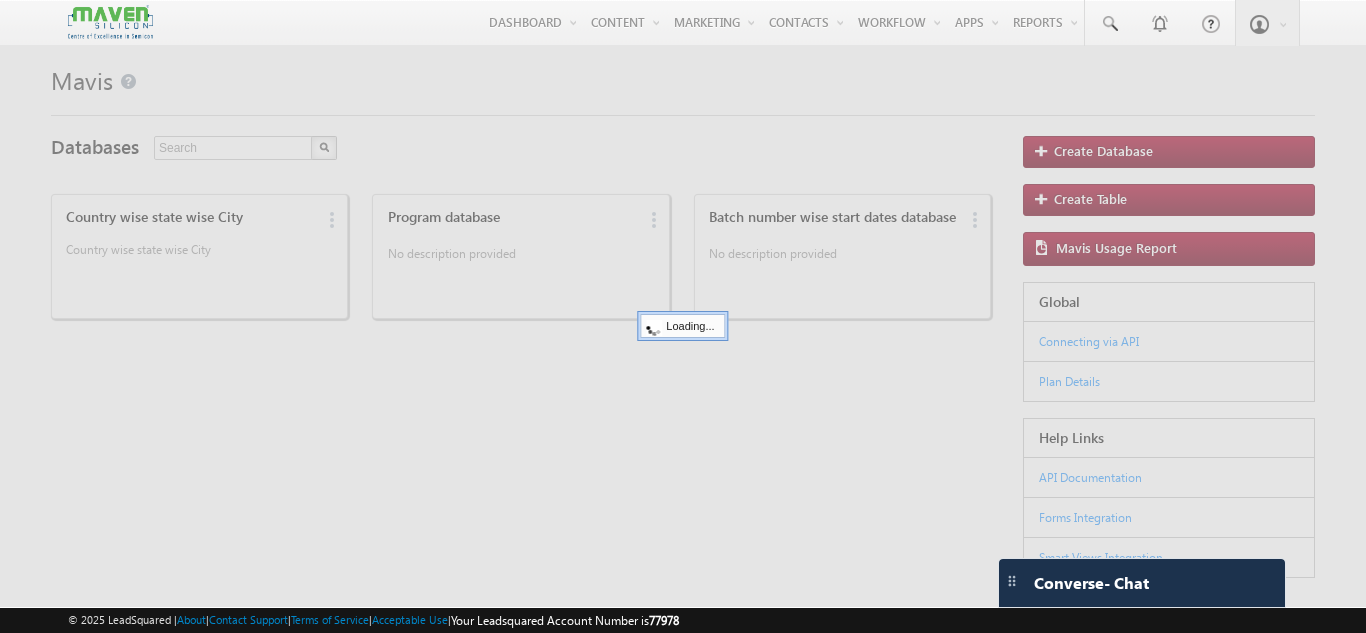 scroll, scrollTop: 0, scrollLeft: 0, axis: both 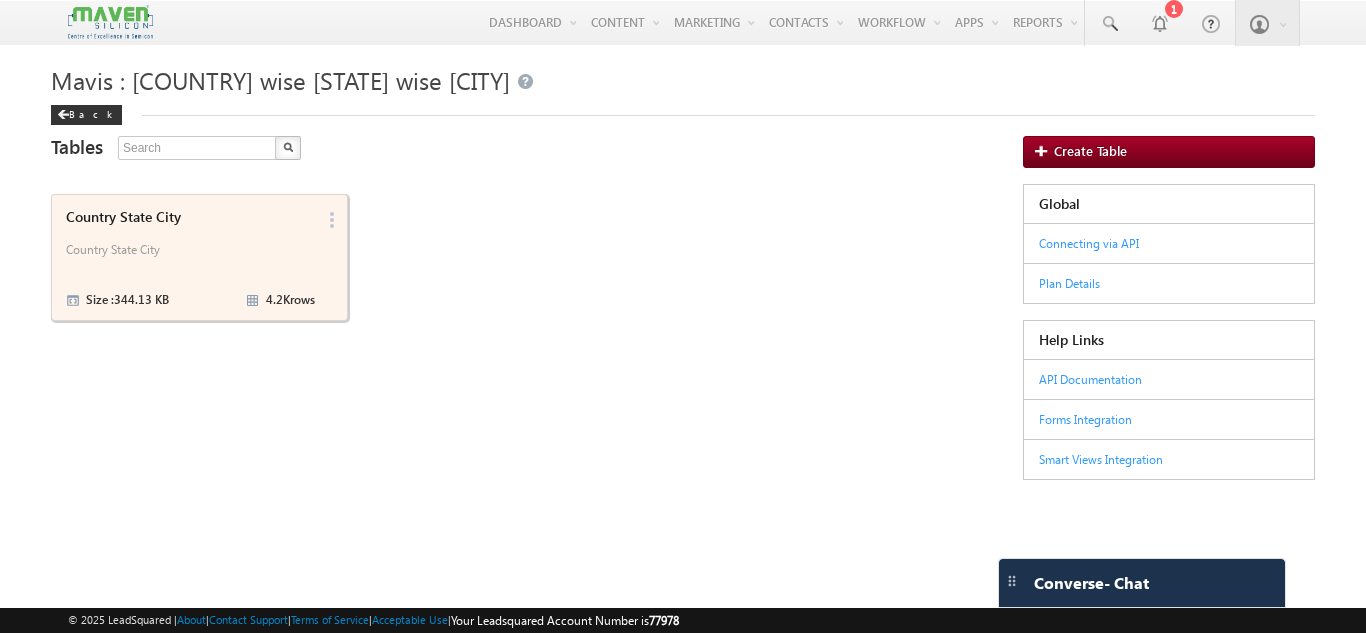 click on "[COUNTRY] [STATE] [CITY]   [COUNTRY] [STATE] [CITY] Size :  344.13 KB 4.2K  rows" at bounding box center [187, 257] 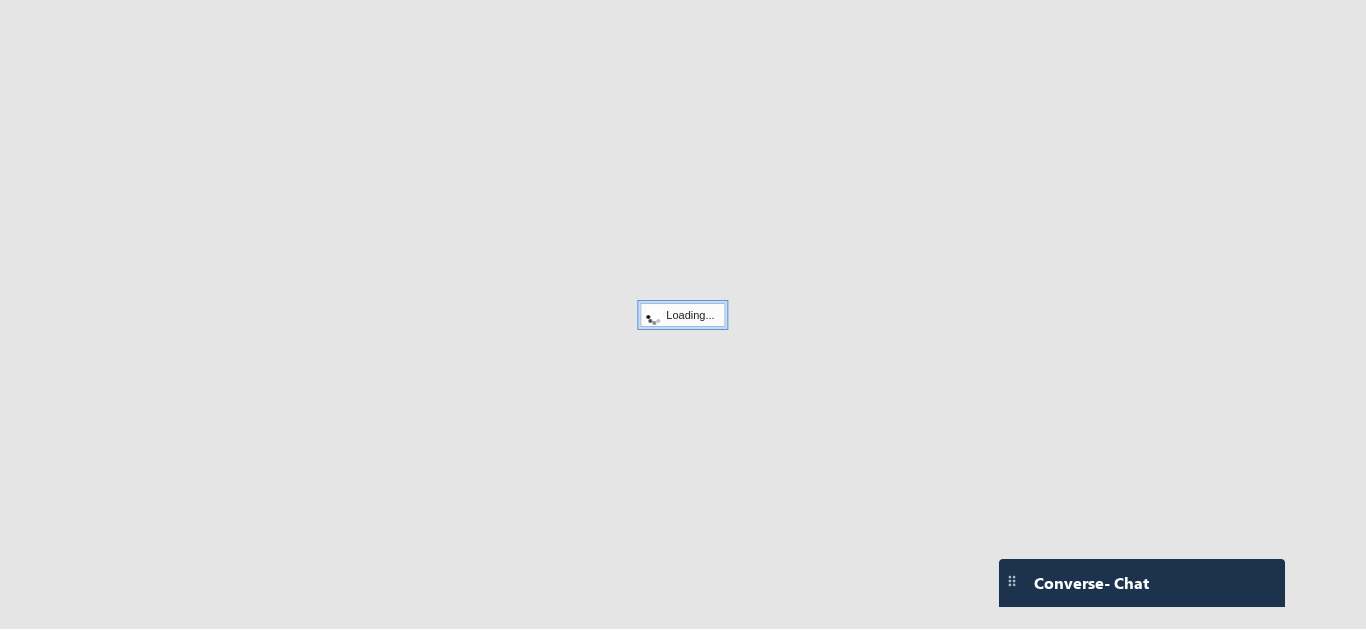 scroll, scrollTop: 0, scrollLeft: 0, axis: both 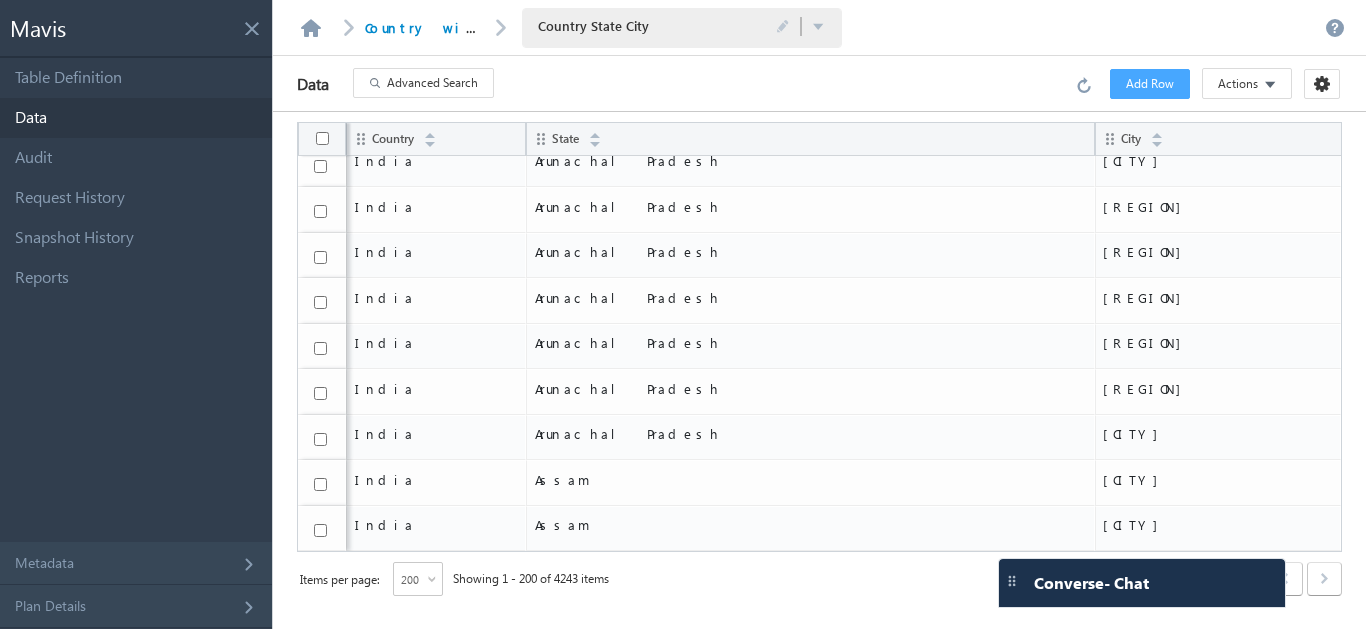click on "Actions" at bounding box center [1238, 84] 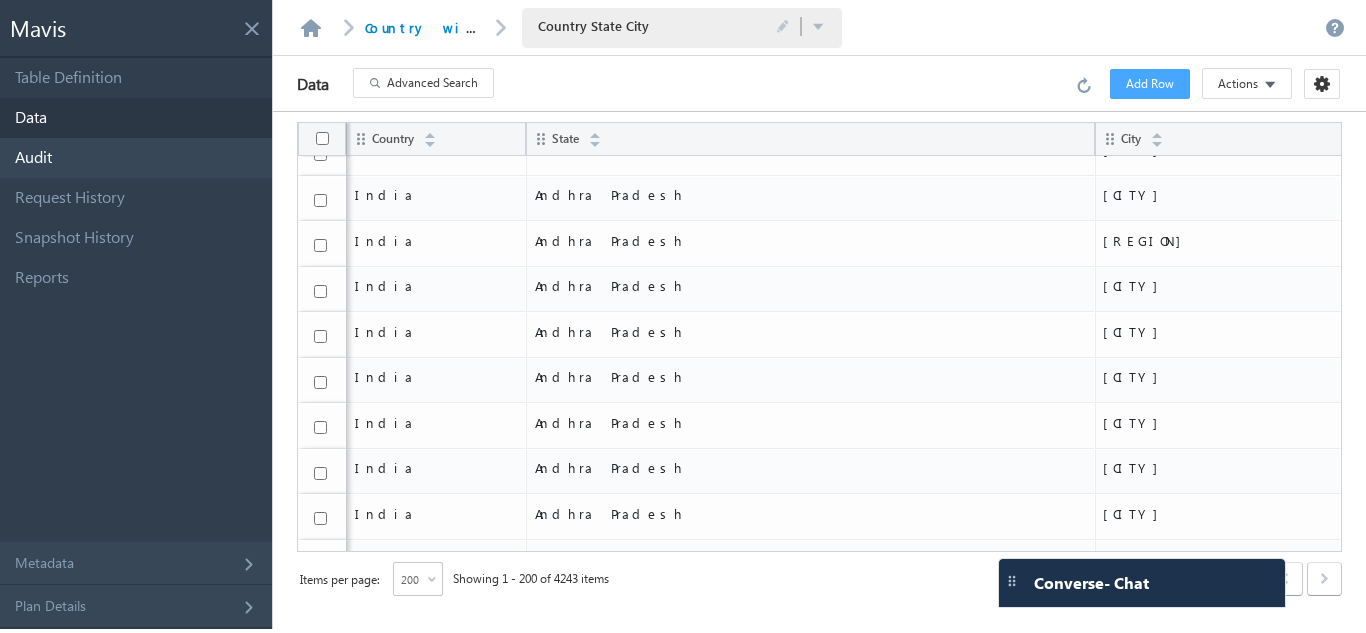 scroll, scrollTop: 5485, scrollLeft: 0, axis: vertical 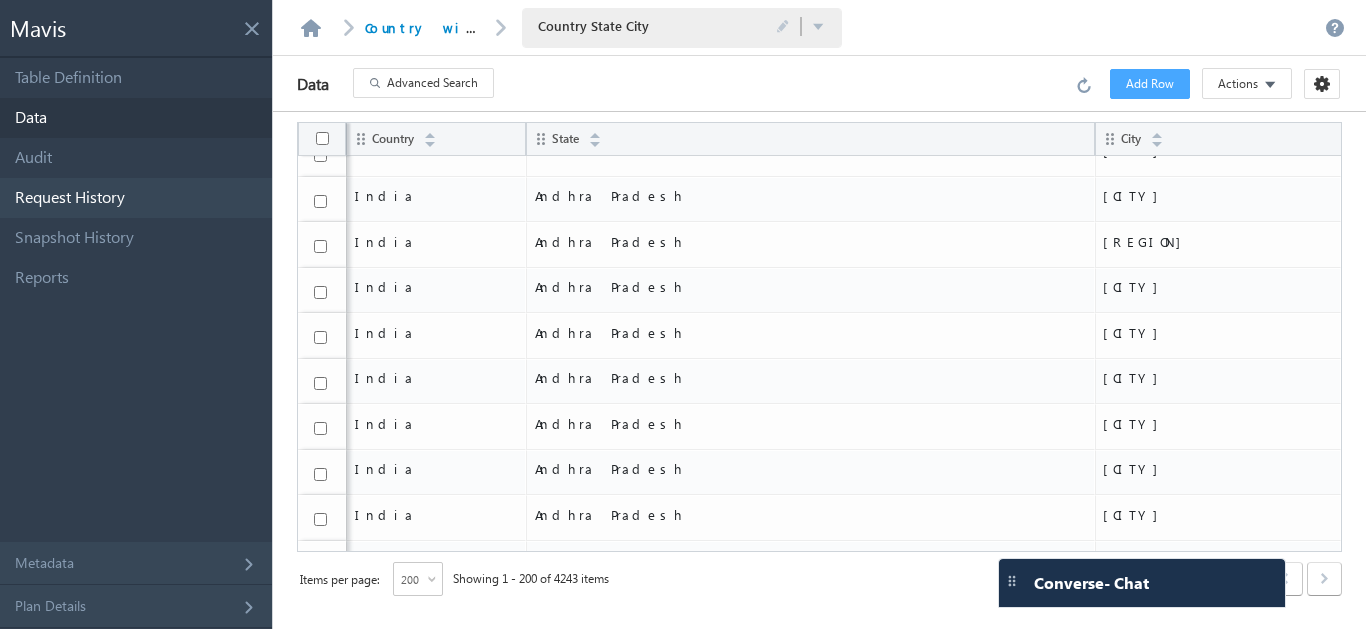 click on "Request History" at bounding box center [136, 198] 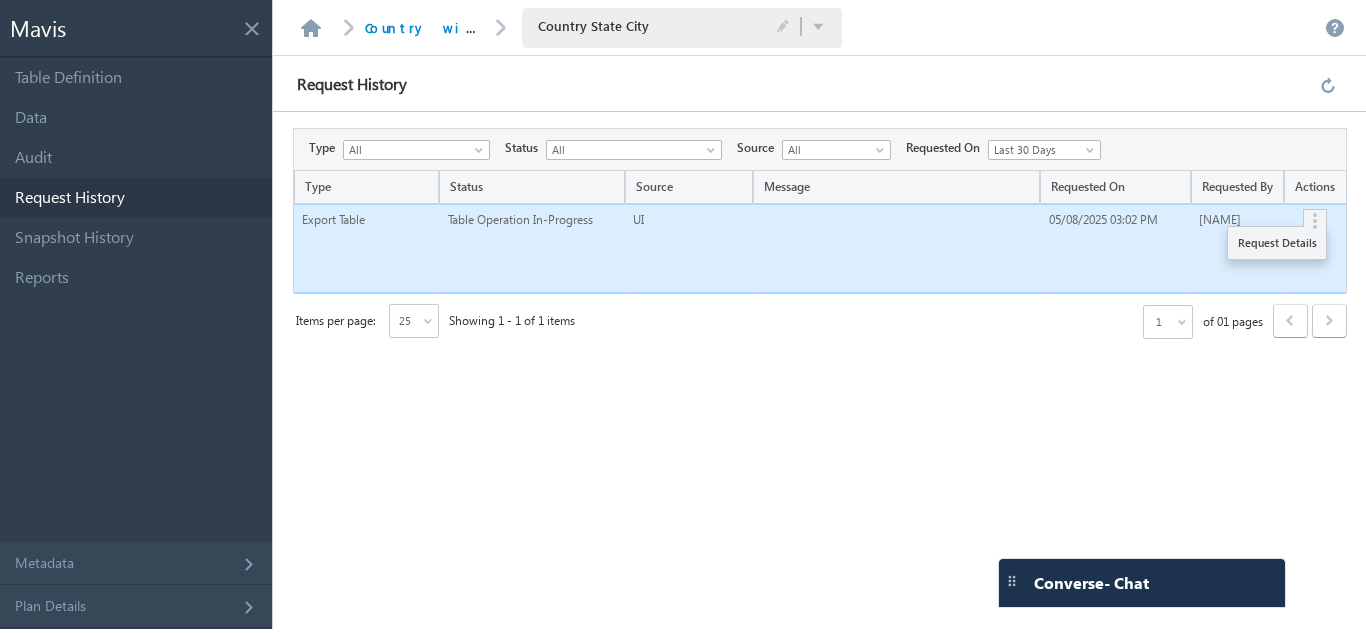 click at bounding box center [1315, 218] 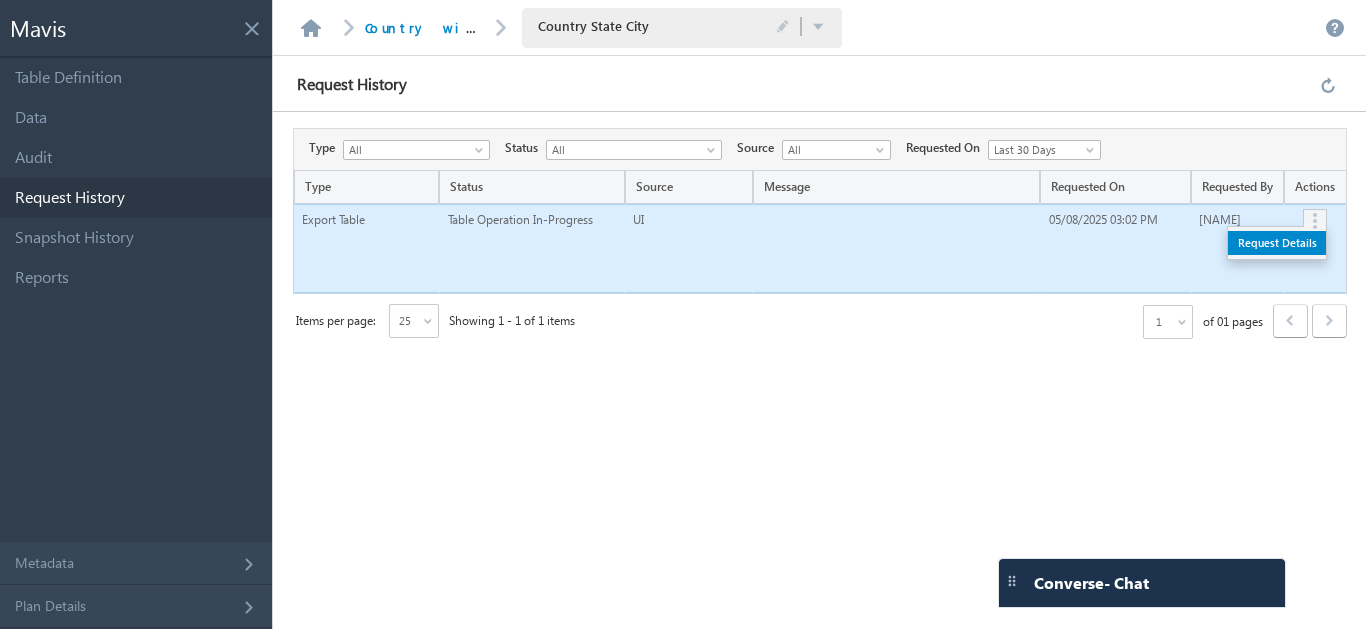 click on "Request Details" at bounding box center (1277, 243) 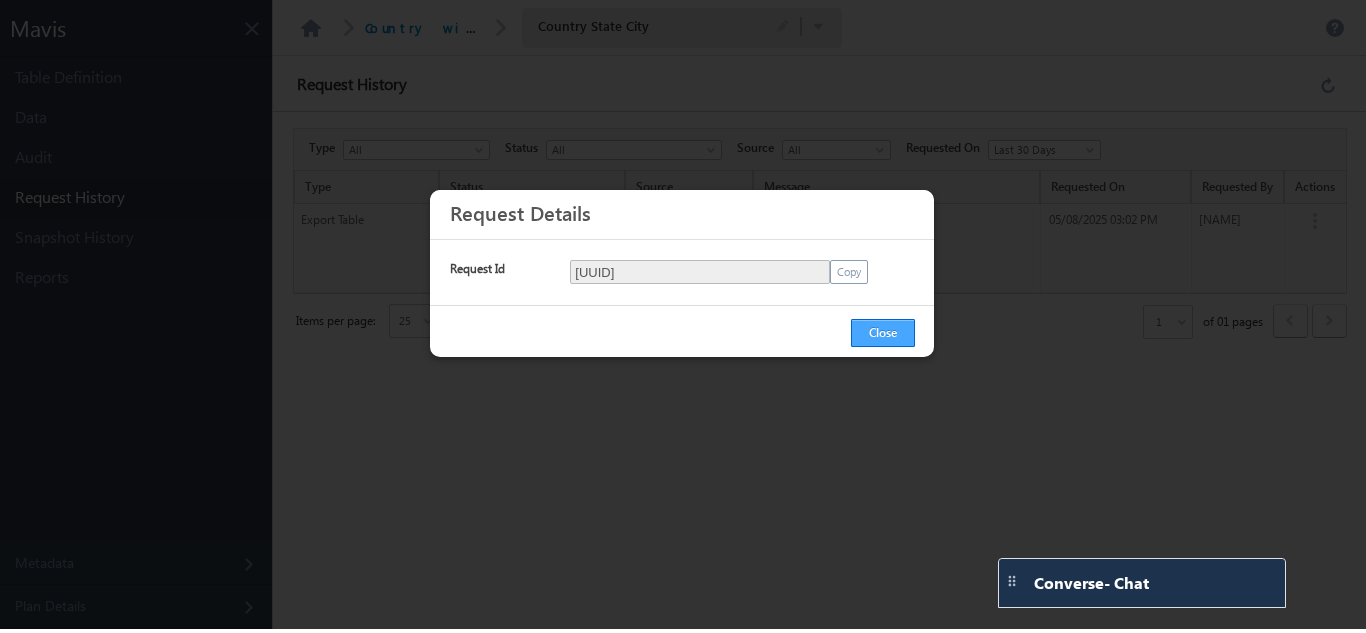 click on "Close" at bounding box center (883, 333) 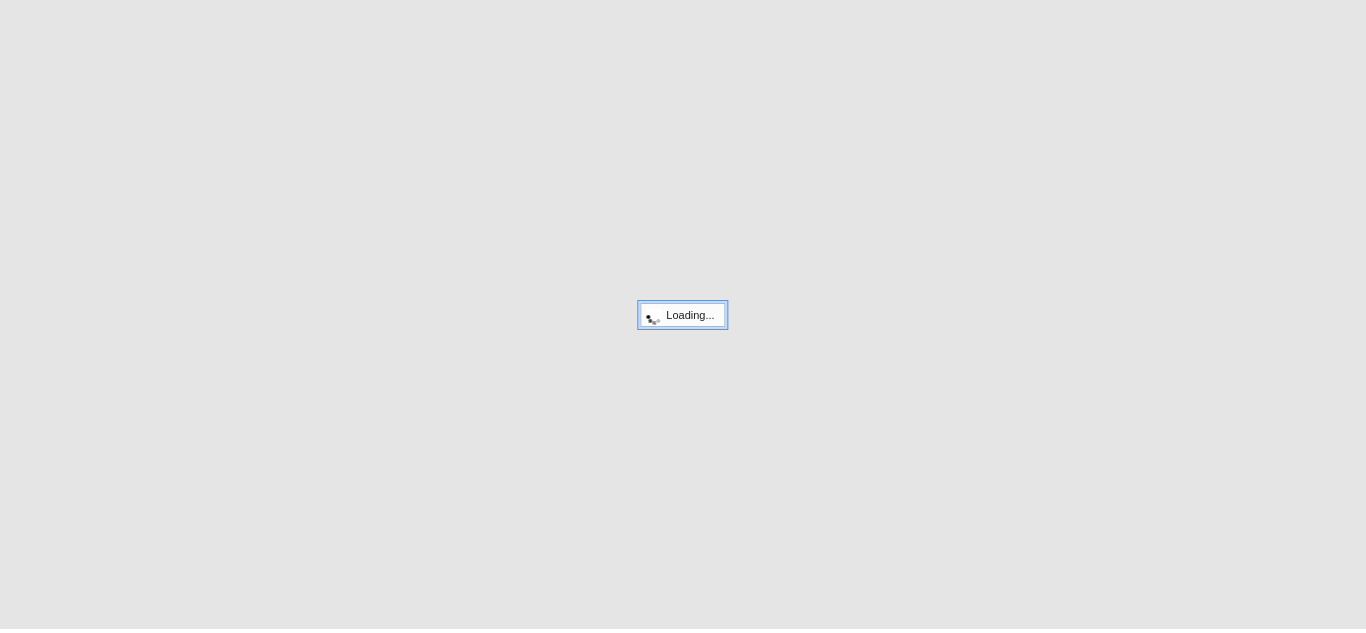 scroll, scrollTop: 0, scrollLeft: 0, axis: both 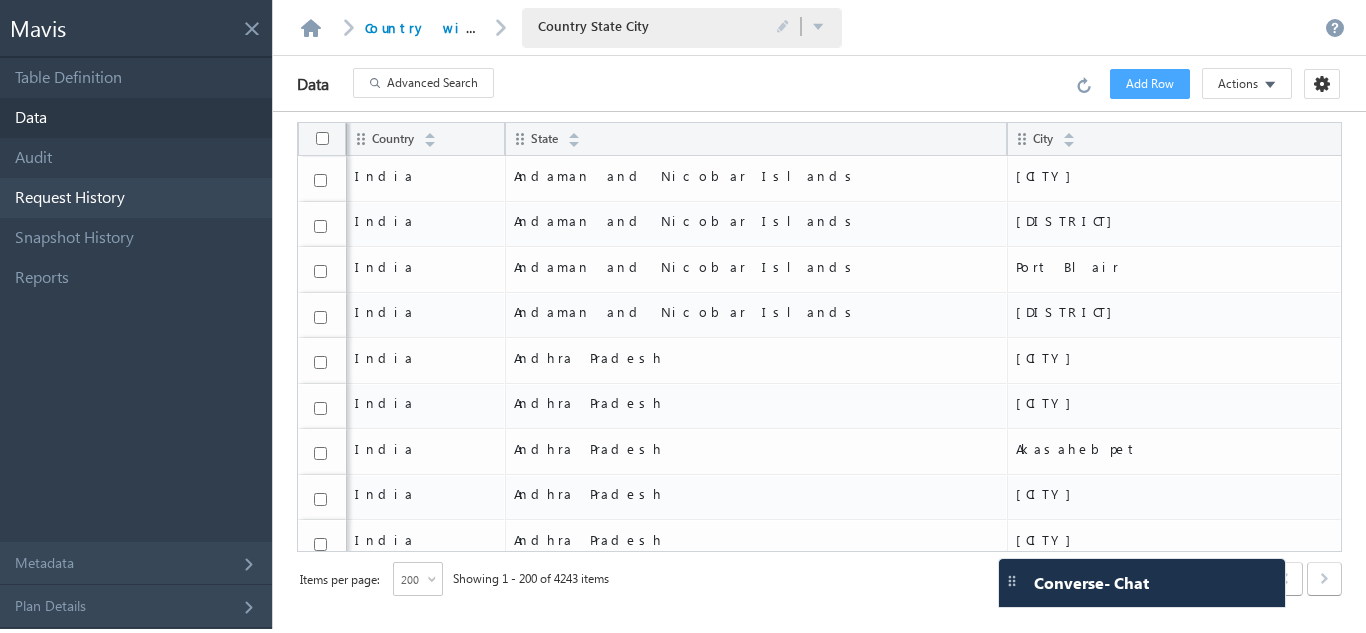 click on "Request History" at bounding box center (136, 198) 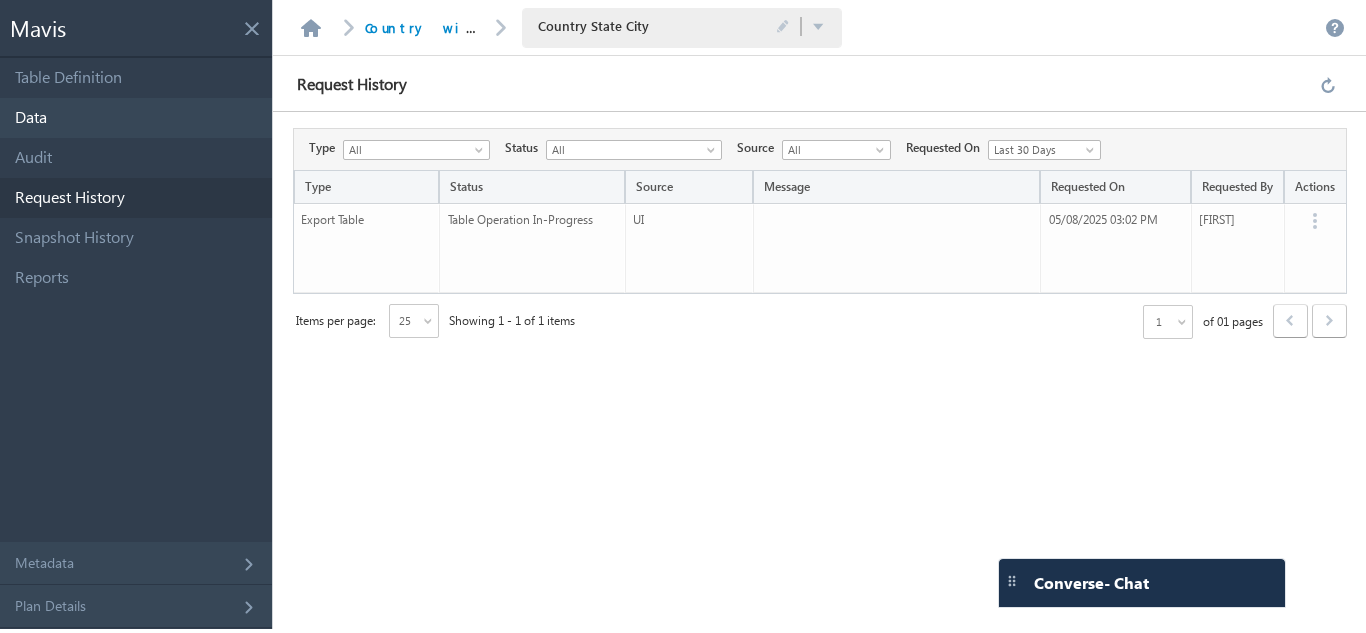 click on "Data" at bounding box center [136, 118] 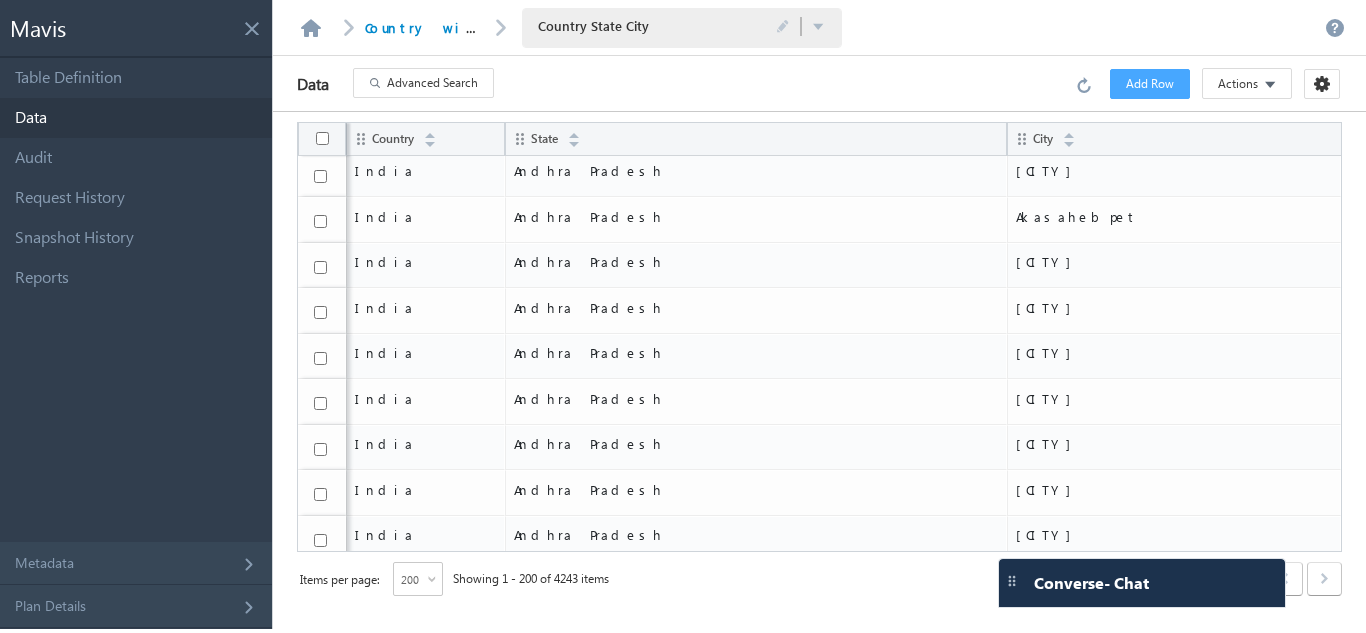 scroll, scrollTop: 0, scrollLeft: 0, axis: both 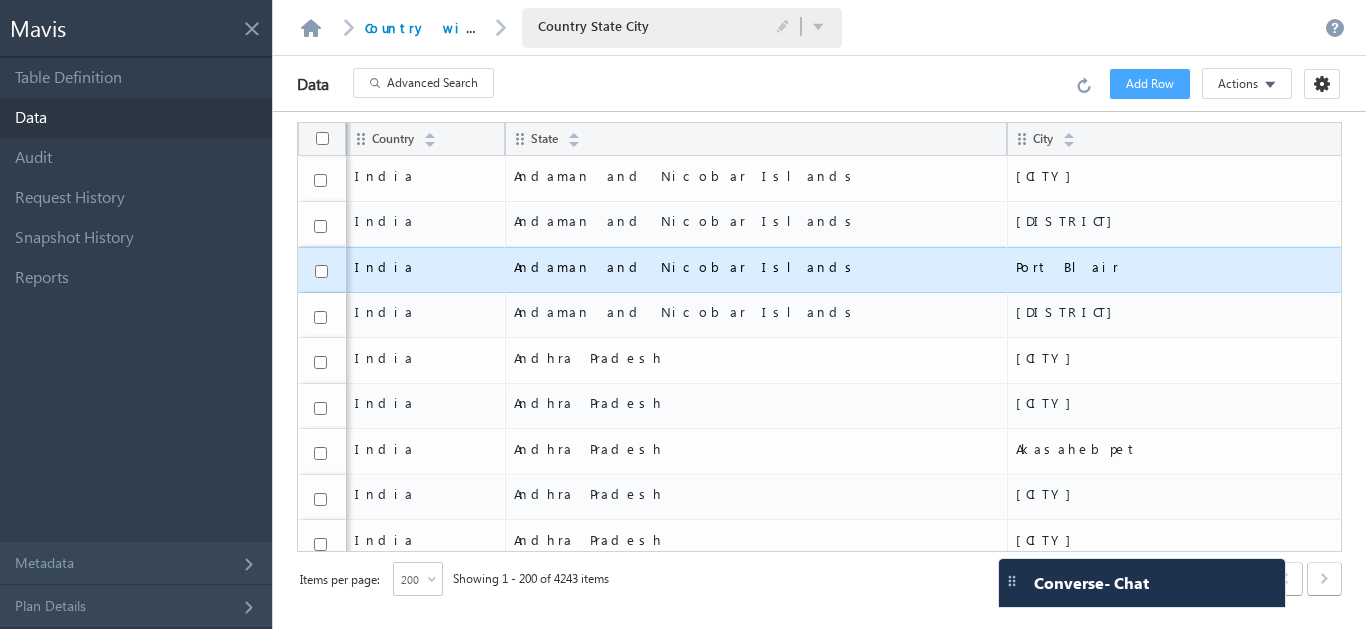 click on "Andaman and Nicobar Islands" at bounding box center (756, 266) 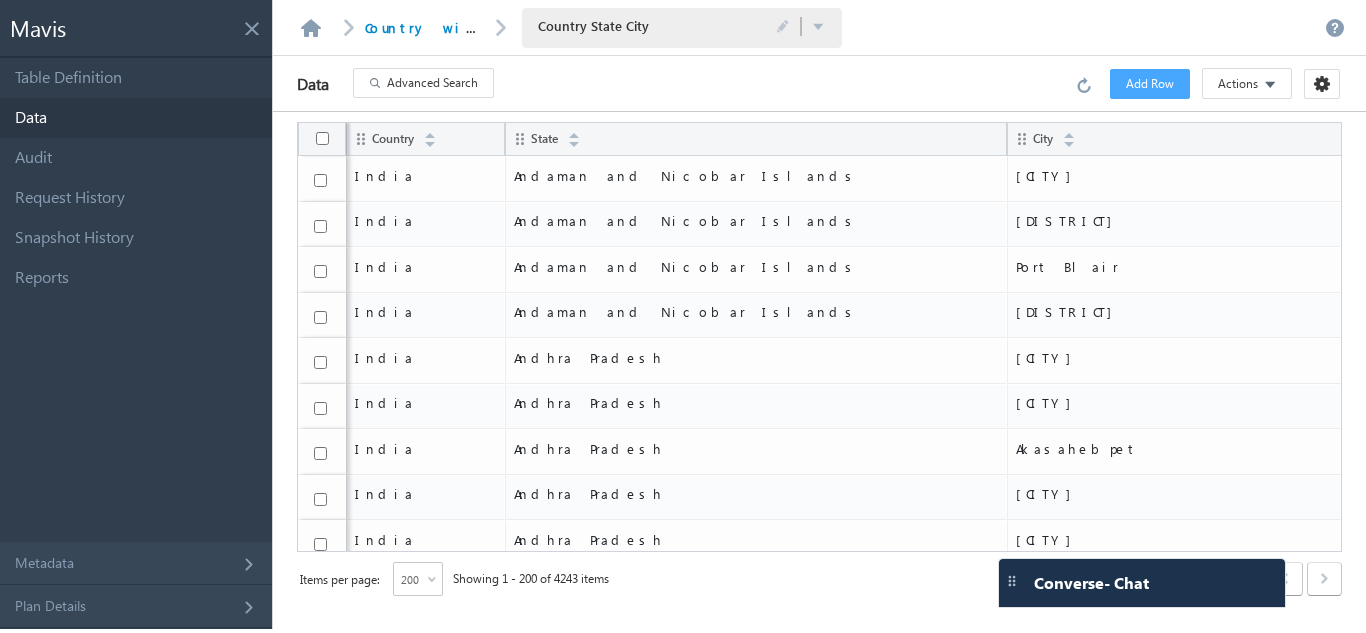 click on "Advanced Search" at bounding box center [432, 83] 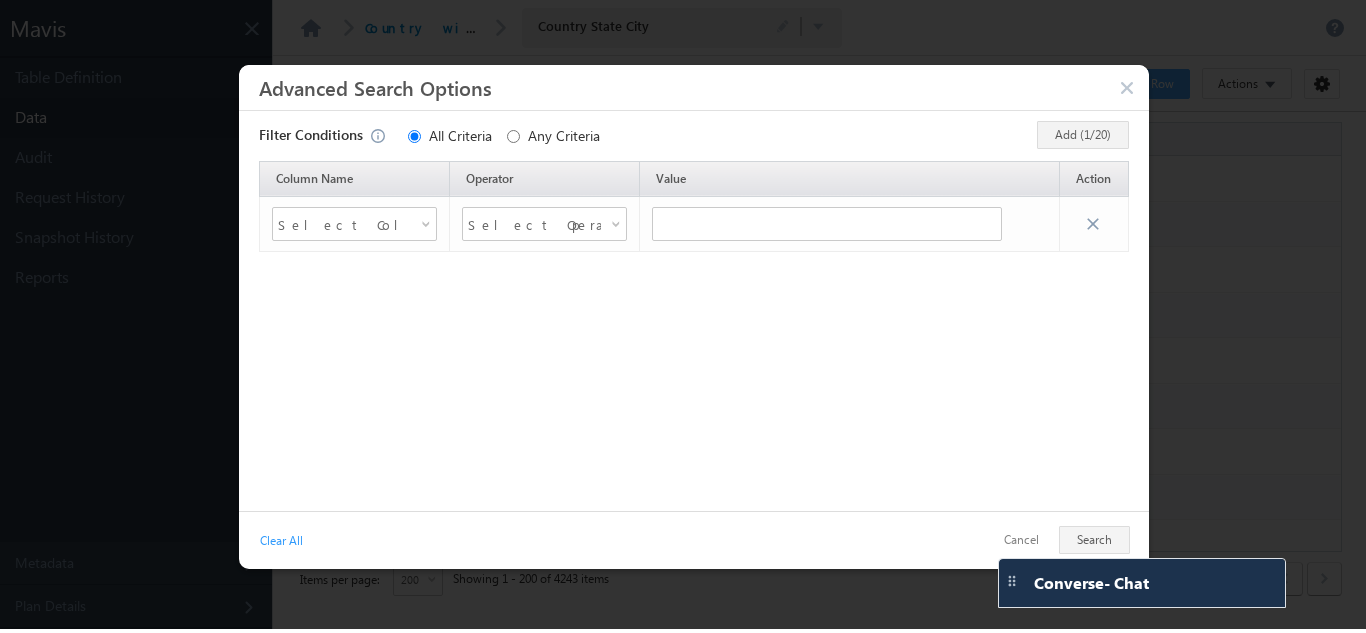 click on "Advanced Search Options" at bounding box center (694, 87) 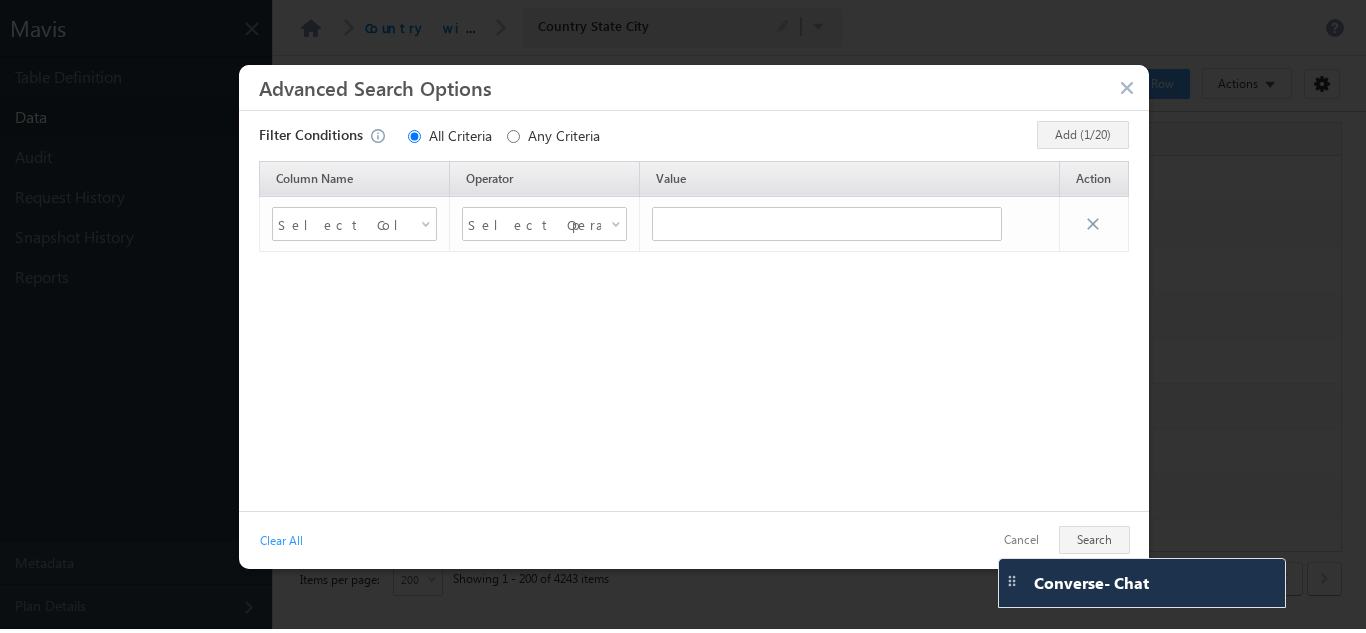 click at bounding box center (1129, 89) 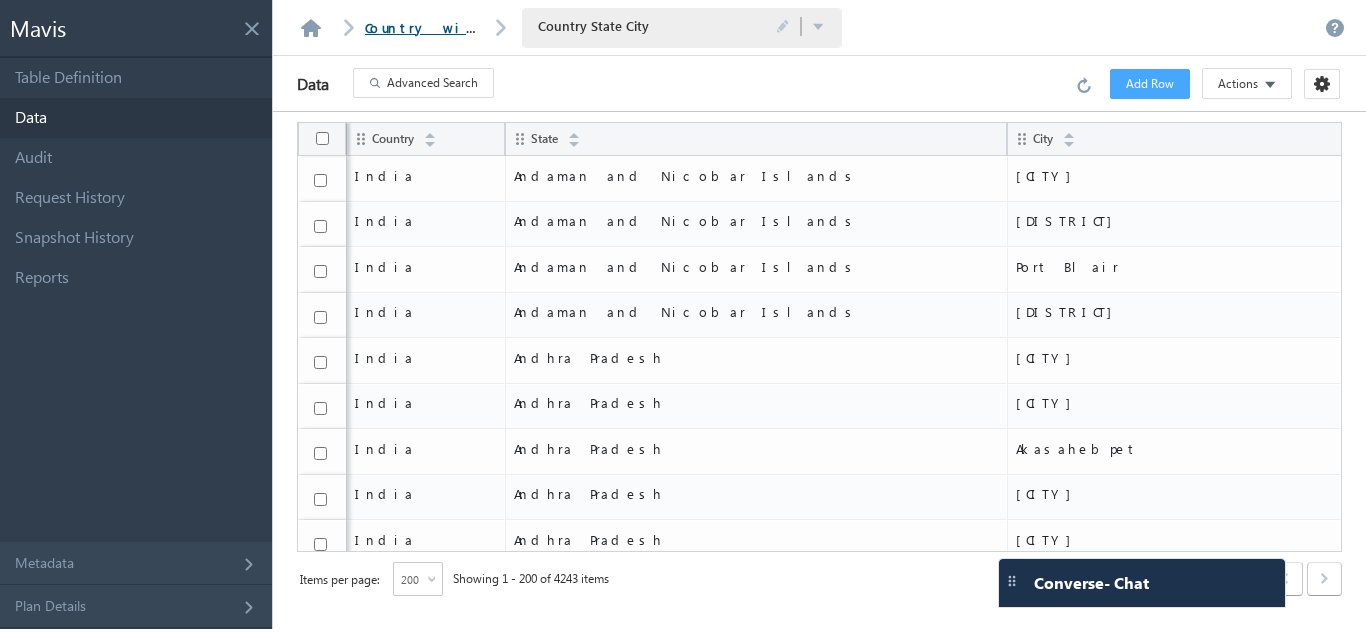 click on "Country wise state wise City" at bounding box center (522, 27) 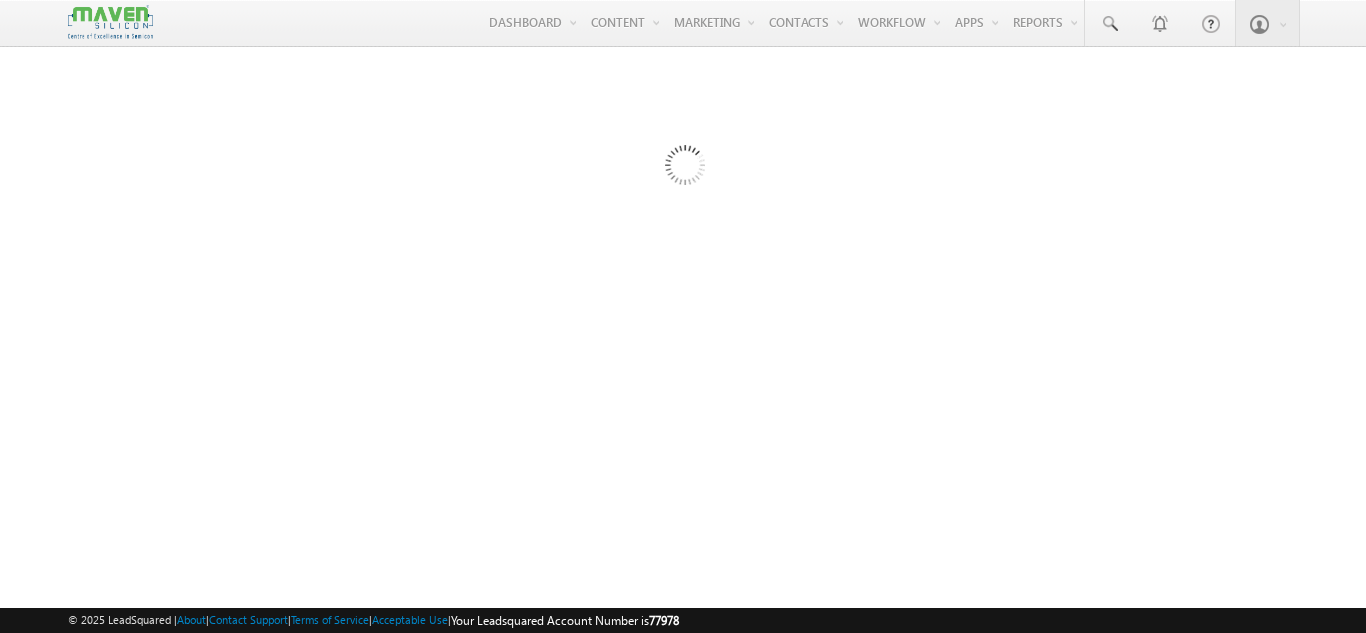 scroll, scrollTop: 0, scrollLeft: 0, axis: both 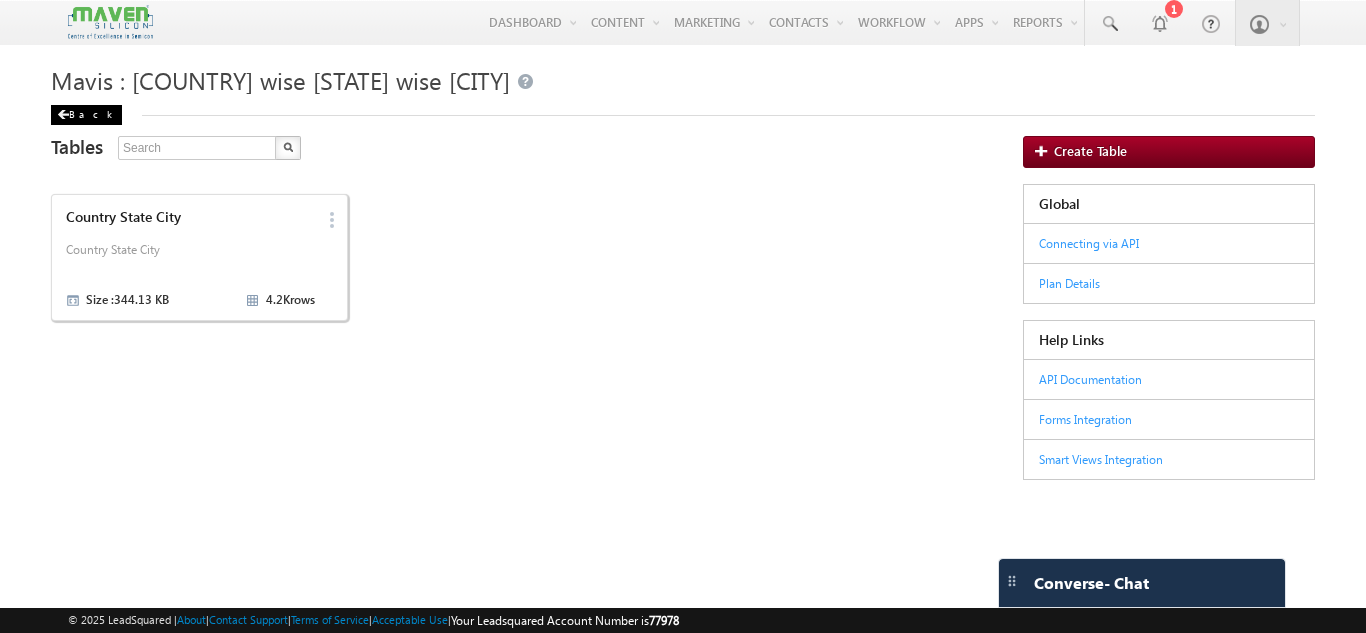 click on "Back" at bounding box center (86, 115) 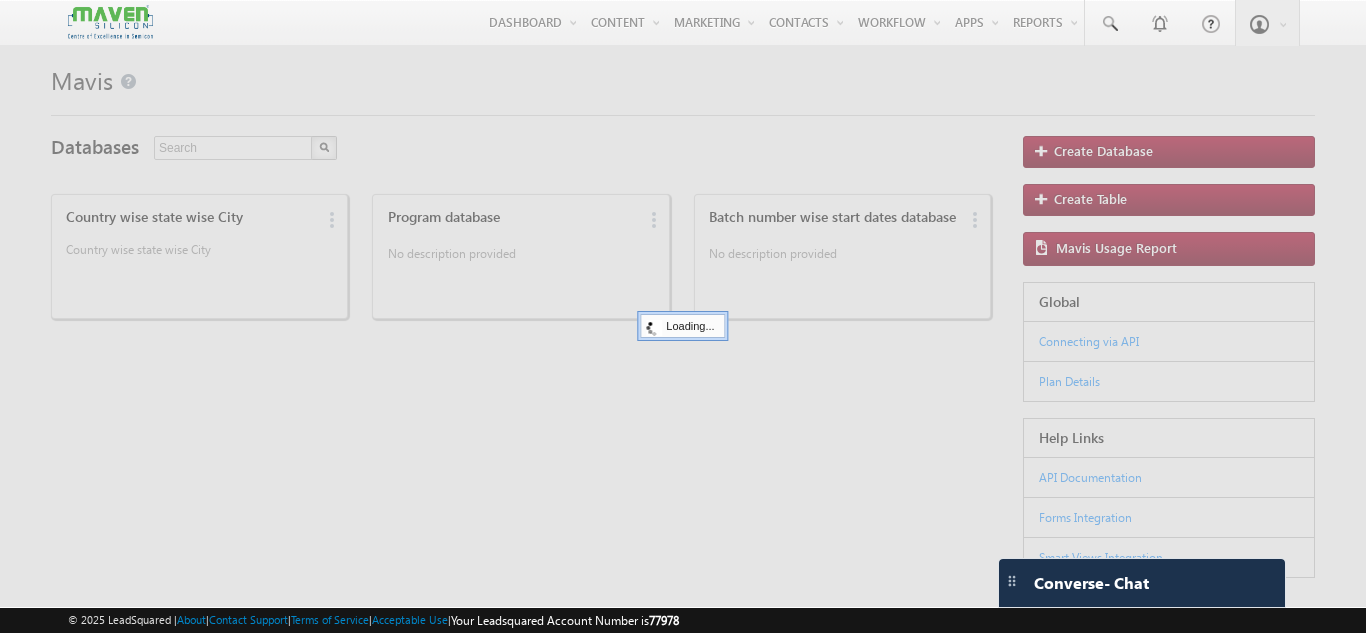 scroll, scrollTop: 0, scrollLeft: 0, axis: both 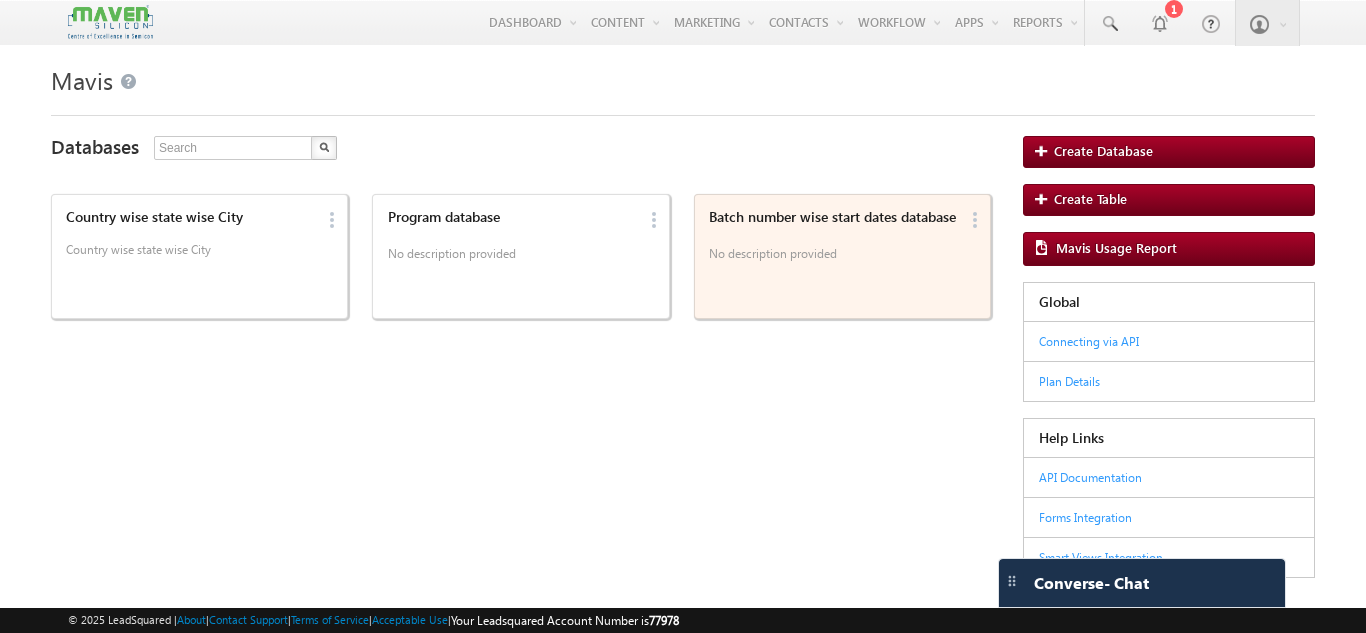 click on "No description provided" at bounding box center [833, 257] 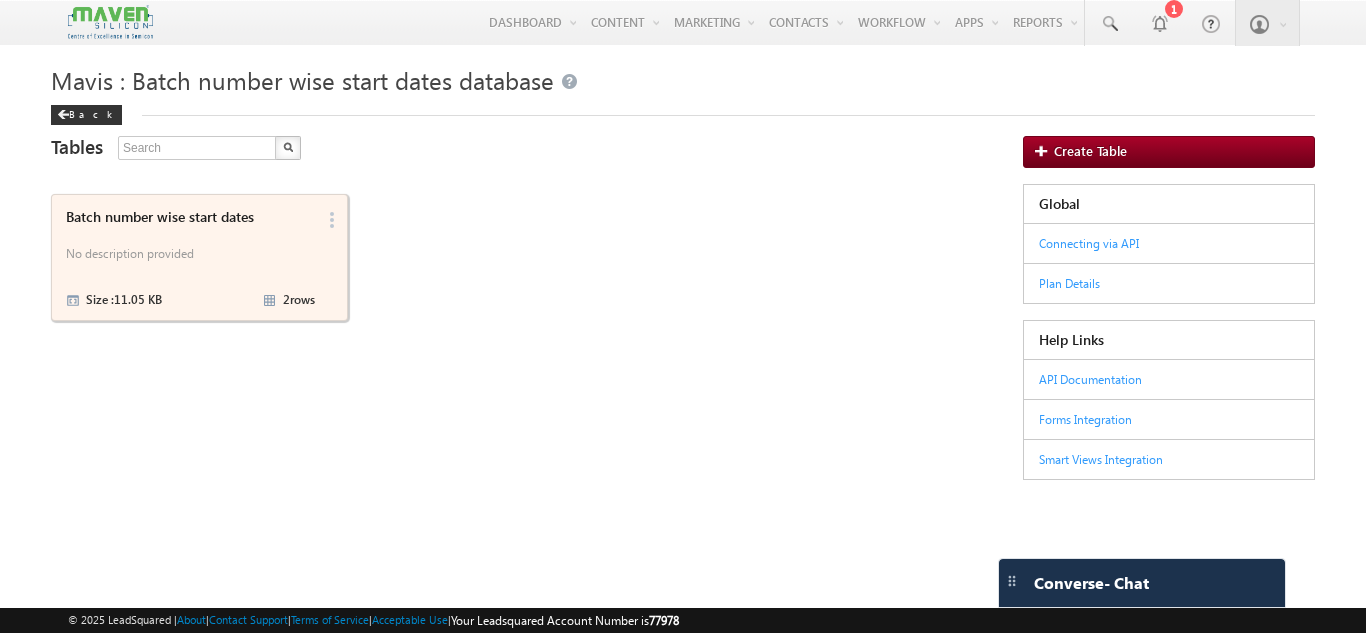 click on "Batch number wise start dates   No description provided Size :  11.05 KB 2  rows" at bounding box center (187, 257) 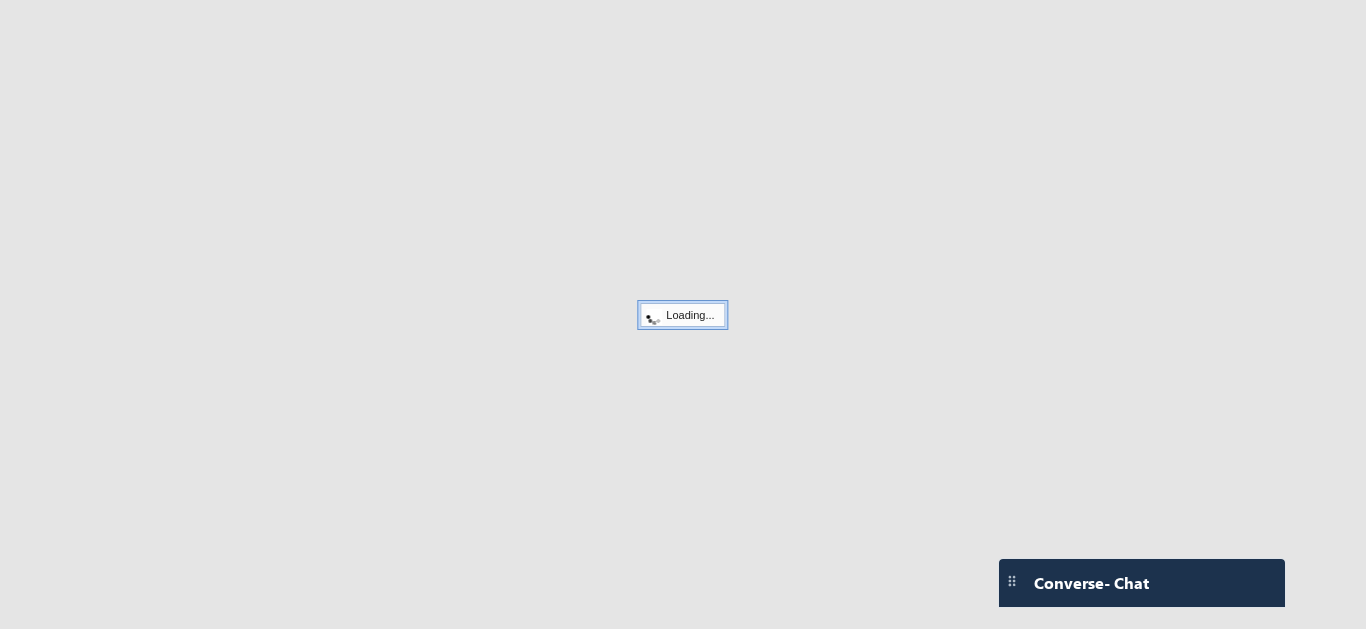 scroll, scrollTop: 0, scrollLeft: 0, axis: both 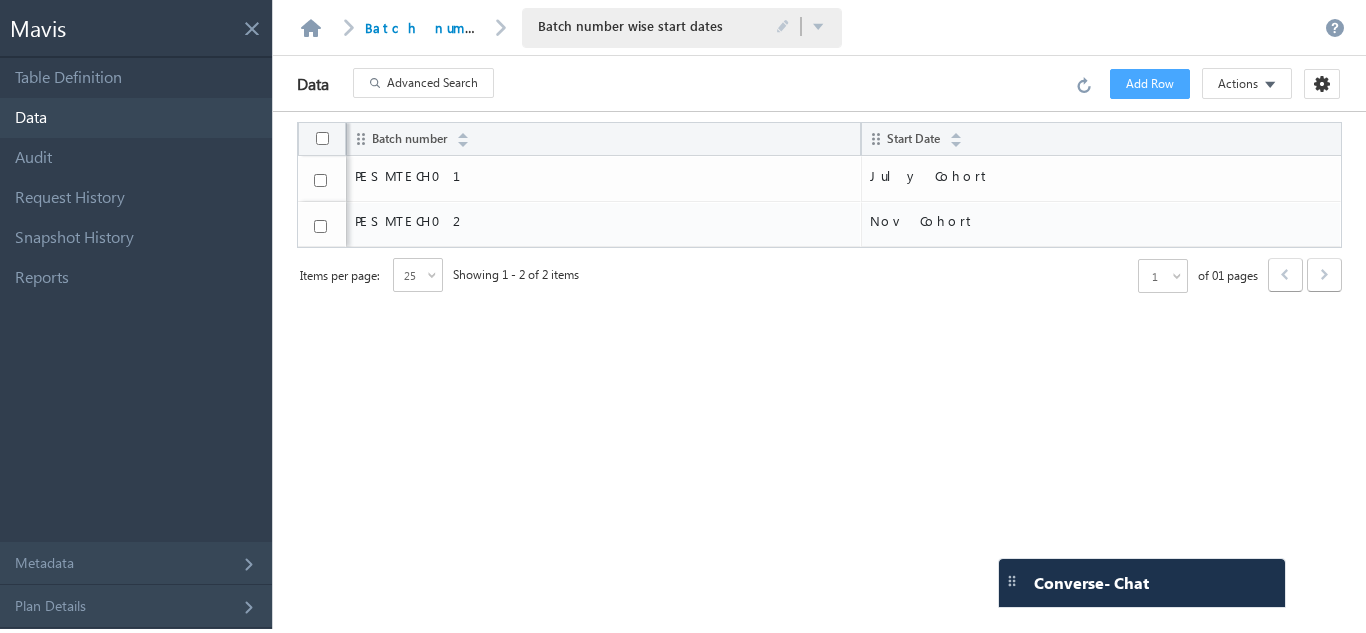 click on "Data" at bounding box center (136, 118) 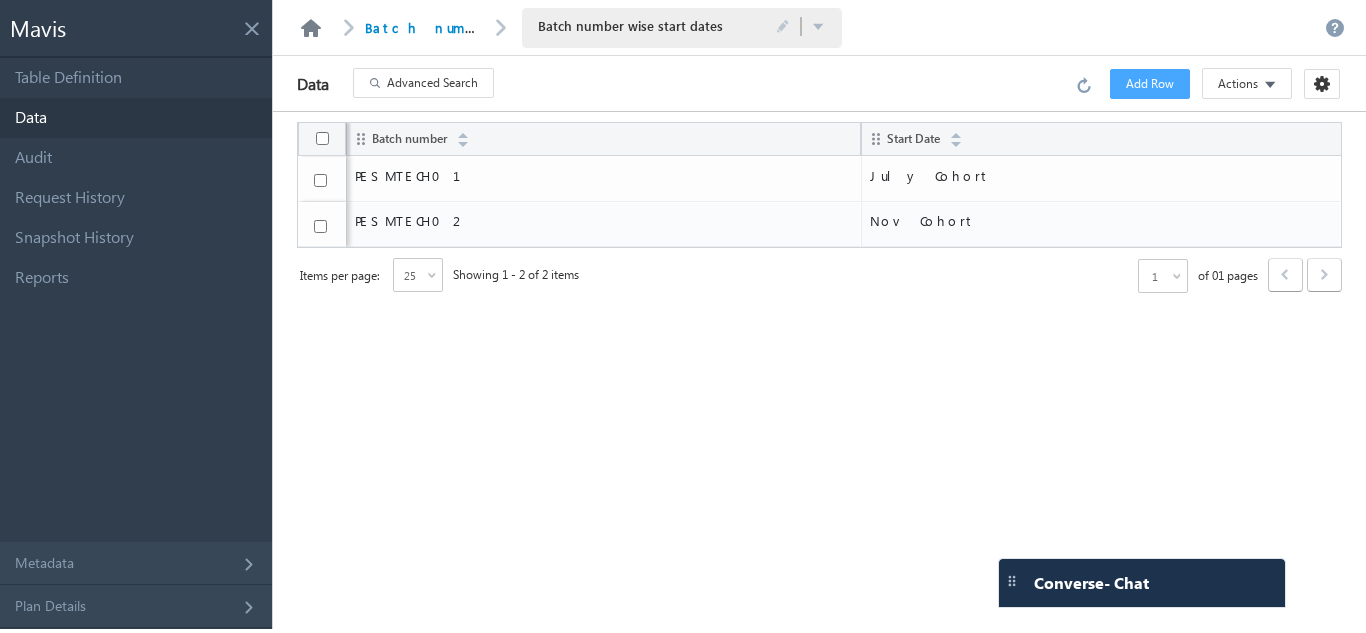 click at bounding box center [311, 28] 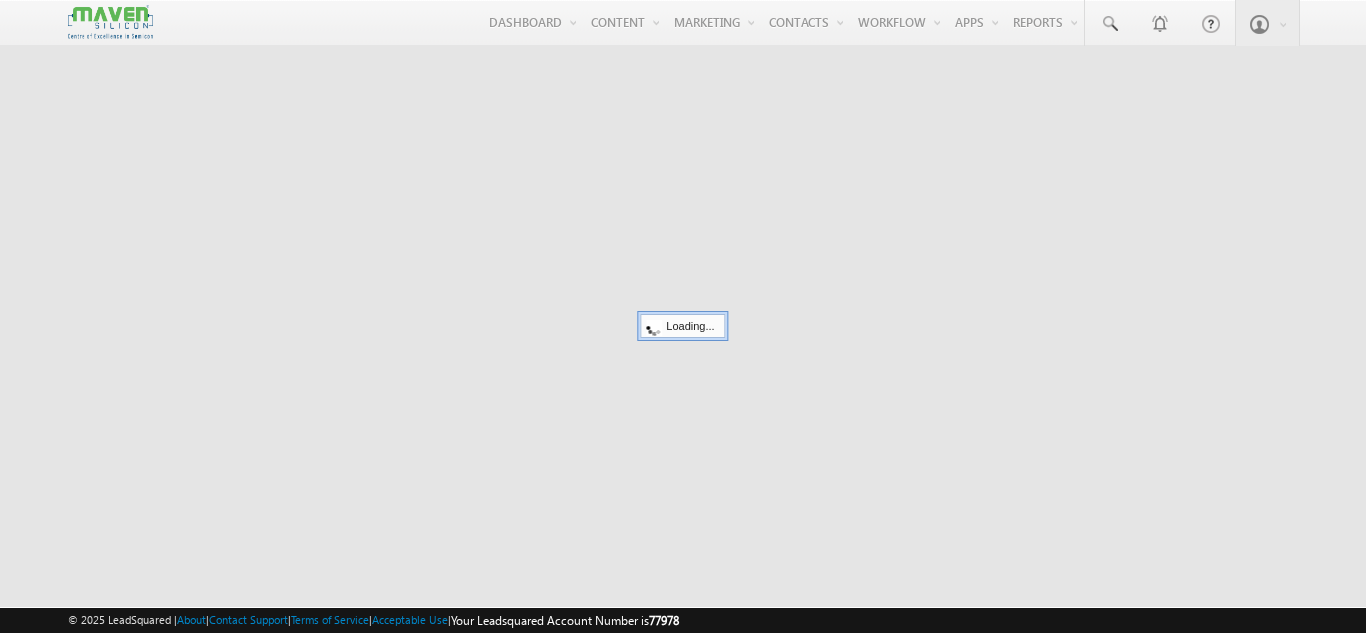 scroll, scrollTop: 0, scrollLeft: 0, axis: both 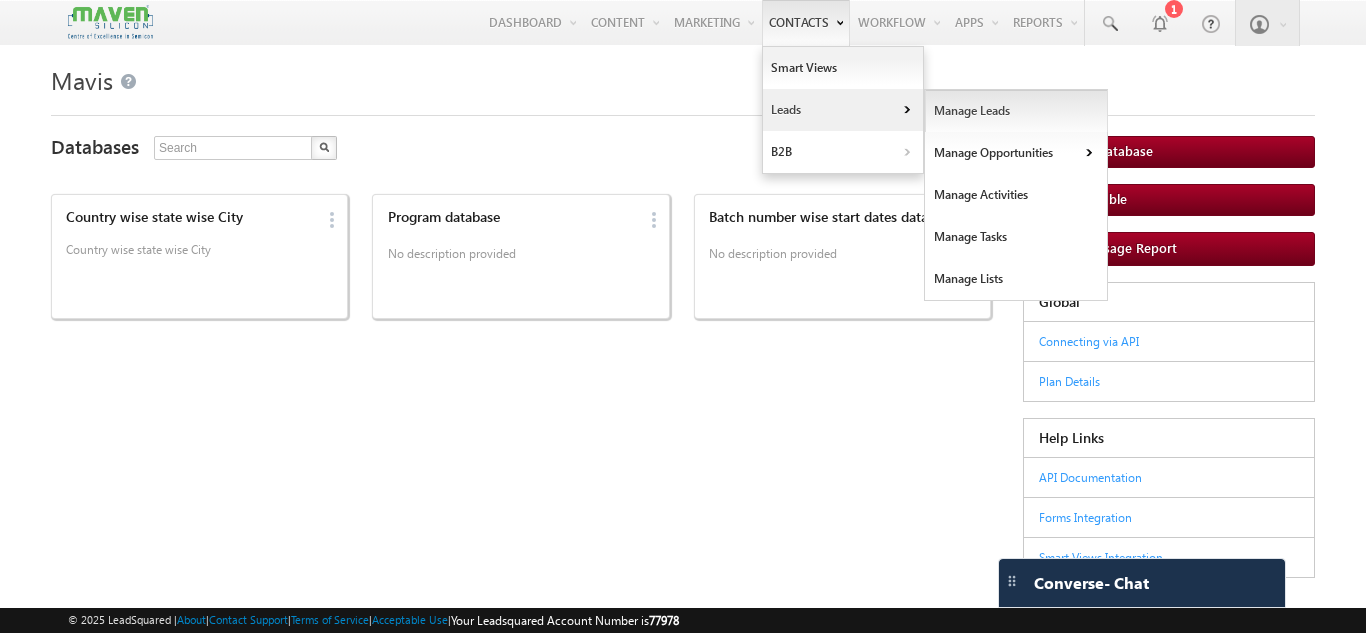 click on "Manage Leads" at bounding box center [1016, 111] 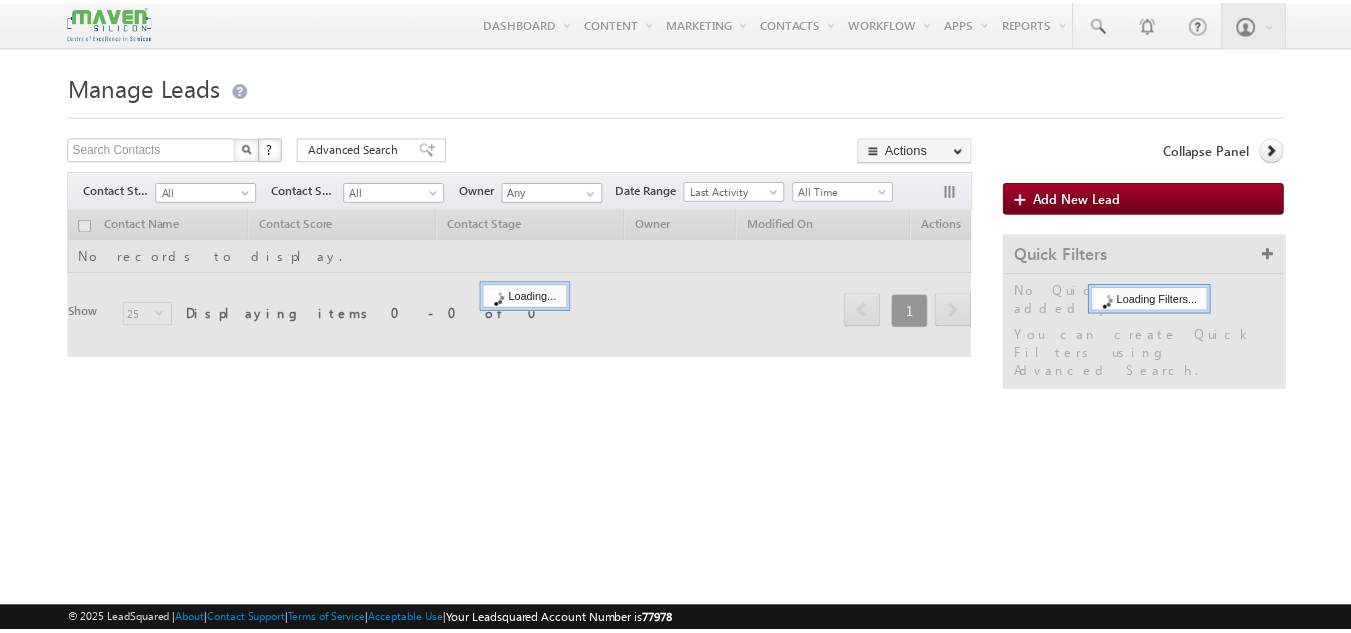 scroll, scrollTop: 0, scrollLeft: 0, axis: both 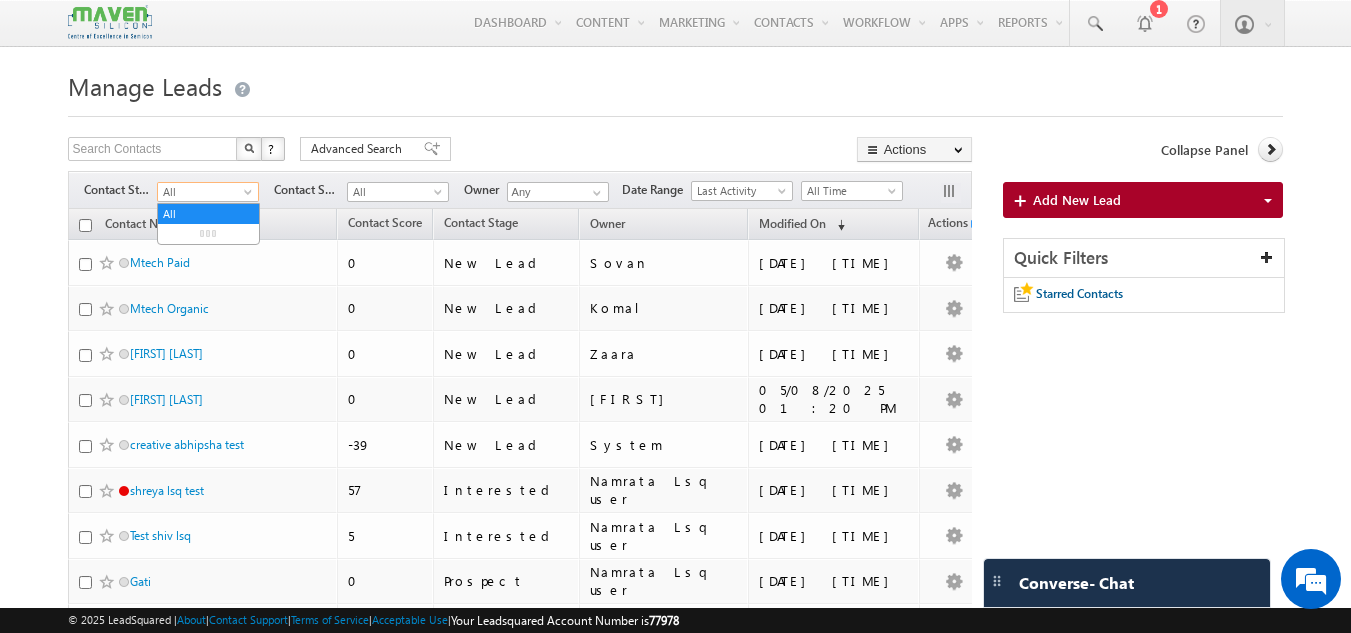 click on "All" at bounding box center [205, 192] 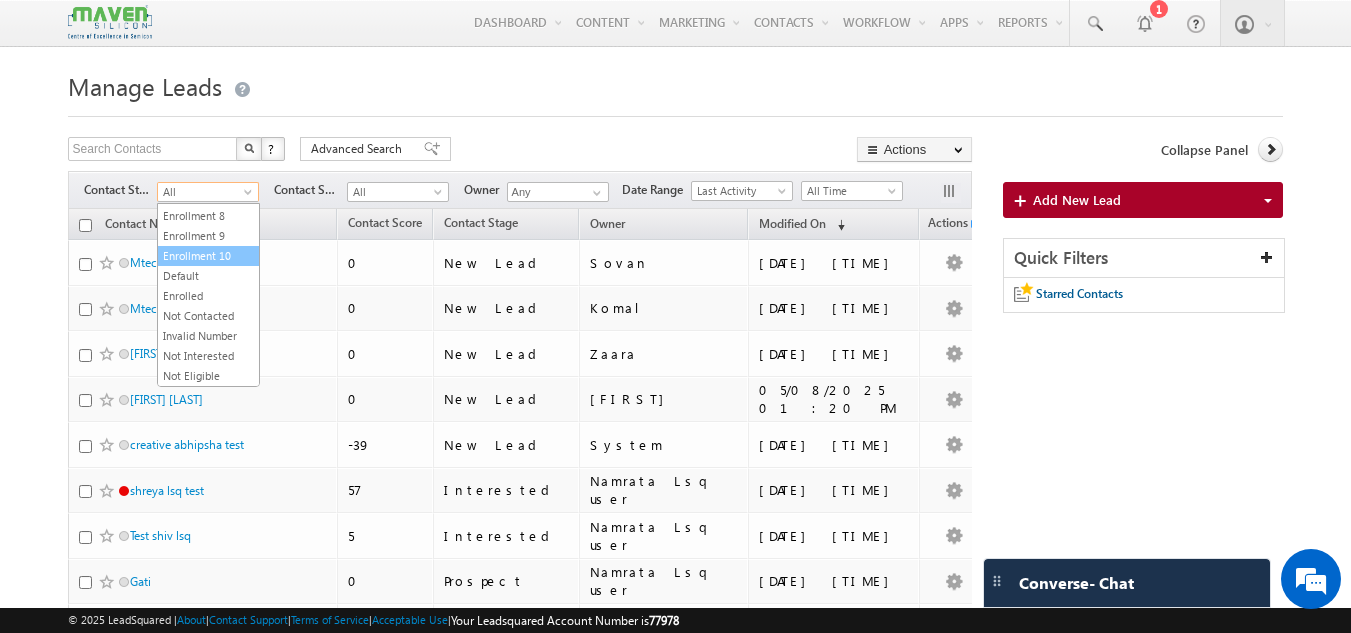 scroll, scrollTop: 0, scrollLeft: 0, axis: both 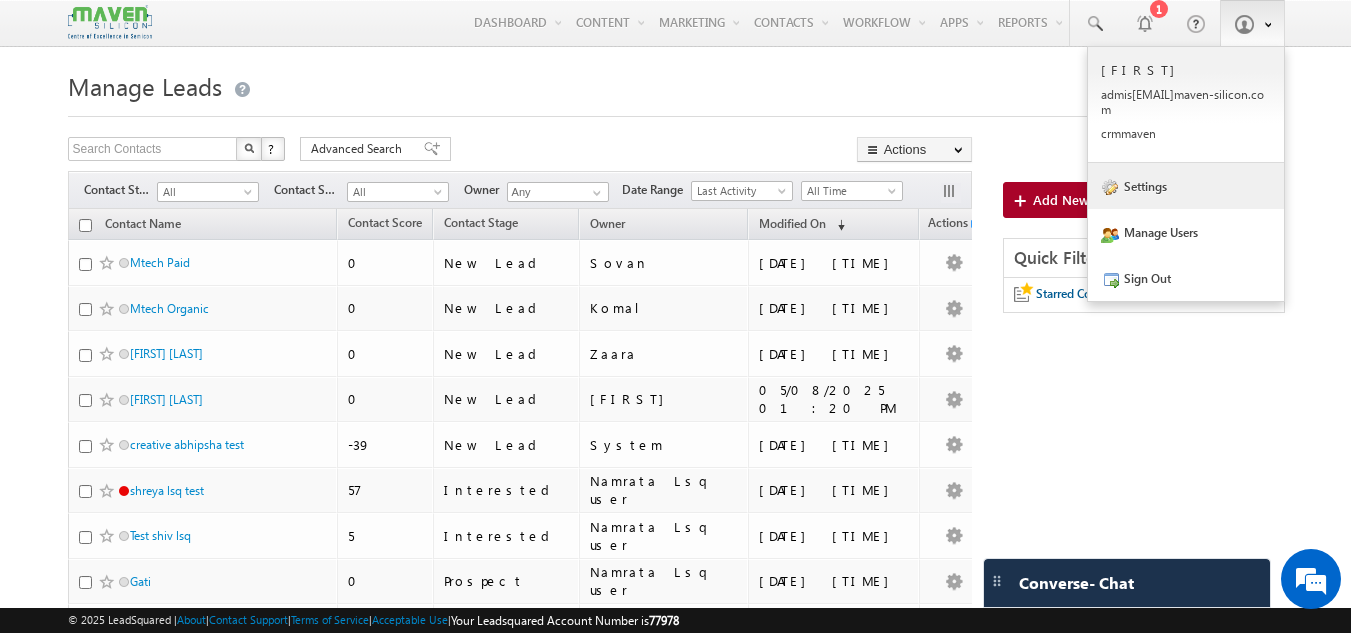 click on "Settings" at bounding box center (1186, 186) 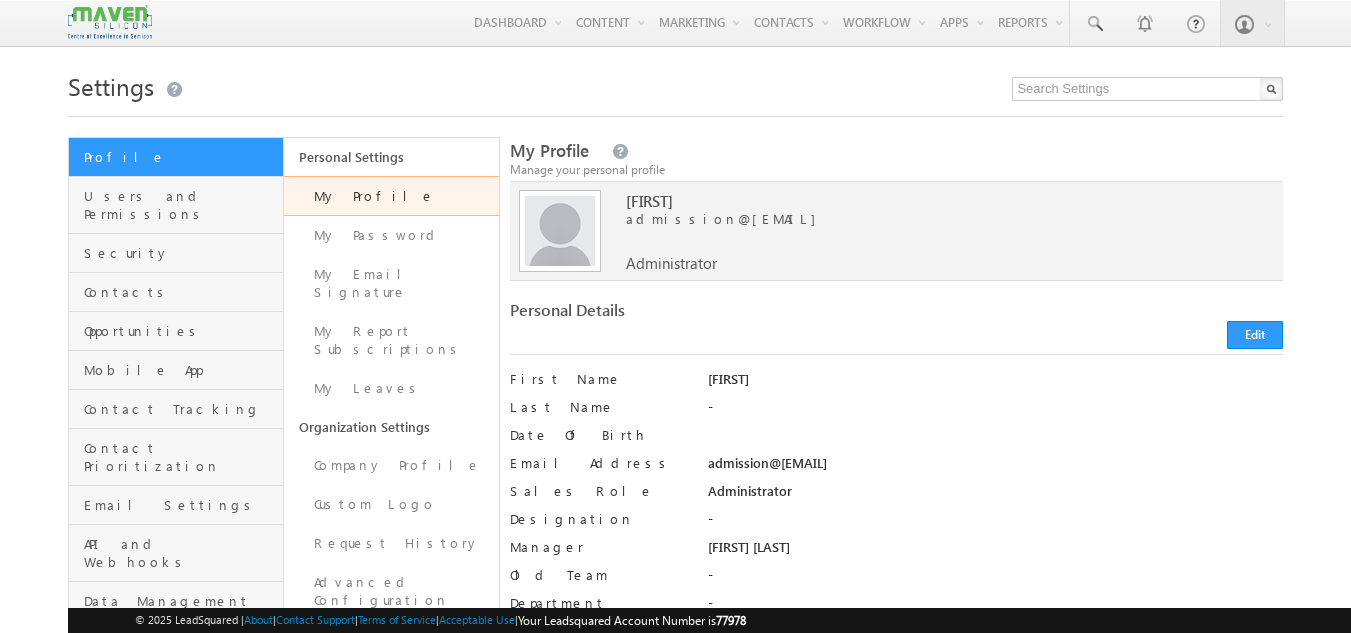 scroll, scrollTop: 0, scrollLeft: 0, axis: both 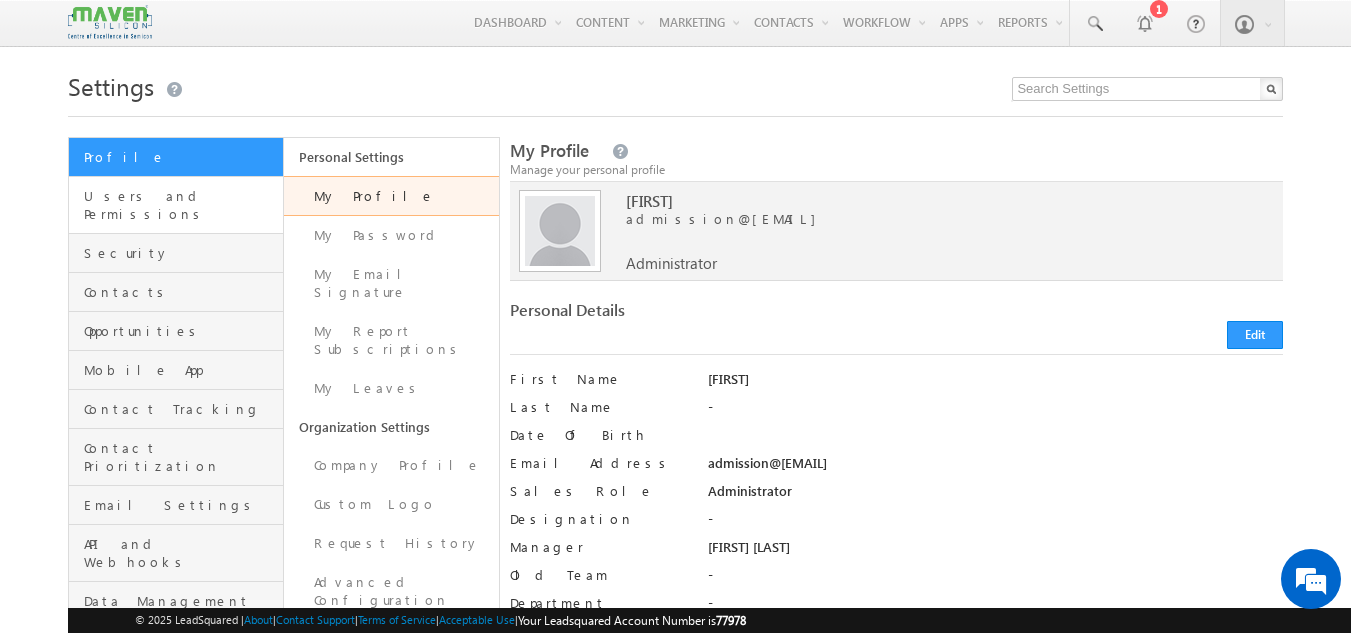 click on "Users and Permissions" at bounding box center (176, 205) 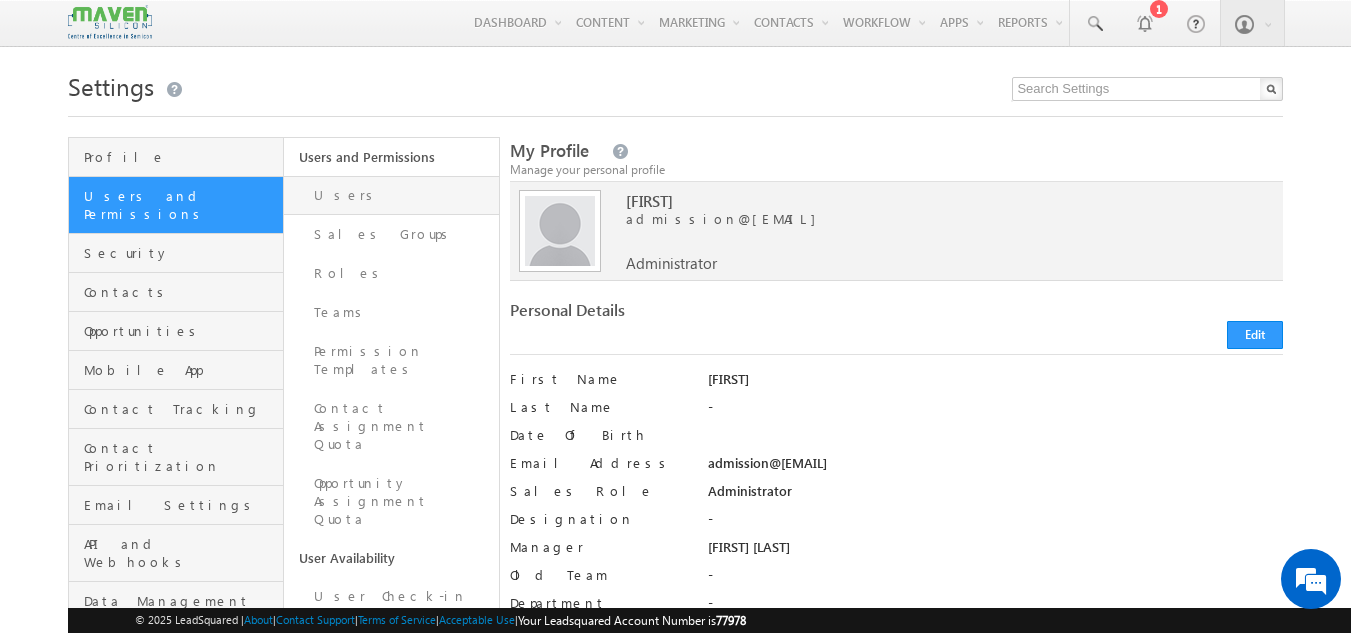 click on "Users" at bounding box center (391, 195) 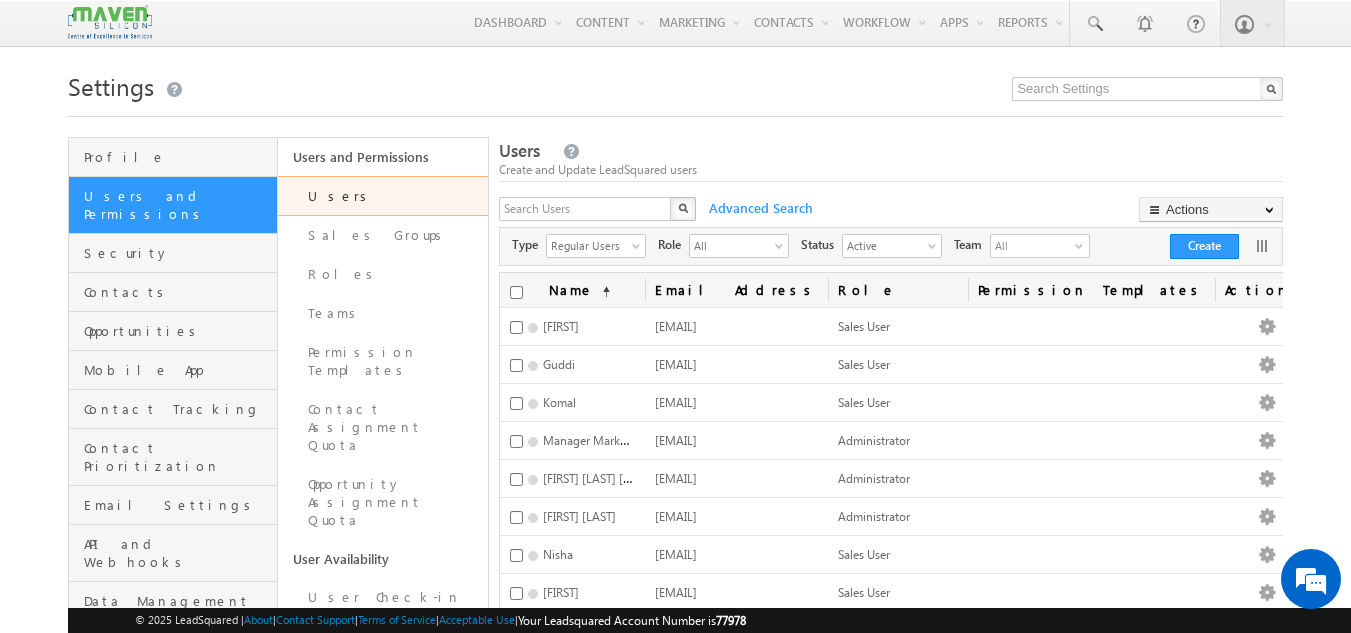 scroll, scrollTop: 0, scrollLeft: 0, axis: both 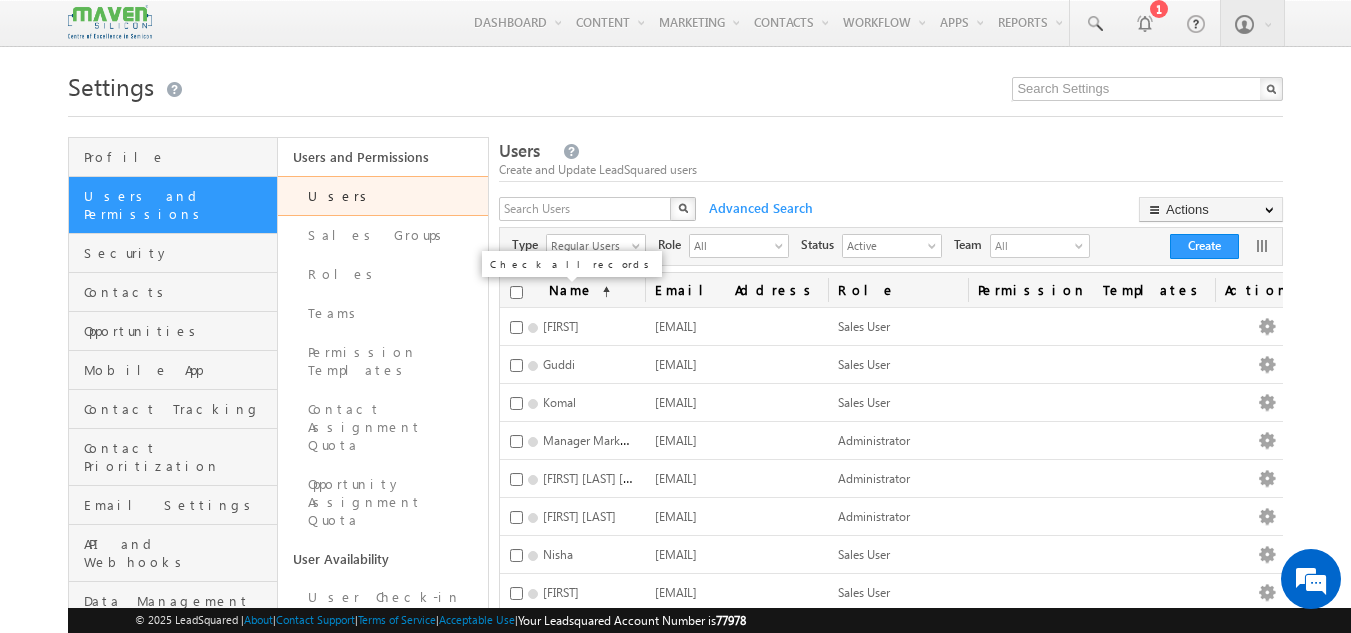 click at bounding box center (516, 292) 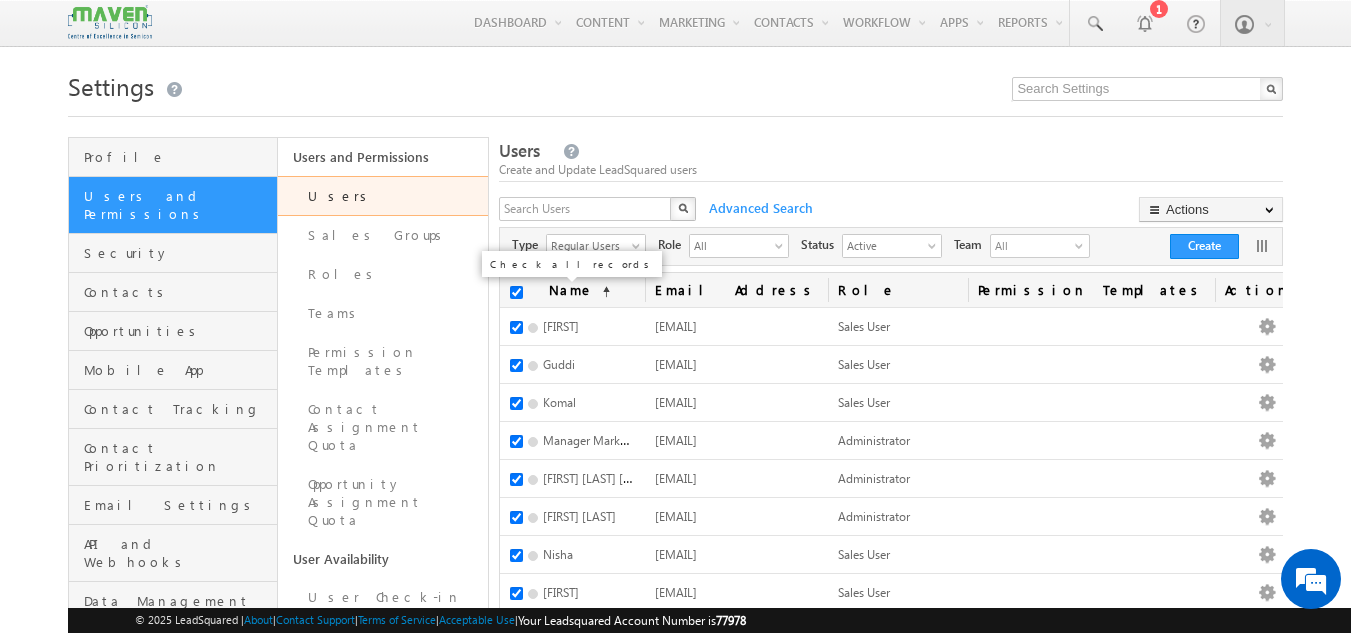 checkbox on "true" 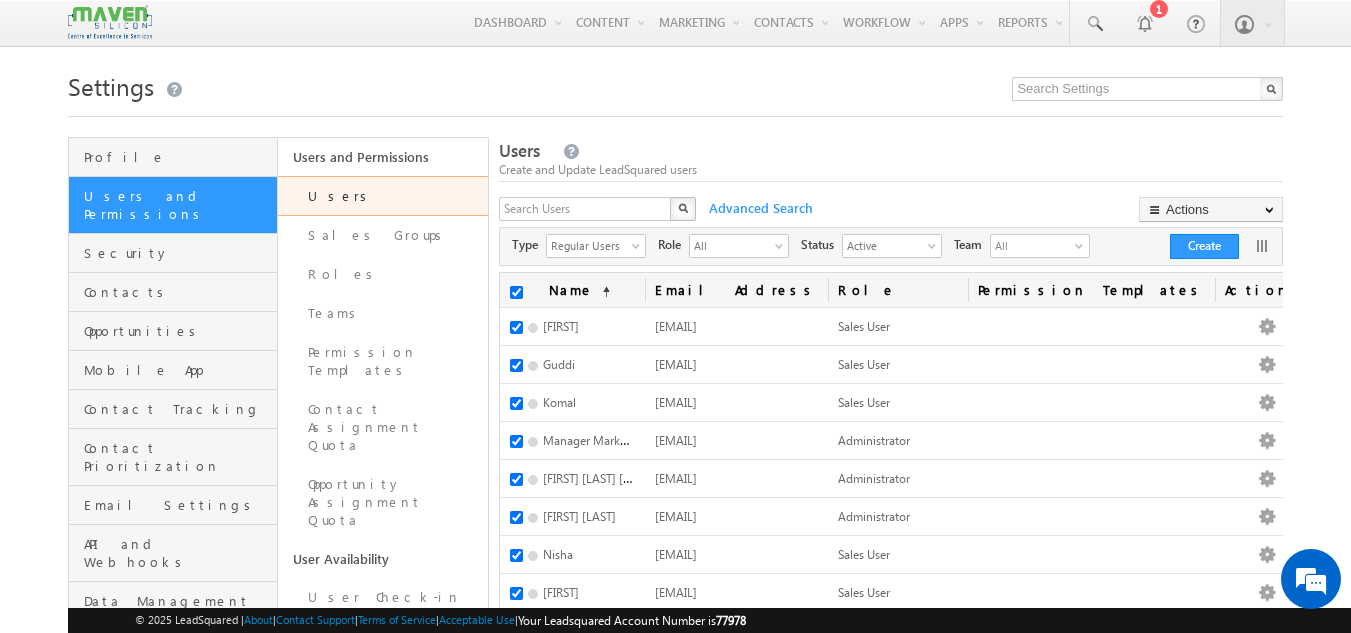 scroll, scrollTop: 0, scrollLeft: 0, axis: both 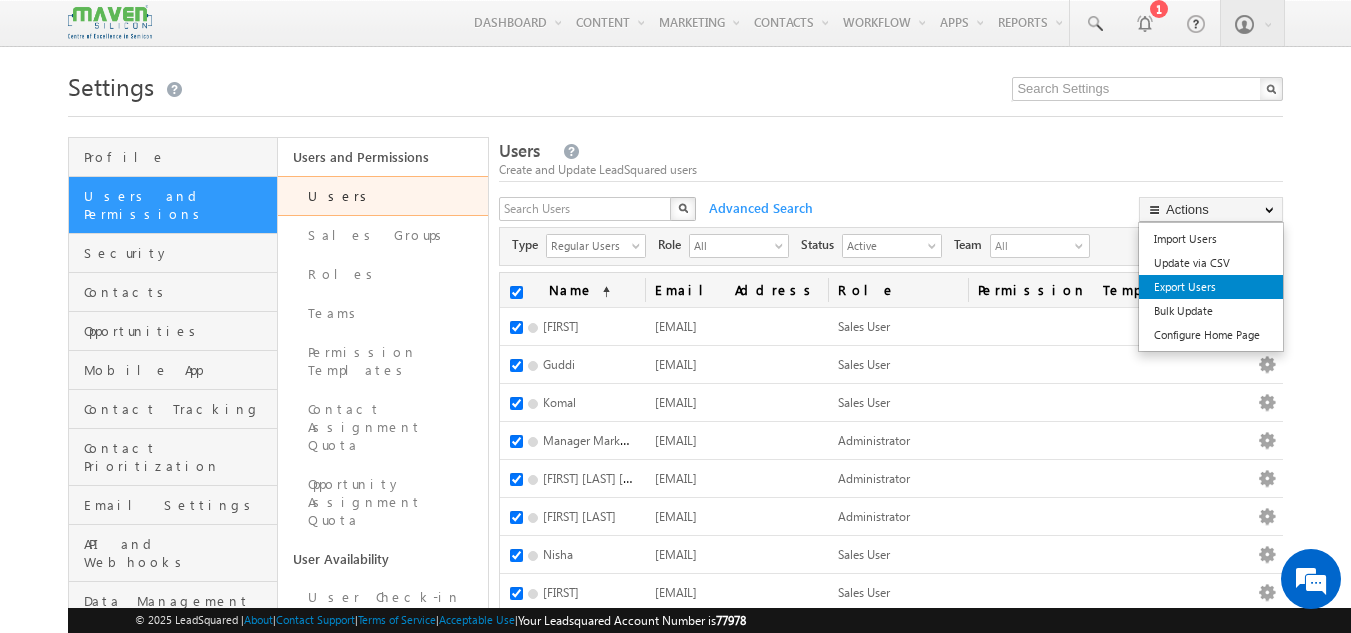 click on "Export Users" at bounding box center (1211, 287) 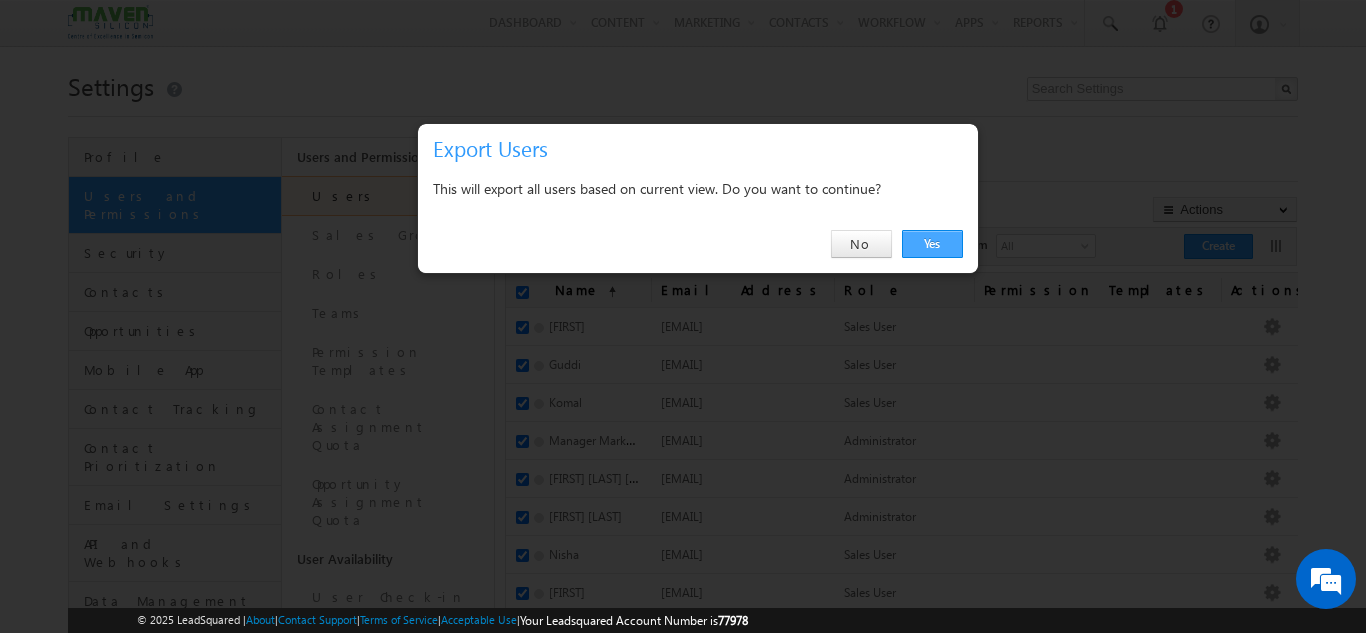 click on "Yes" at bounding box center [932, 244] 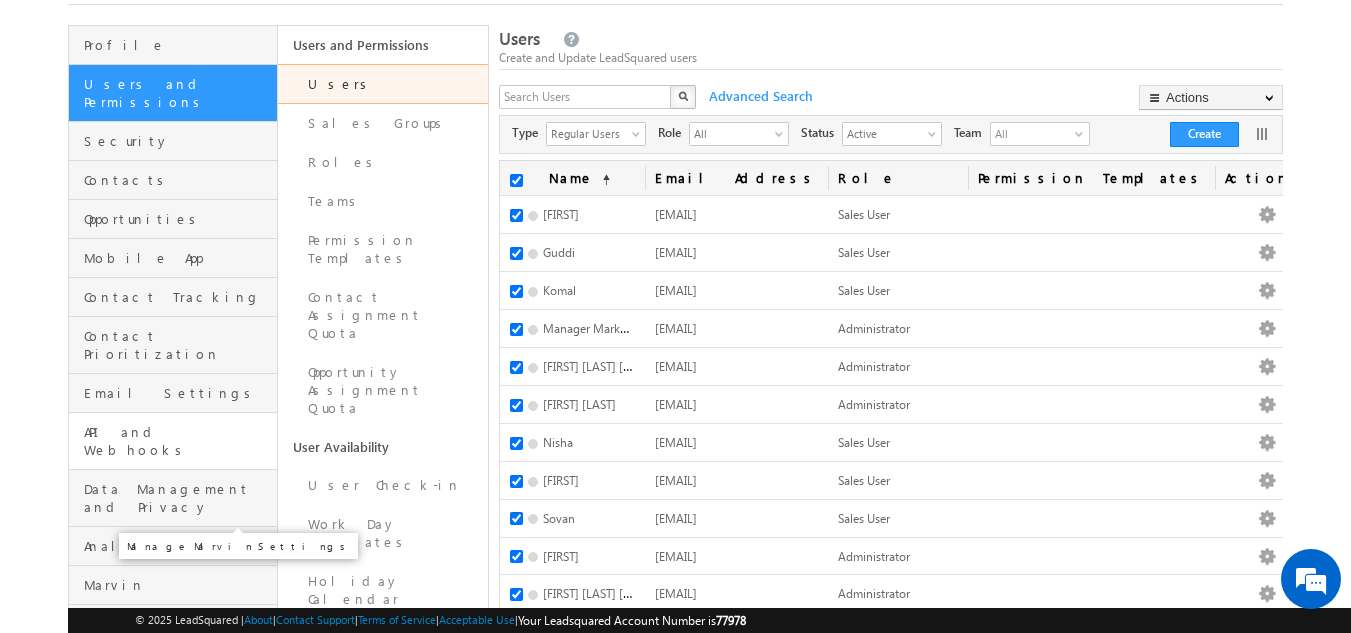 scroll, scrollTop: 104, scrollLeft: 0, axis: vertical 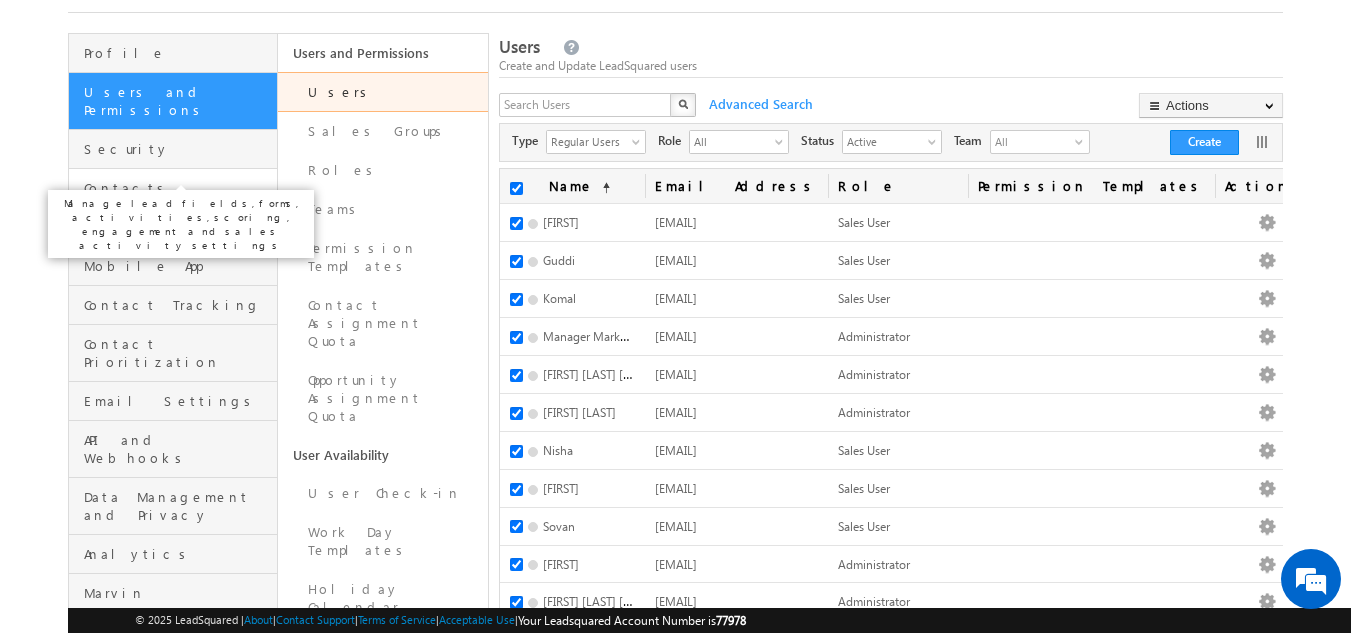 click on "Contacts" at bounding box center (178, 188) 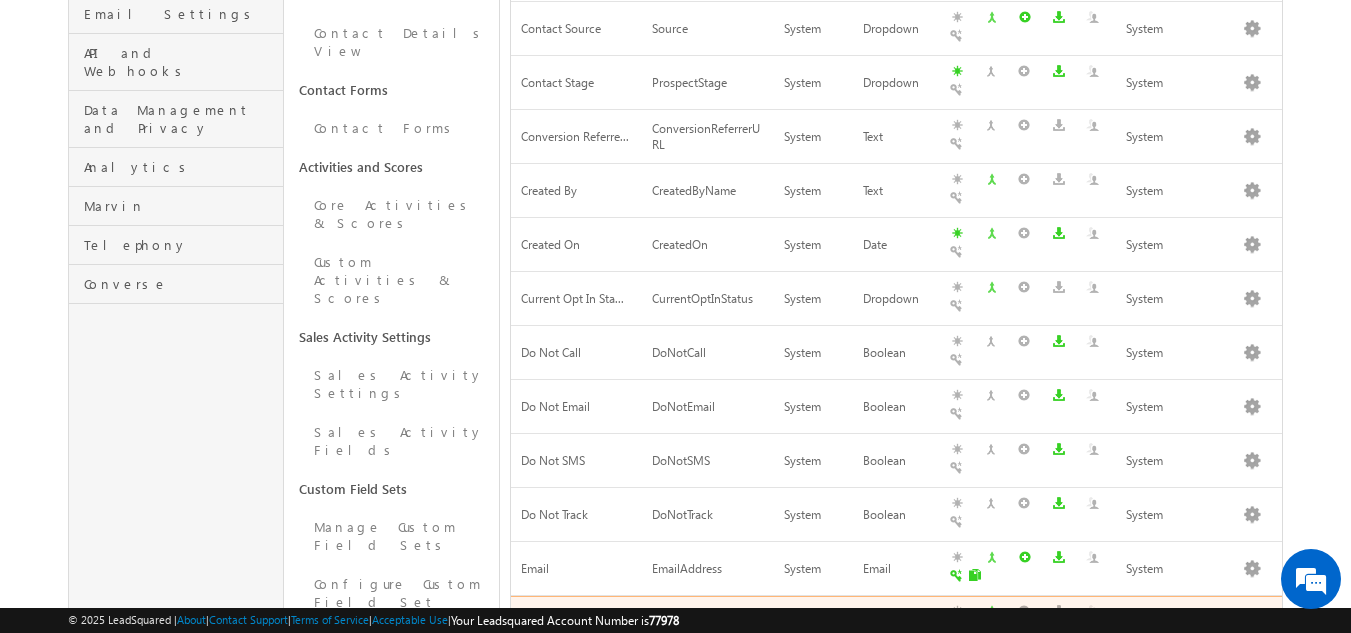 scroll, scrollTop: 721, scrollLeft: 0, axis: vertical 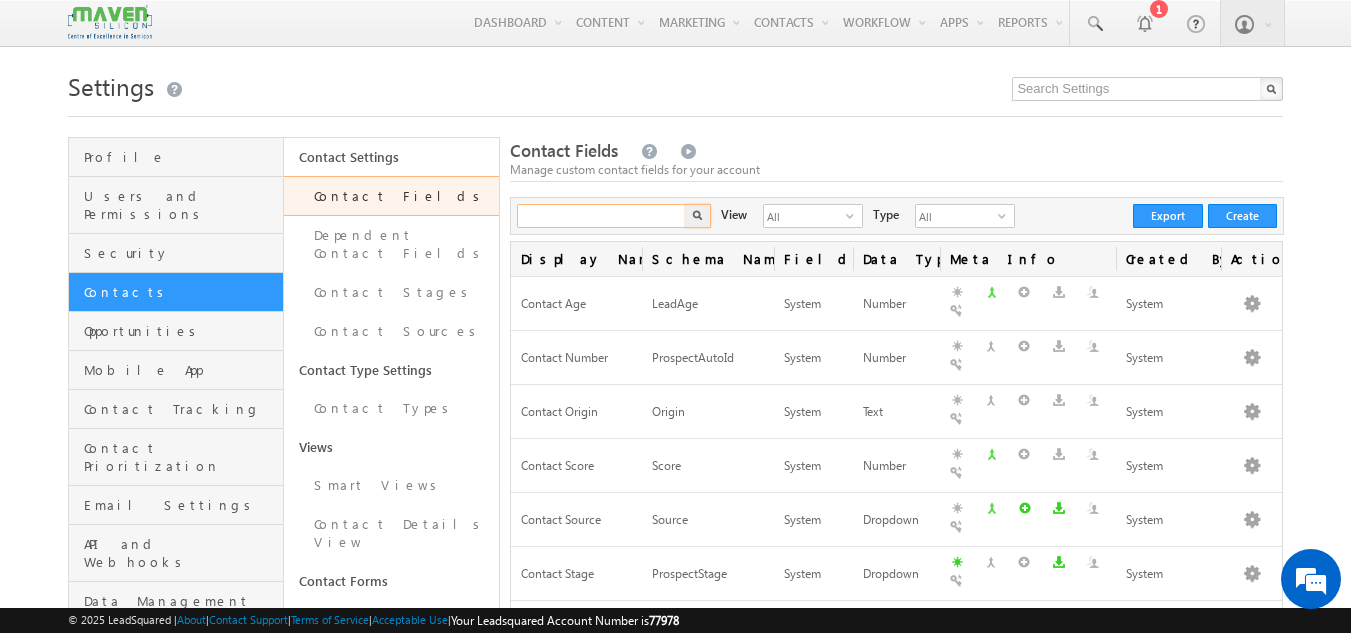 click at bounding box center [602, 216] 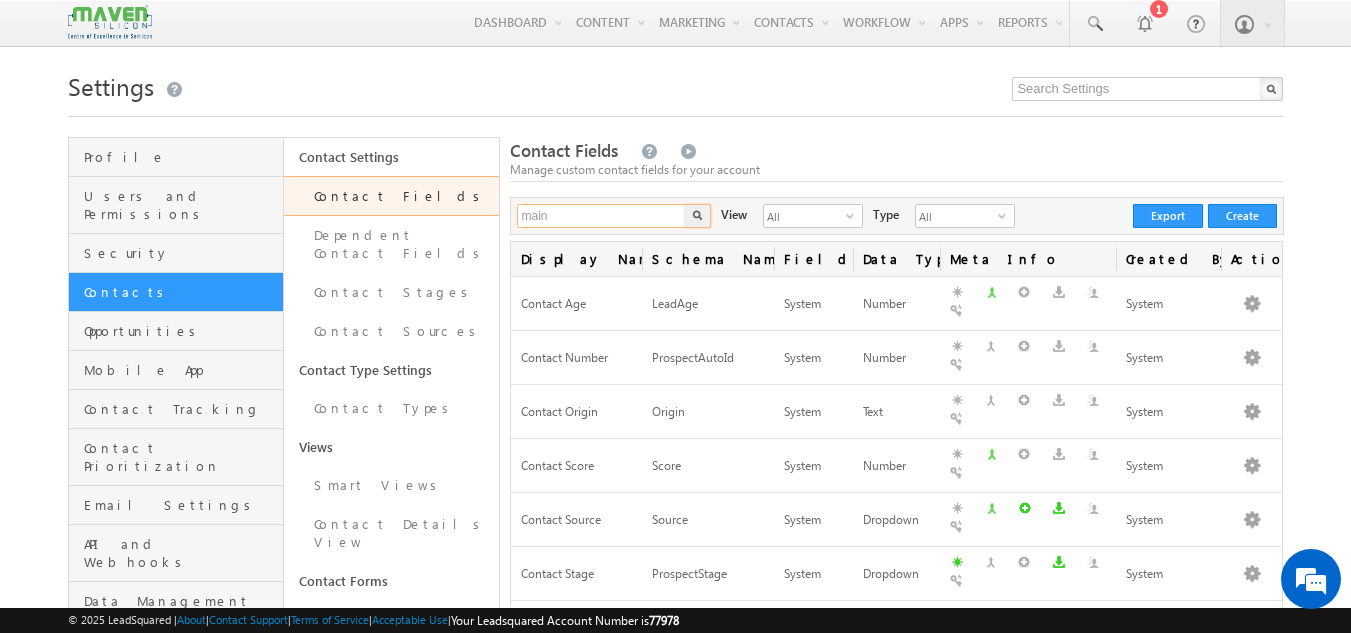 type on "main" 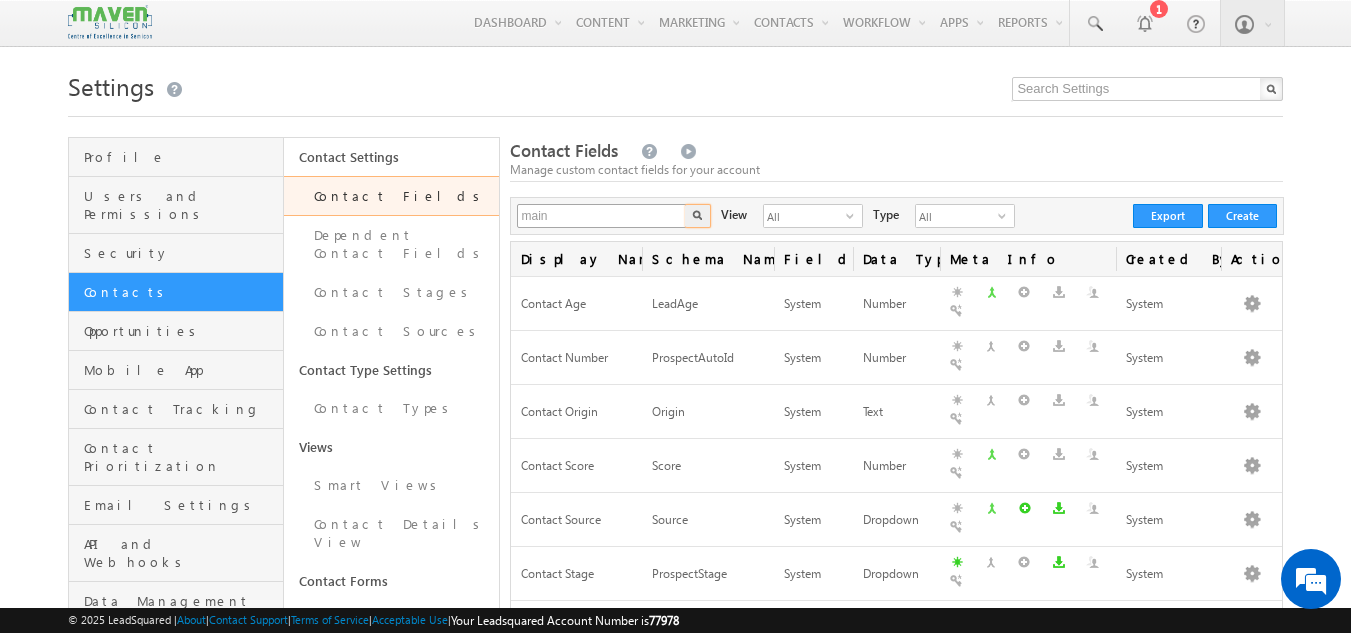 click at bounding box center [698, 216] 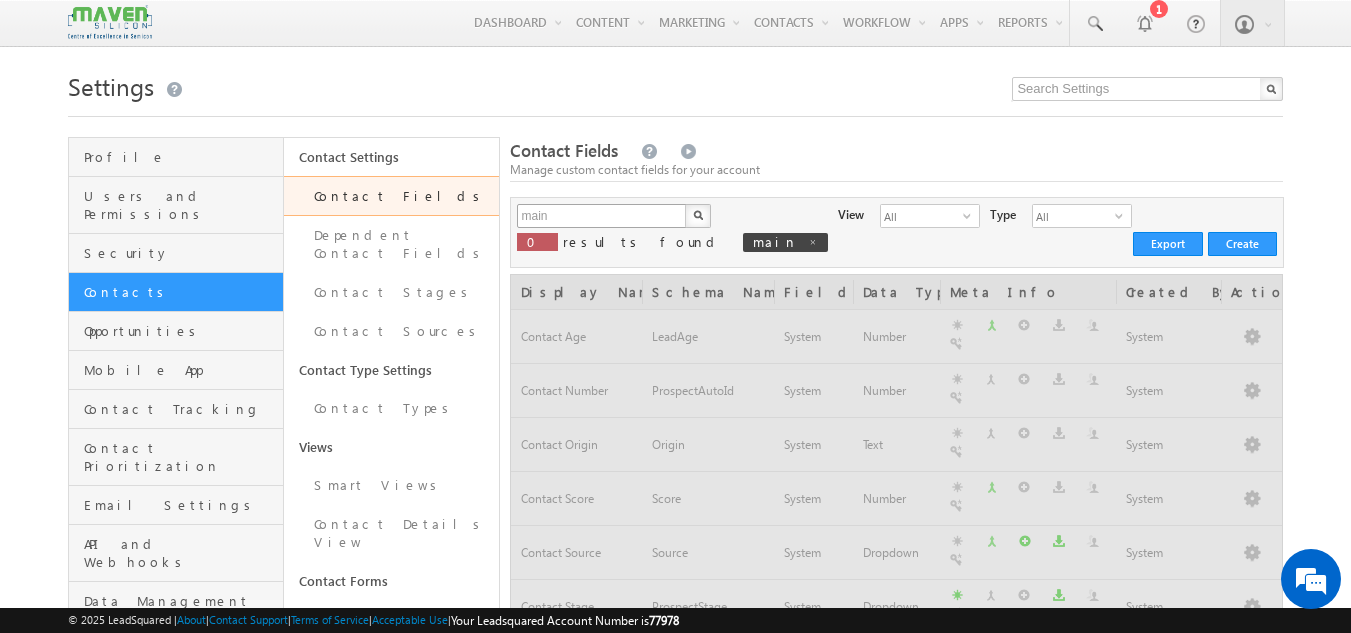 type 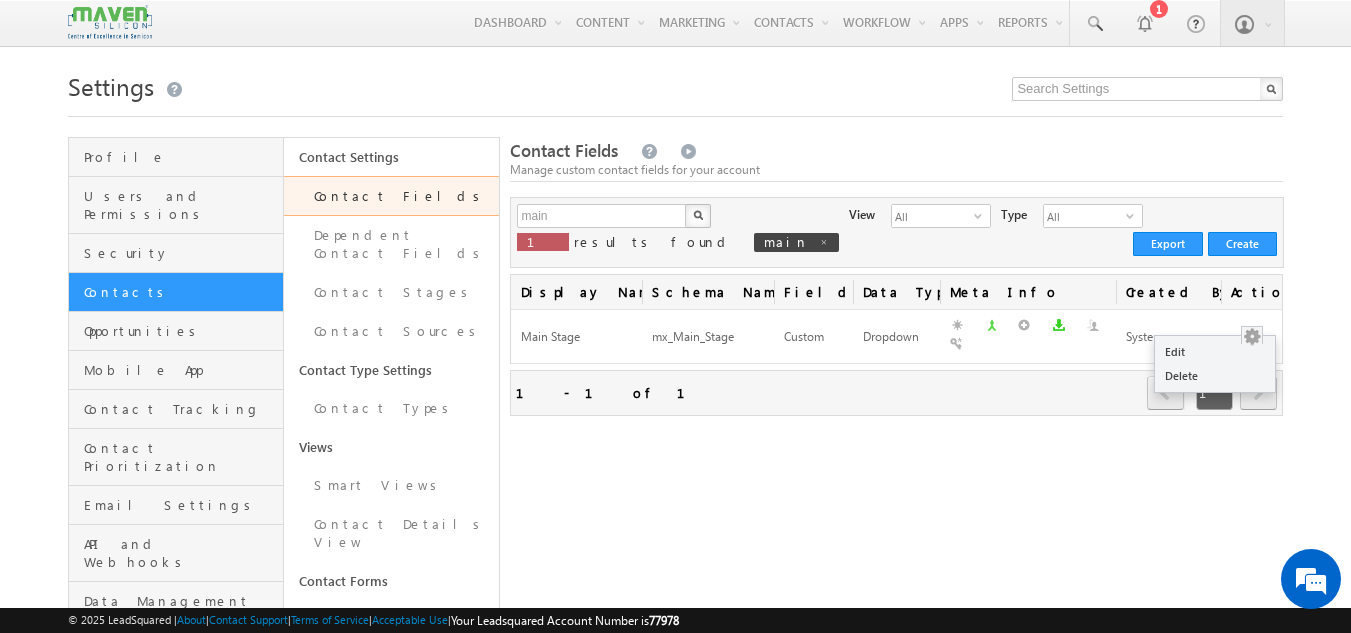 click on "Edit 		 Delete" at bounding box center [1215, 364] 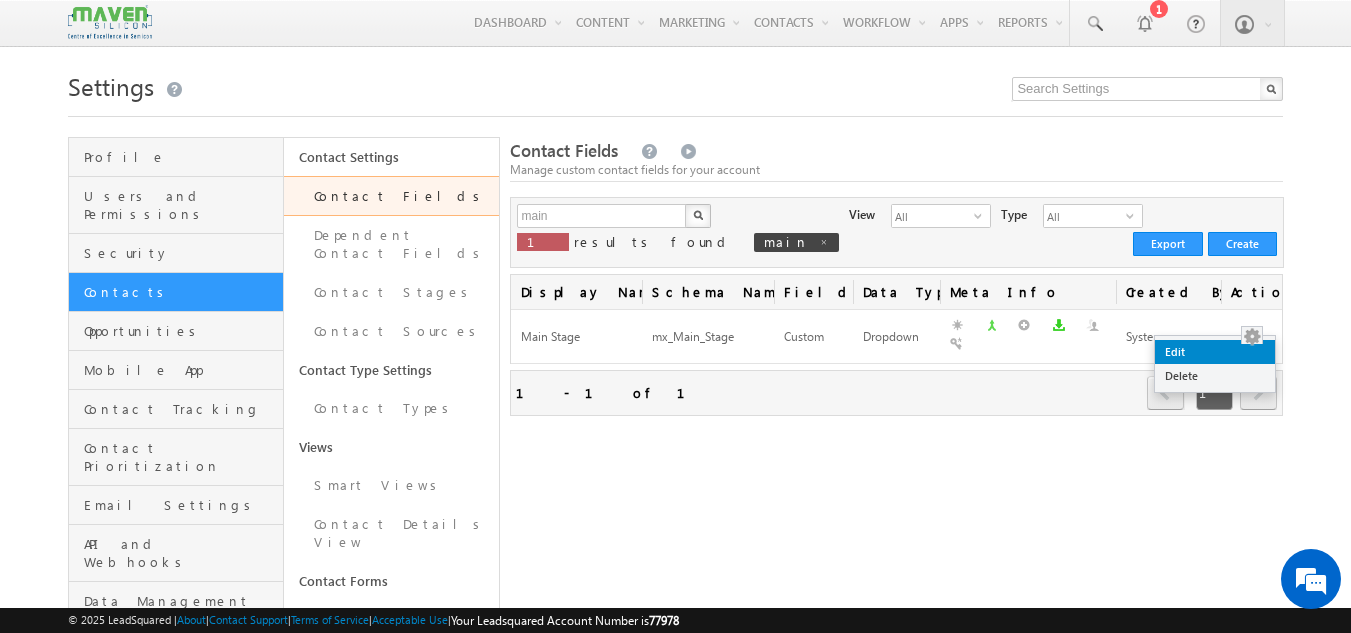 click on "Edit" at bounding box center (1215, 352) 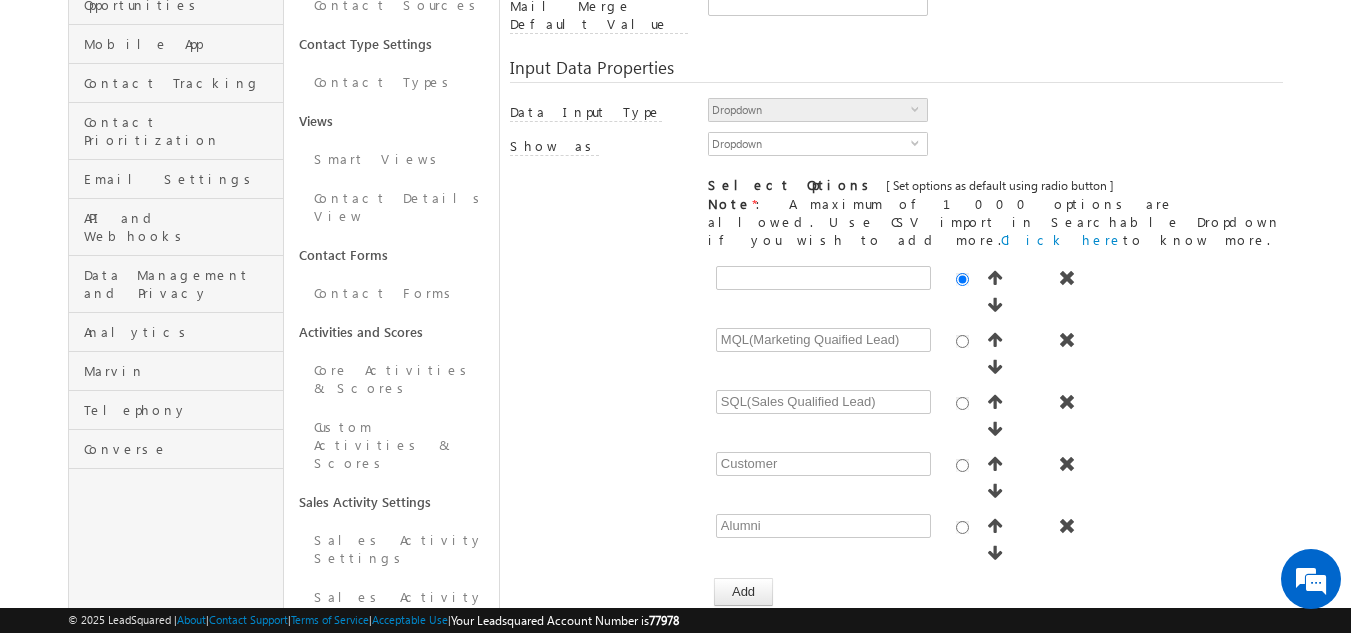 scroll, scrollTop: 327, scrollLeft: 0, axis: vertical 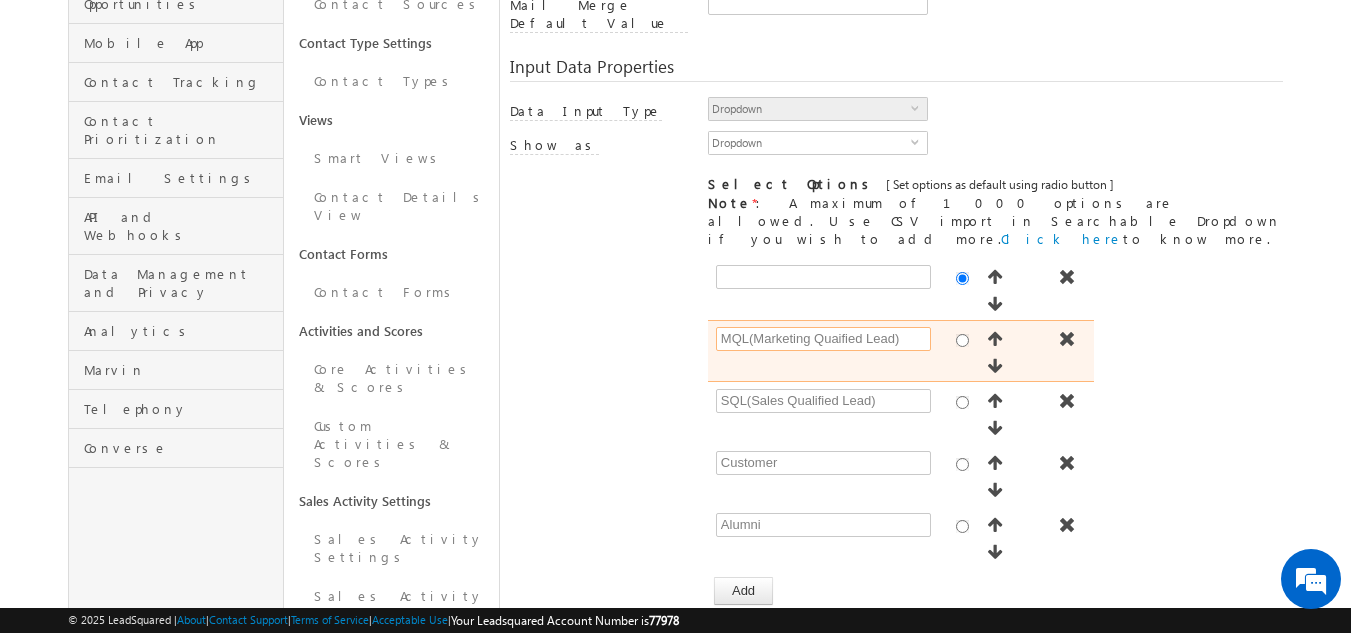 click on "MQL(Marketing Quaified Lead)" at bounding box center (823, 339) 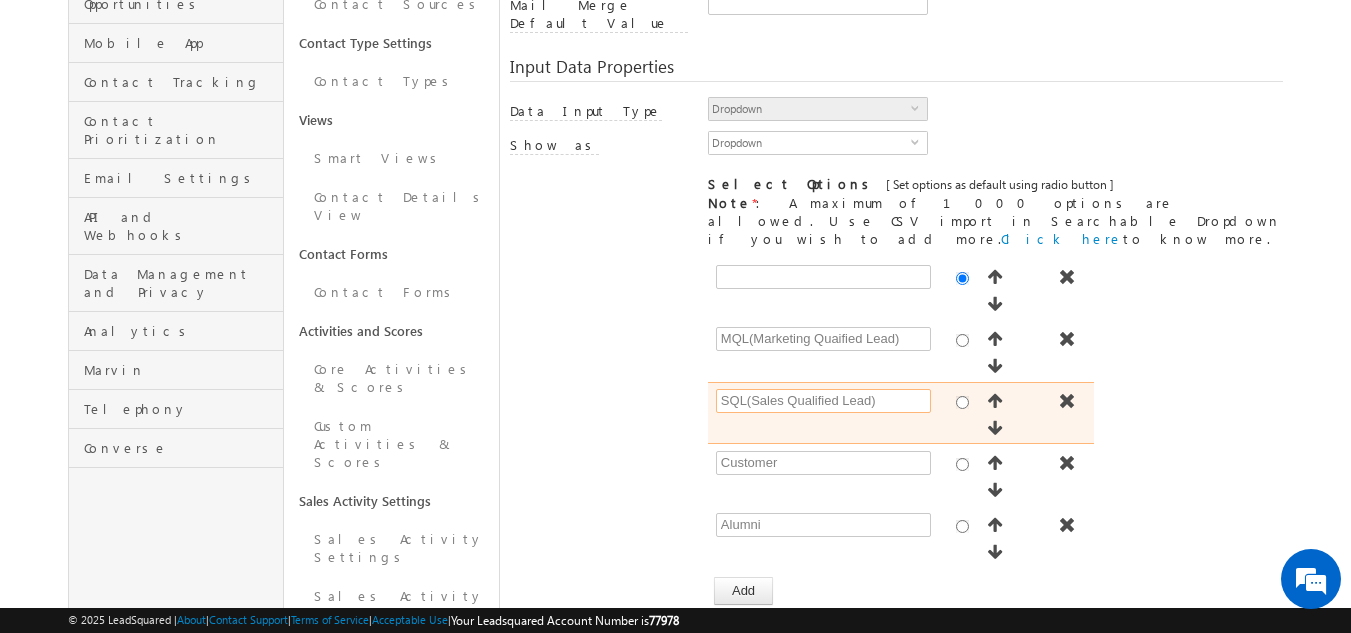 click on "SQL(Sales Qualified Lead)" at bounding box center [823, 401] 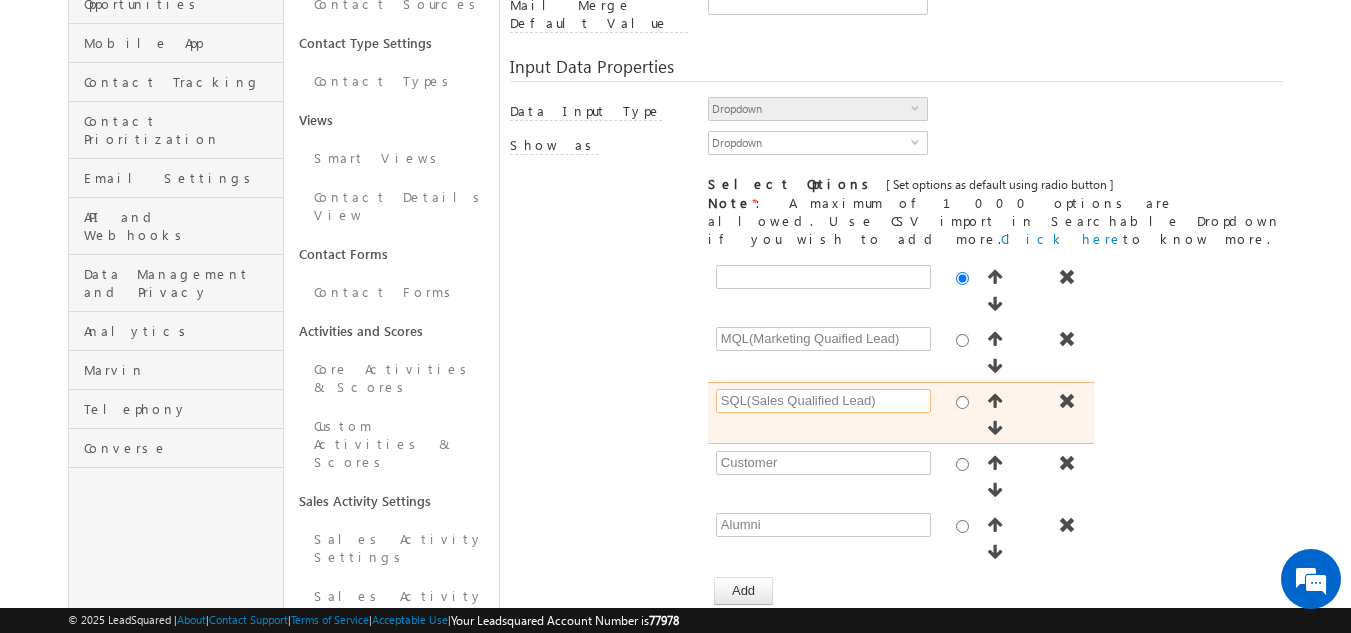 click on "SQL(Sales Qualified Lead)" at bounding box center [823, 401] 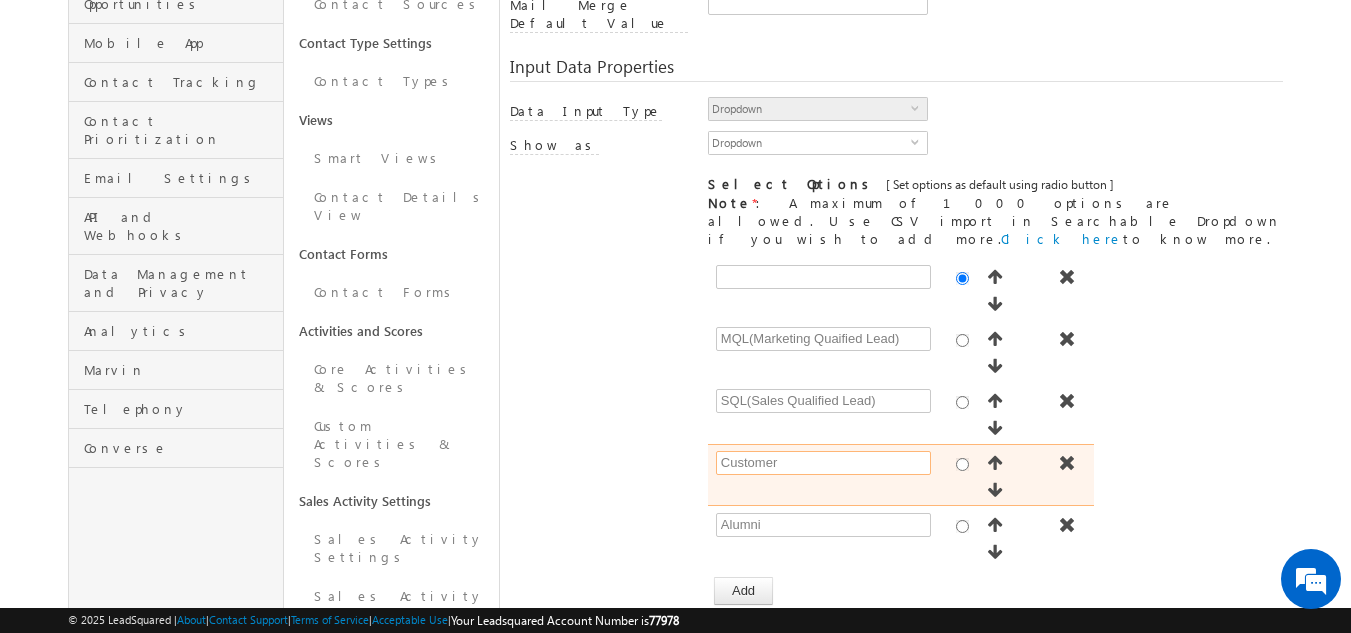 click on "Customer" at bounding box center [823, 463] 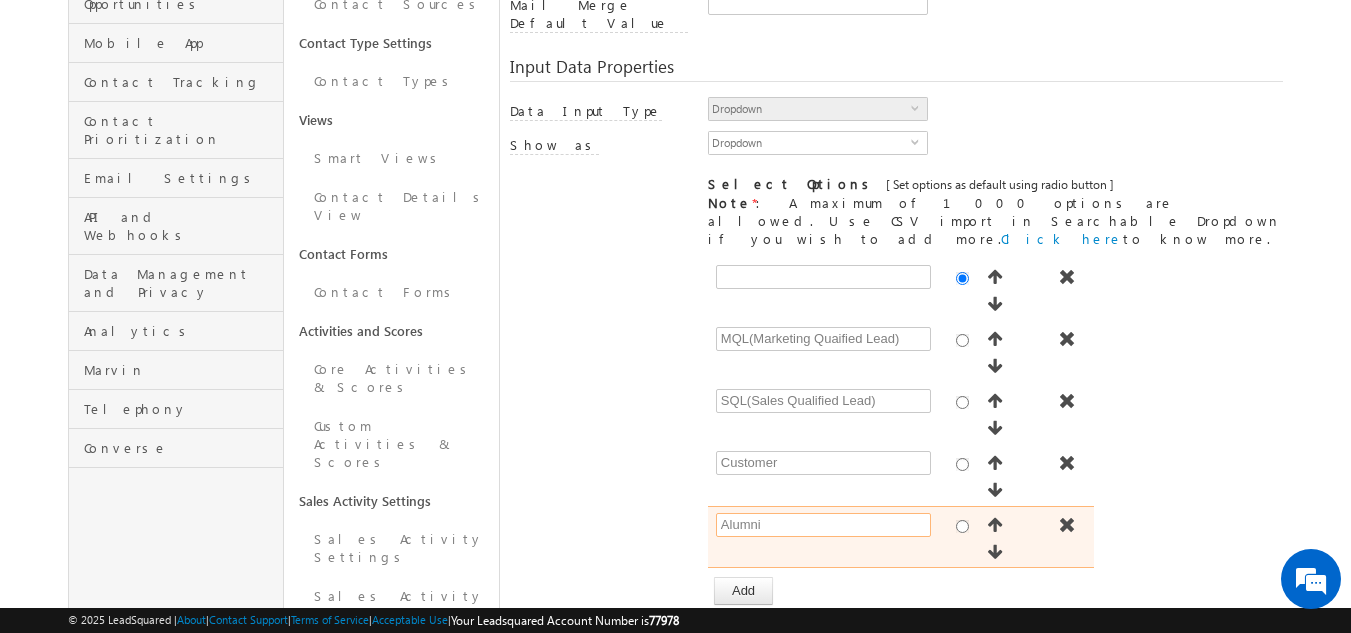click on "Alumni" at bounding box center [823, 525] 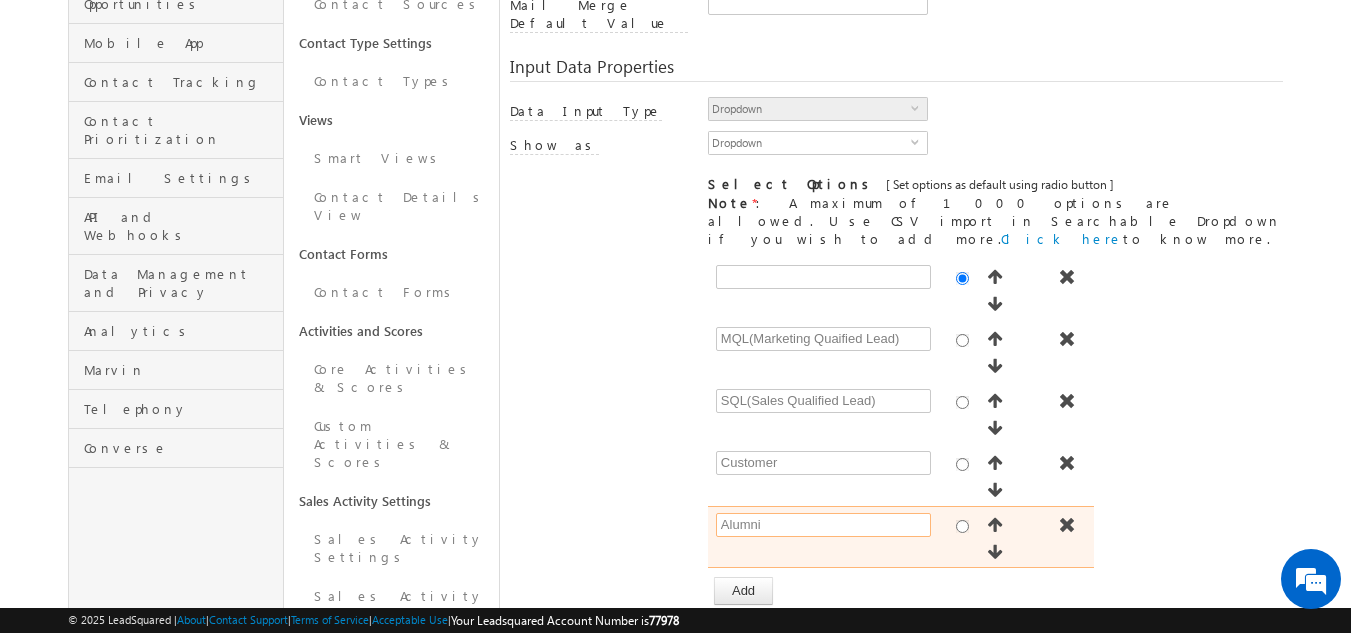 click on "Alumni" at bounding box center (823, 525) 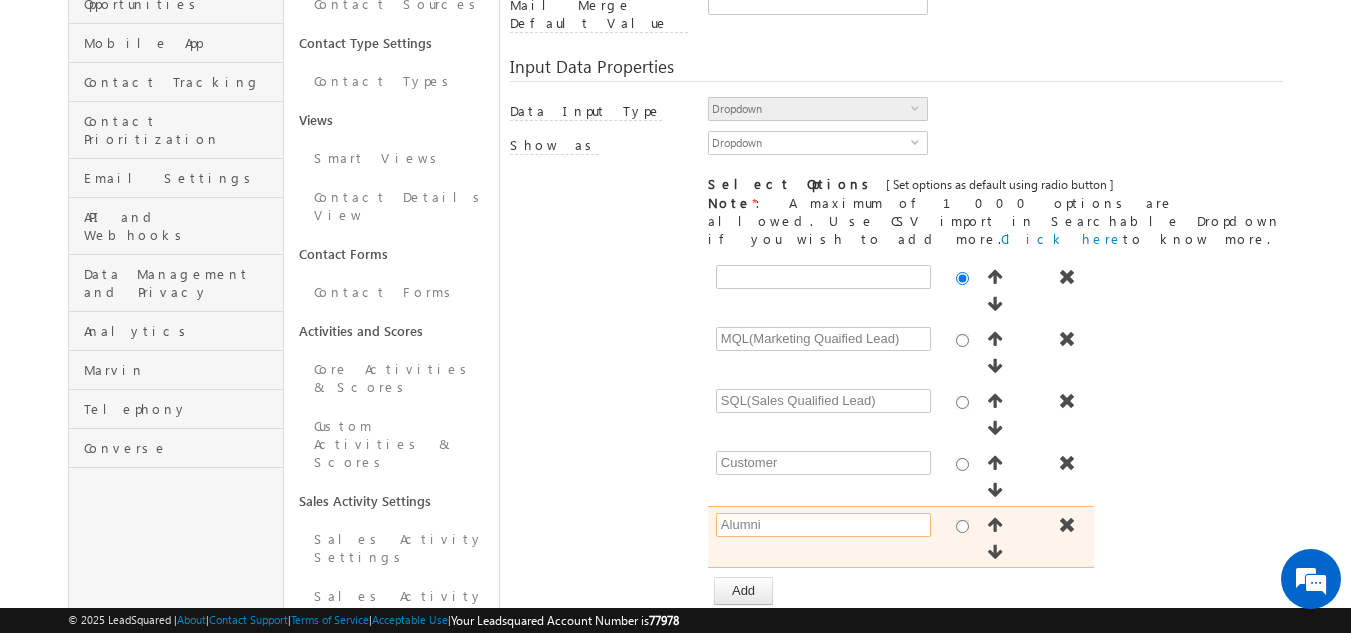 click on "Alumni" at bounding box center (823, 525) 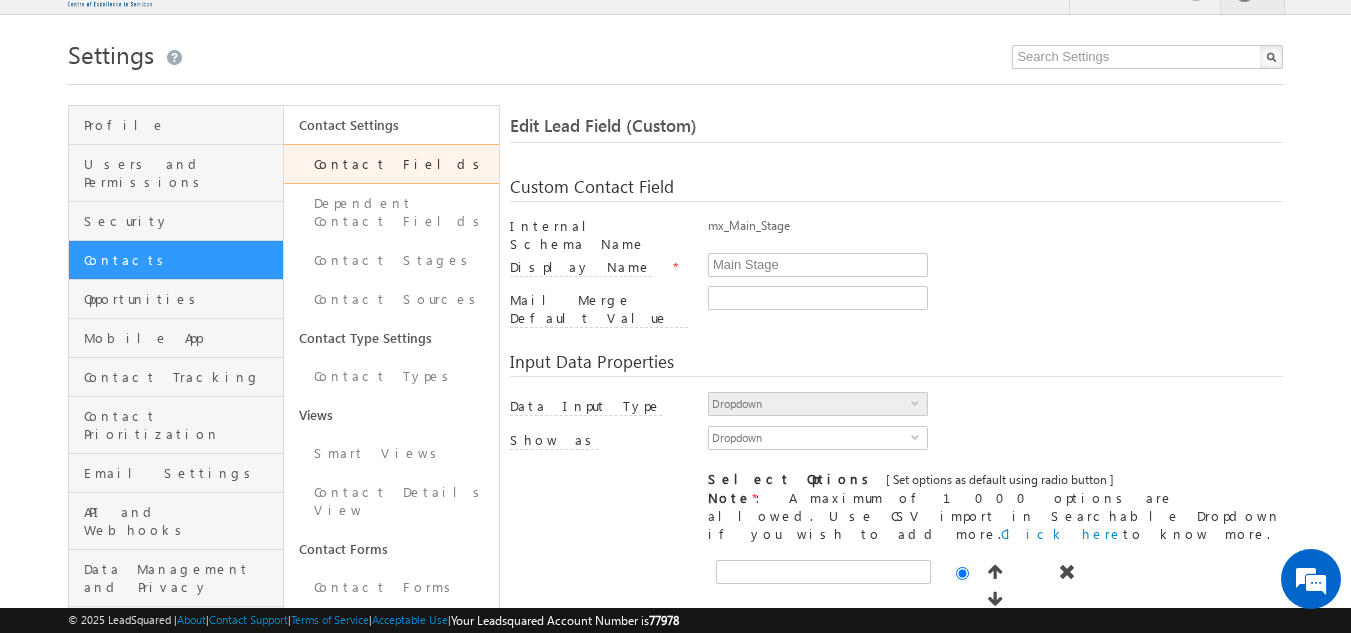 scroll, scrollTop: 0, scrollLeft: 0, axis: both 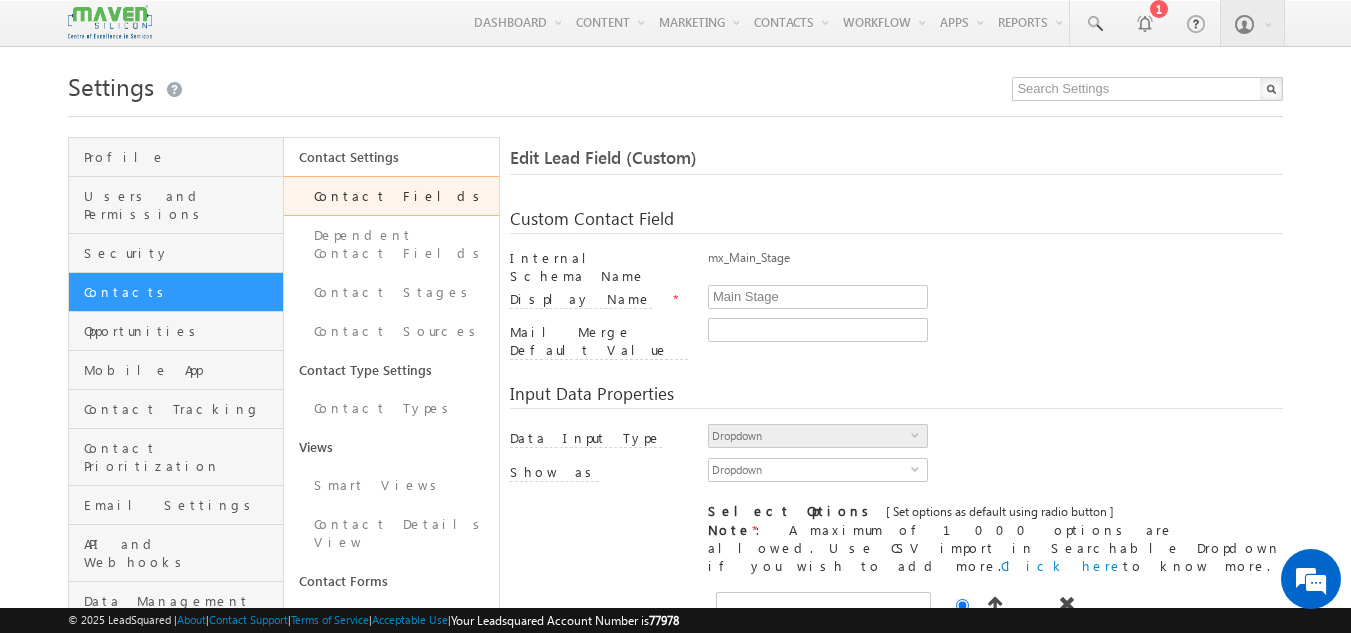 click on "Contact Fields" at bounding box center [391, 196] 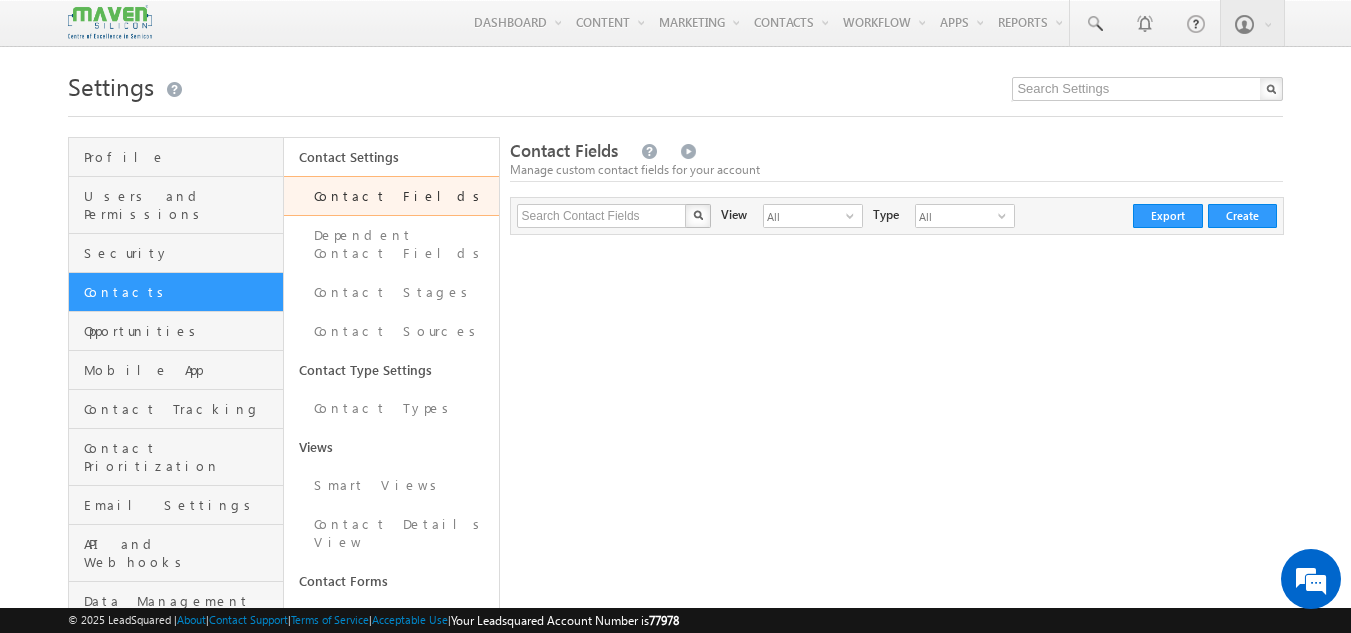 scroll, scrollTop: 0, scrollLeft: 0, axis: both 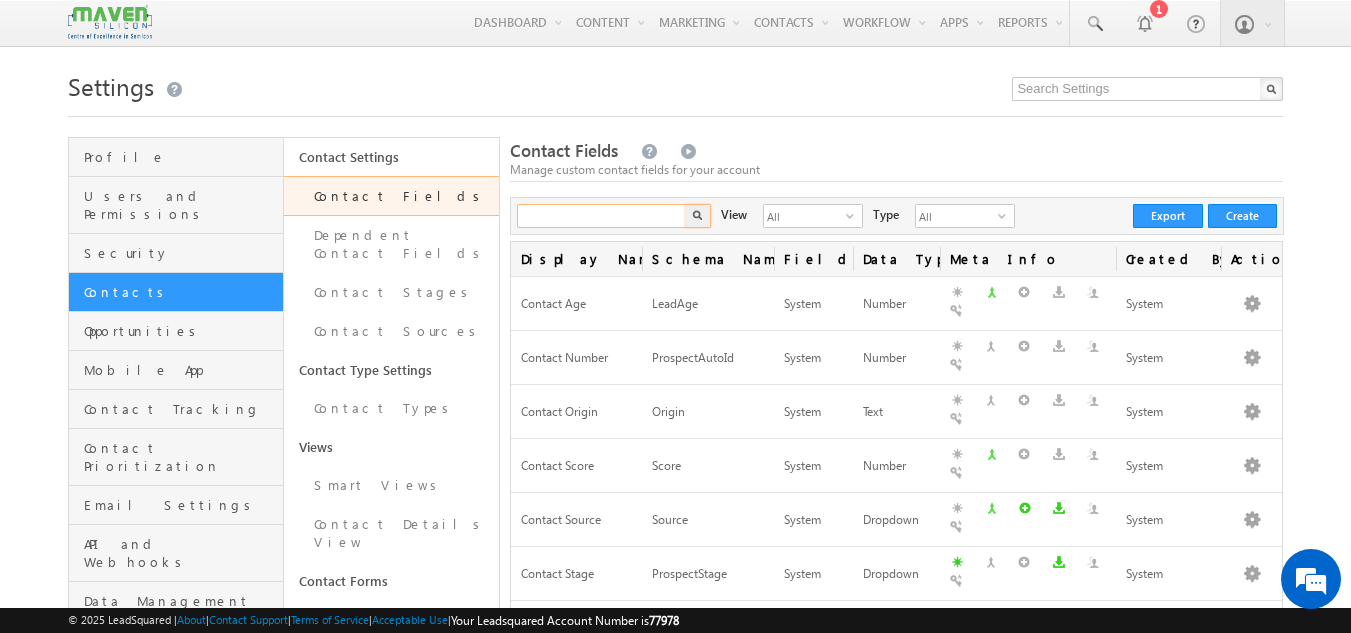 click at bounding box center (602, 216) 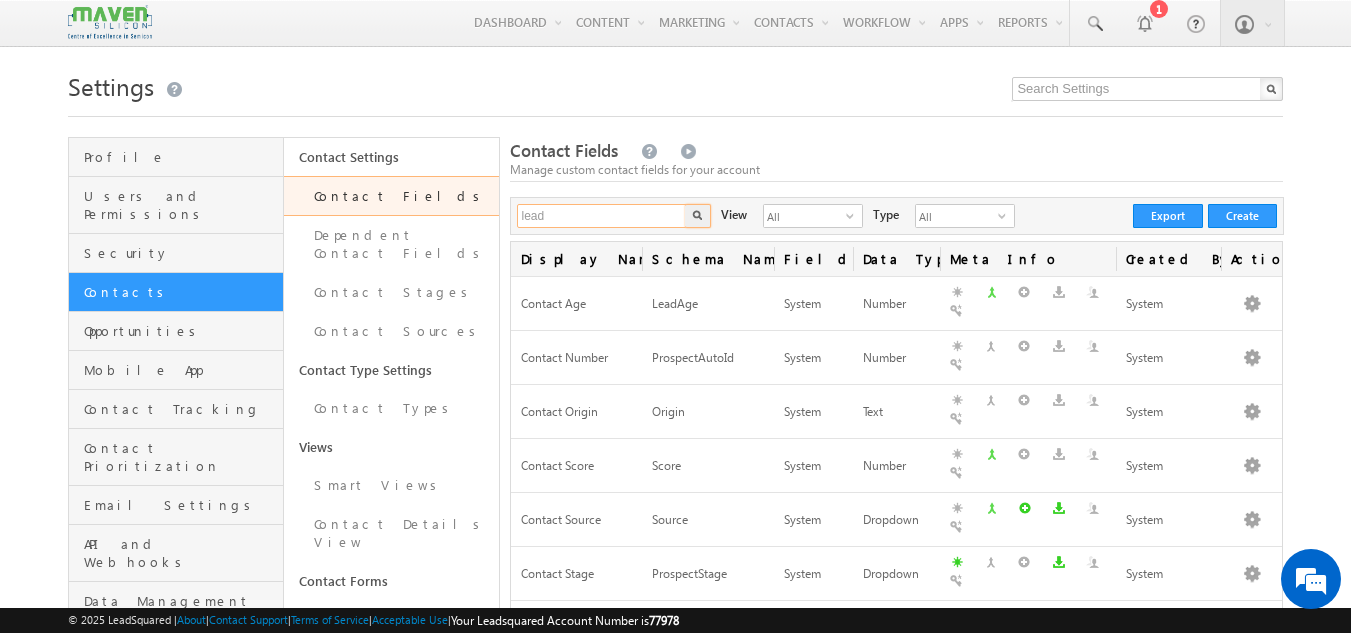type on "lead" 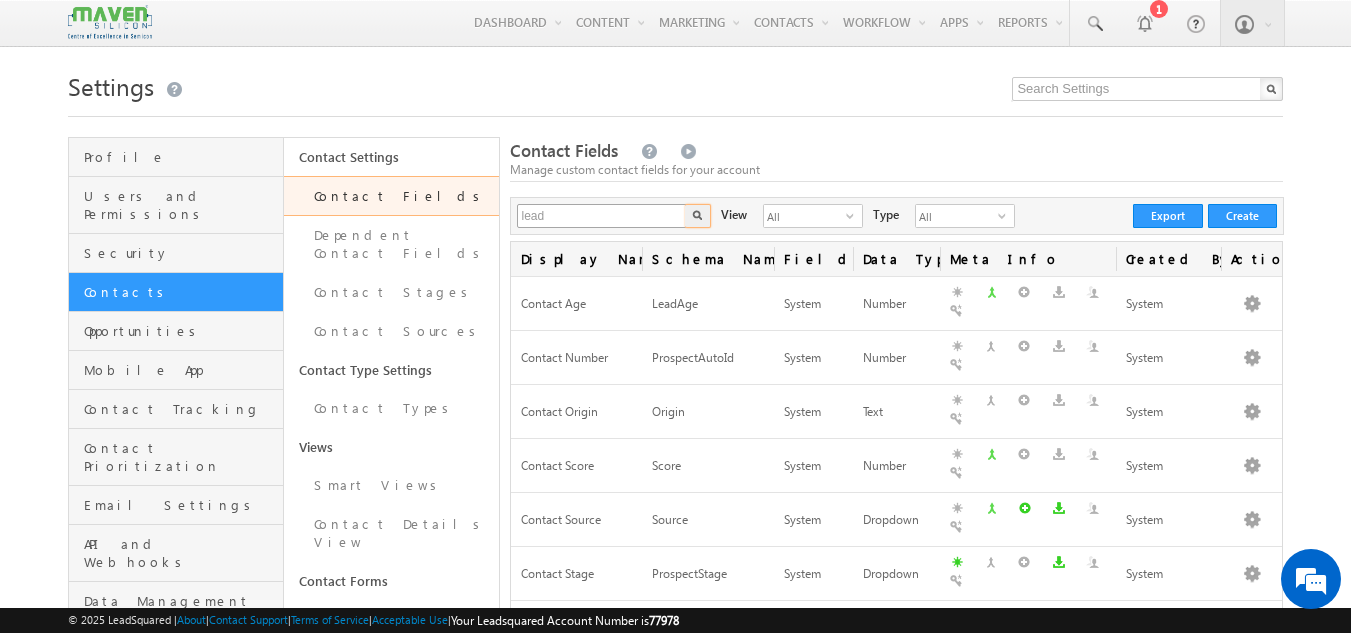 click at bounding box center (698, 216) 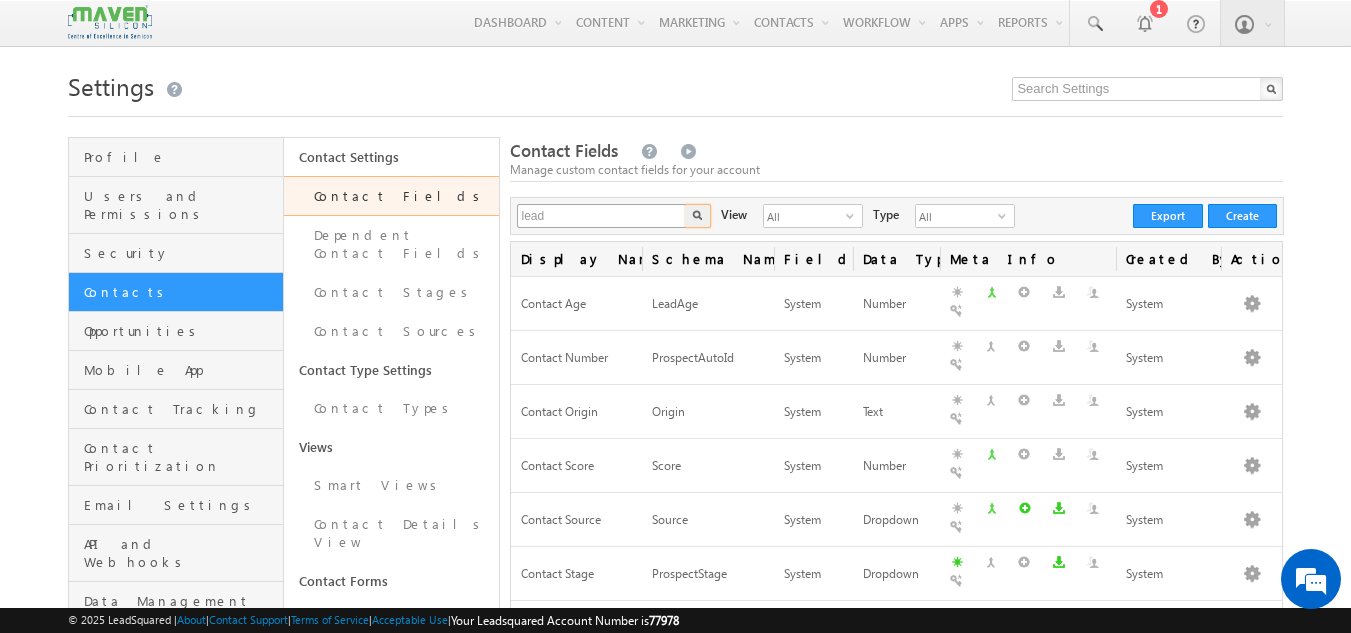 type 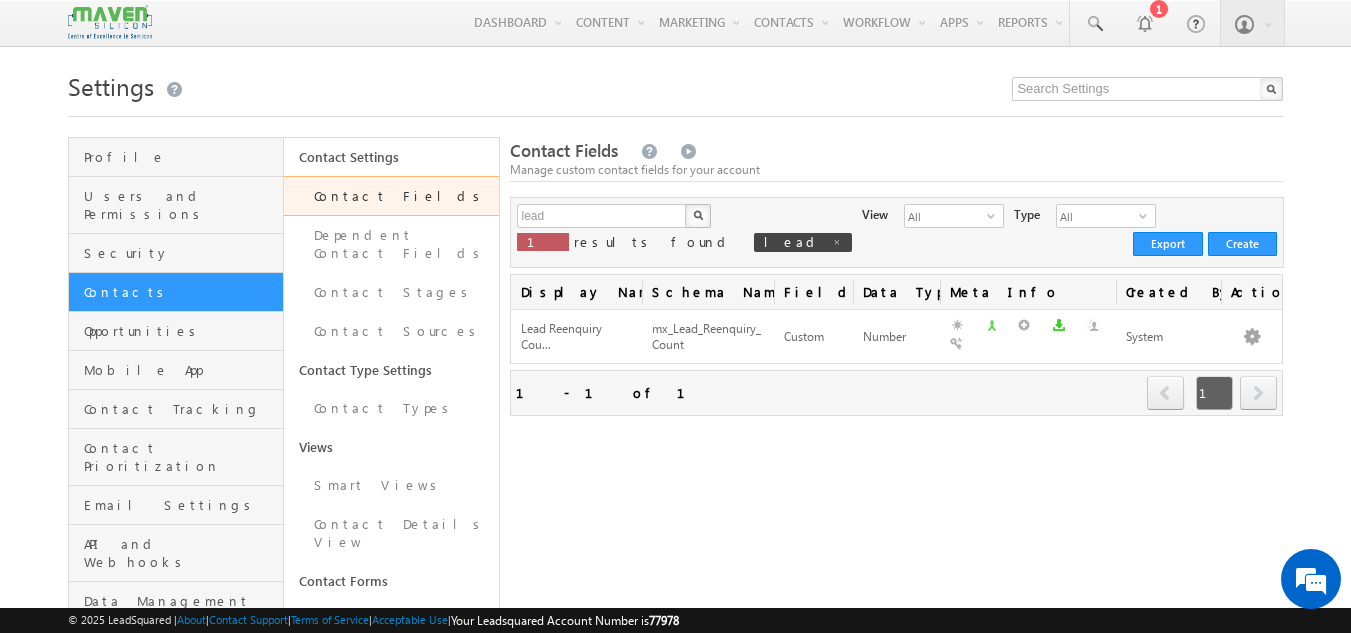 click on "1 results found         lead" at bounding box center (684, 242) 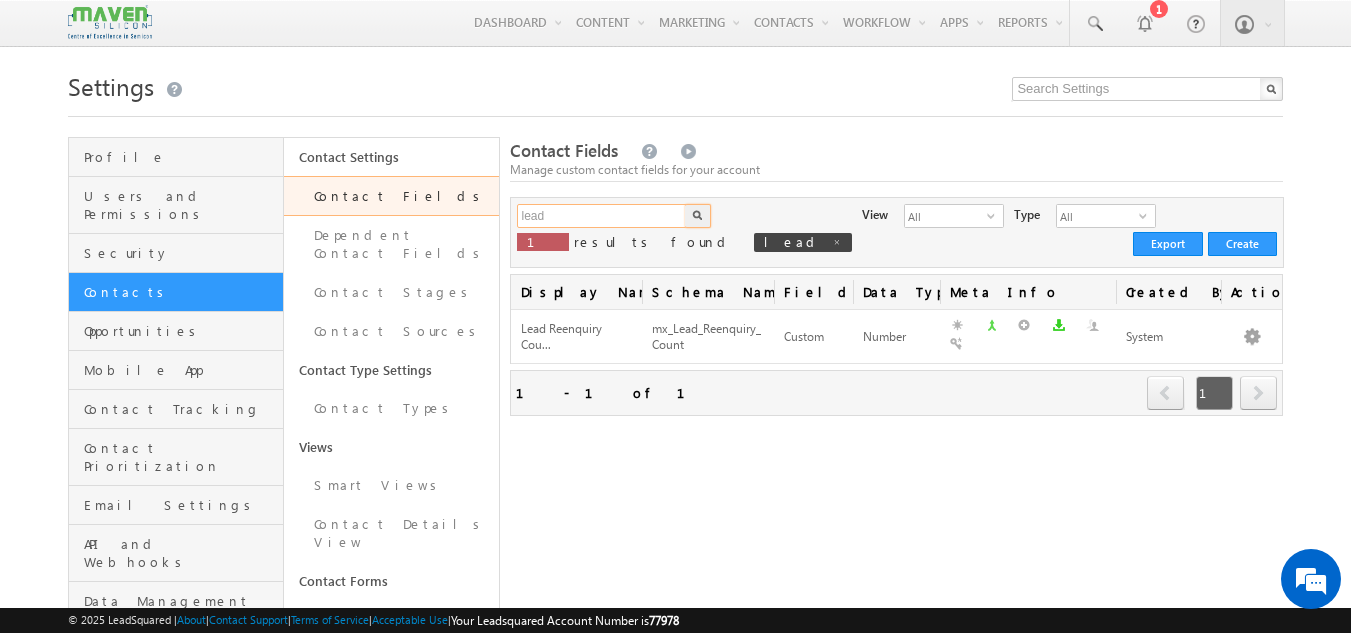 click on "lead" at bounding box center (602, 216) 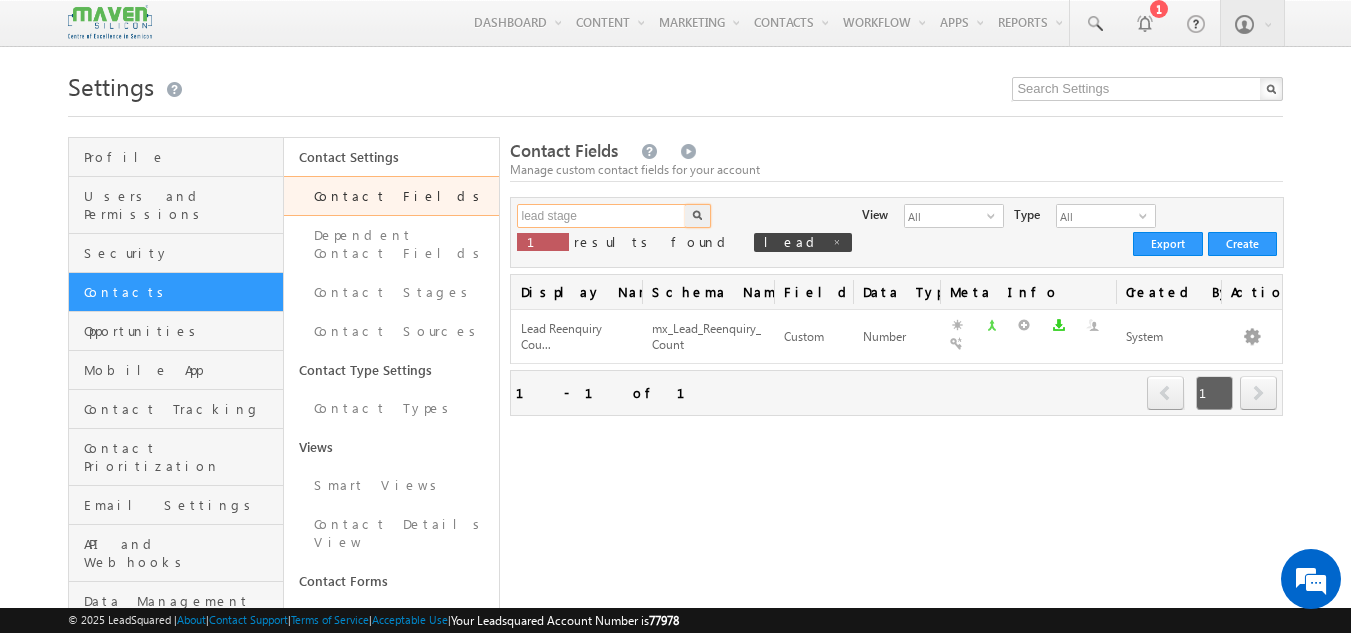 type on "lead stage" 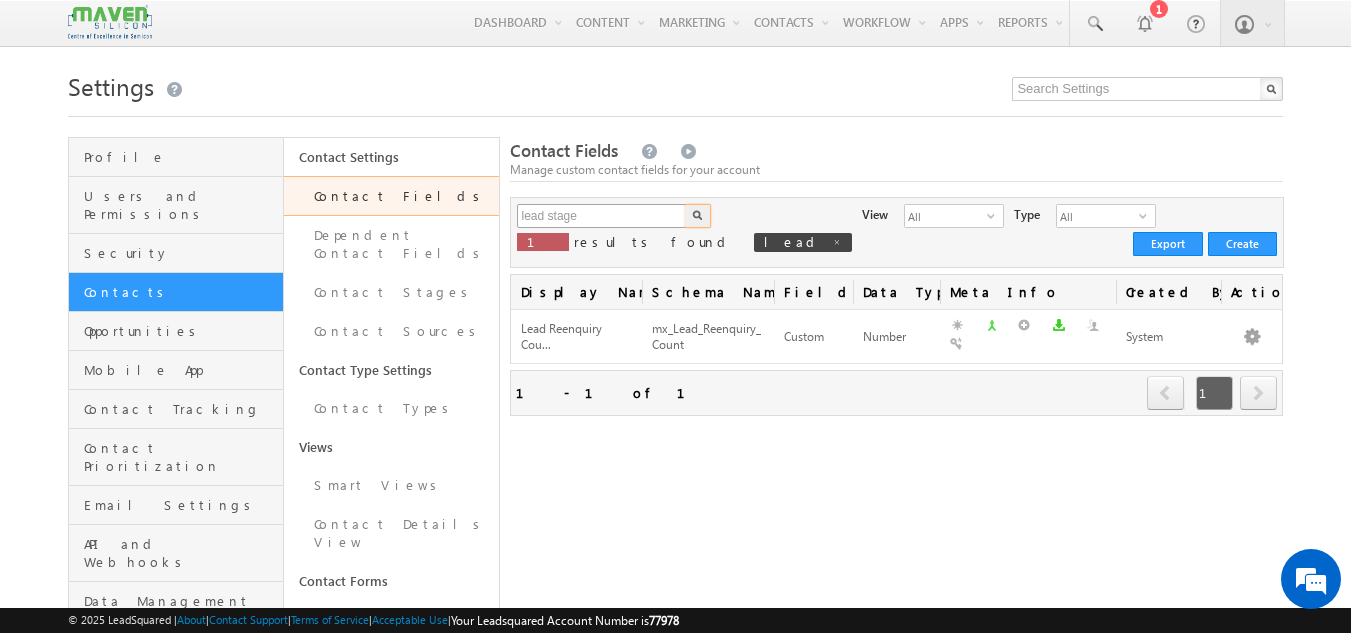 click at bounding box center (698, 216) 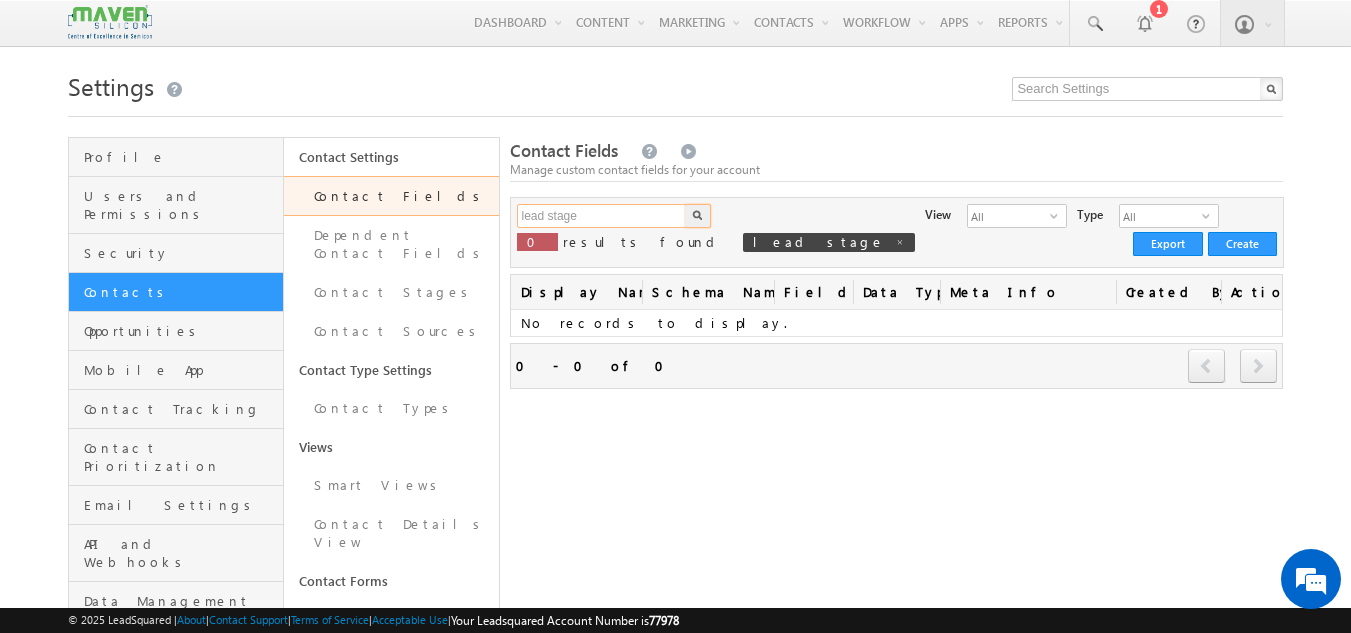 click on "lead stage" at bounding box center [602, 216] 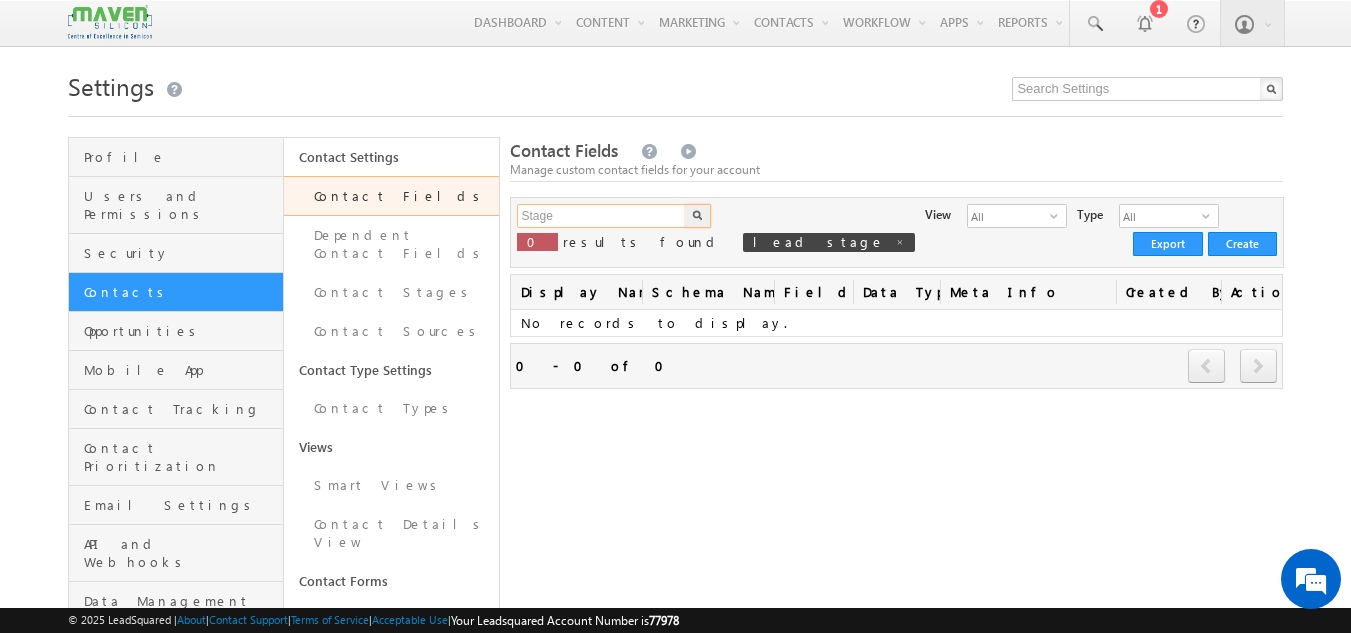 type on "Stage" 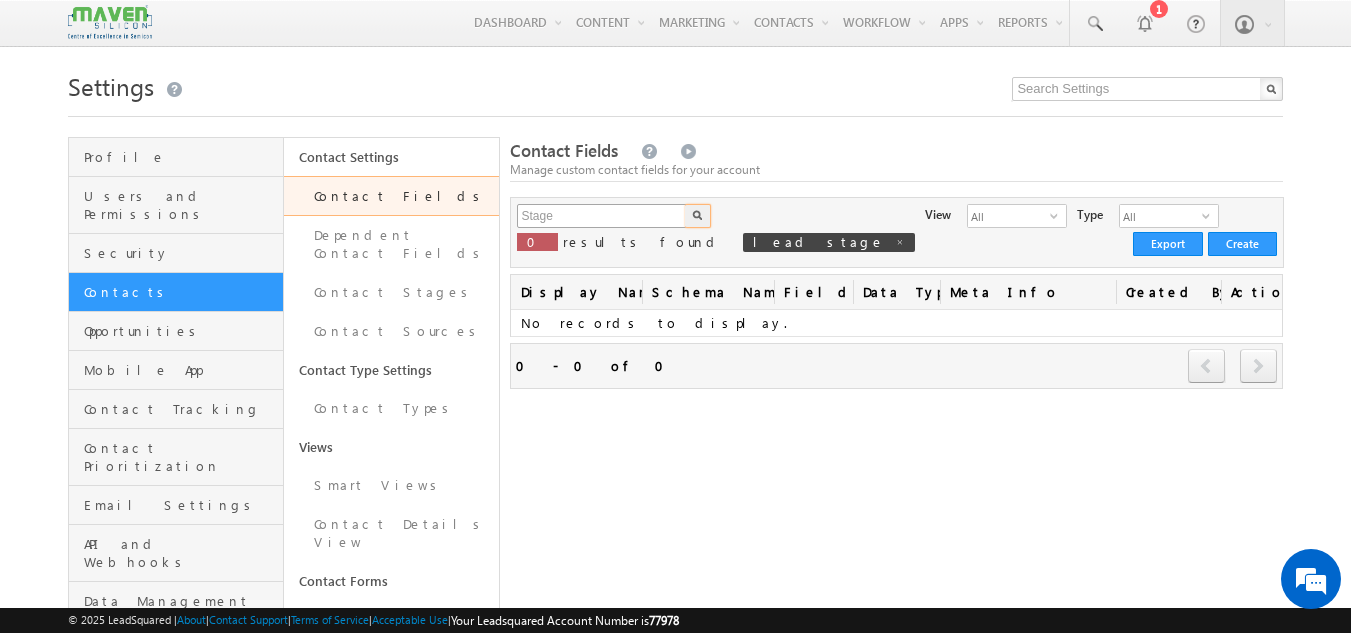 click at bounding box center [698, 216] 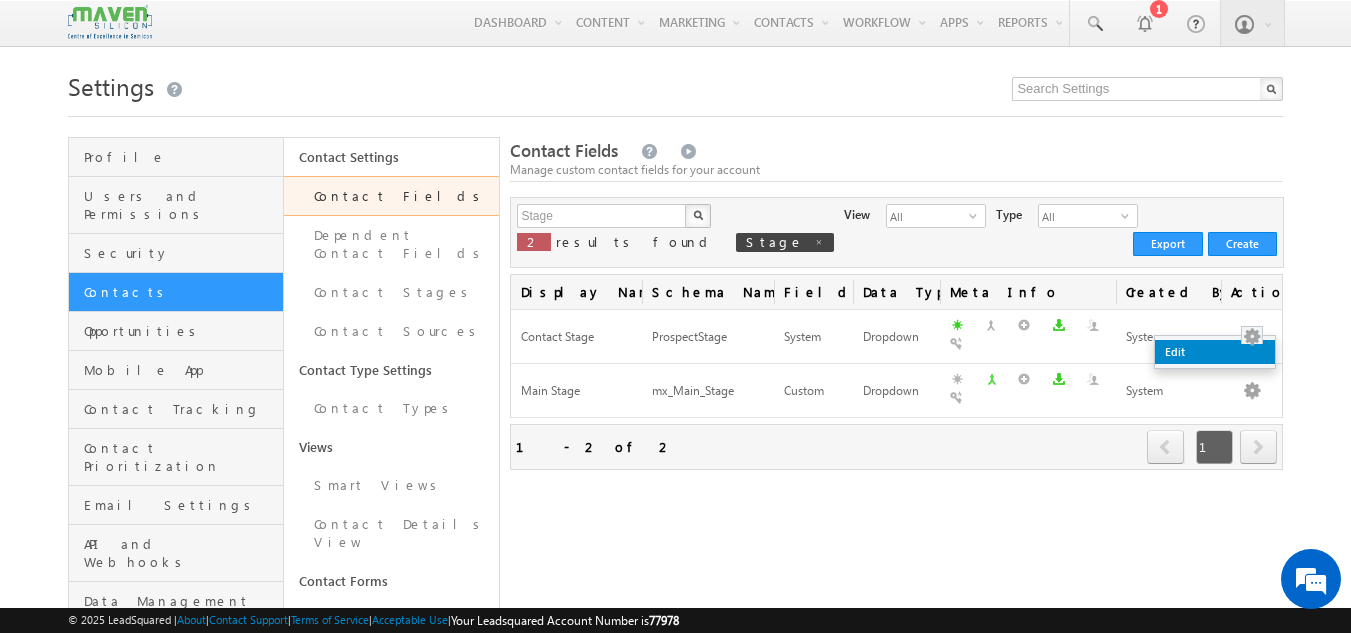 click on "Edit" at bounding box center (1215, 352) 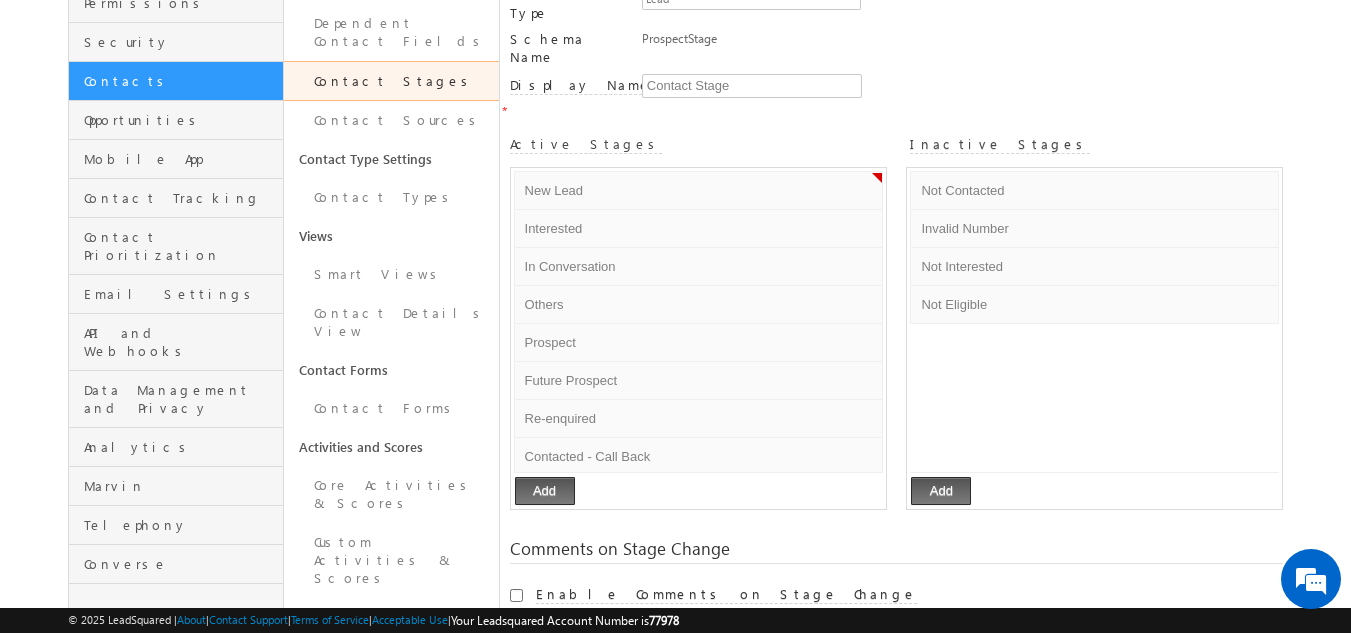 scroll, scrollTop: 210, scrollLeft: 0, axis: vertical 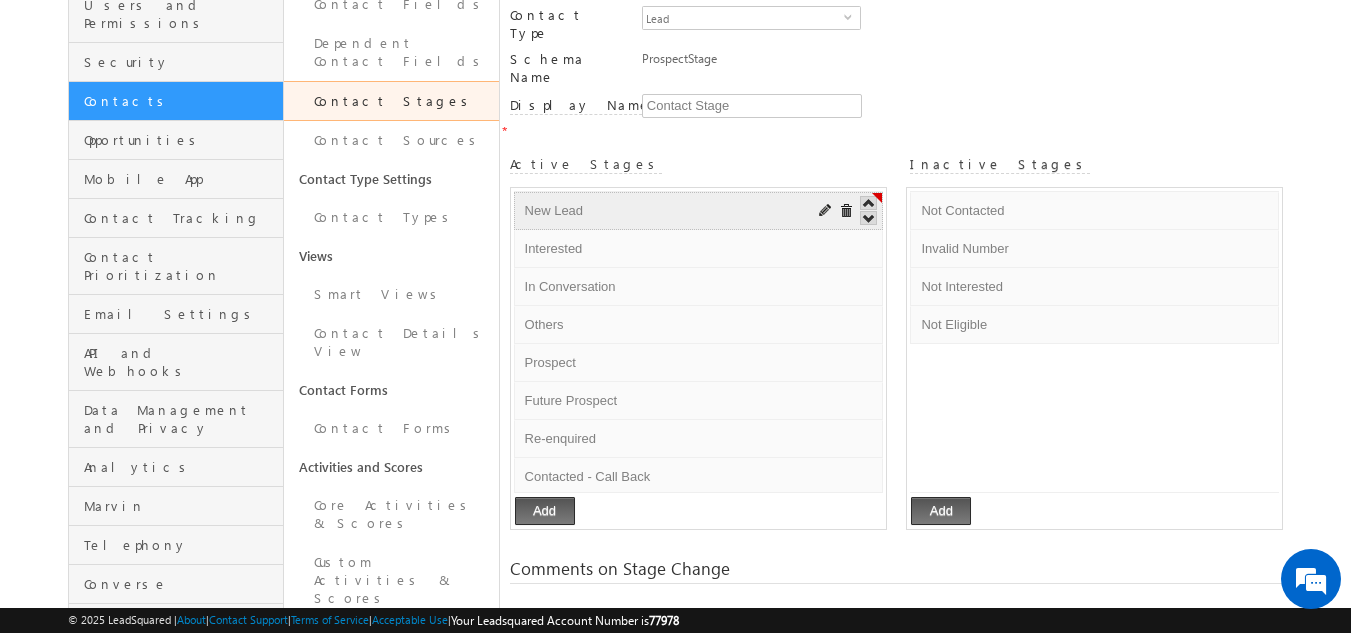 click on "New Lead" at bounding box center [665, 211] 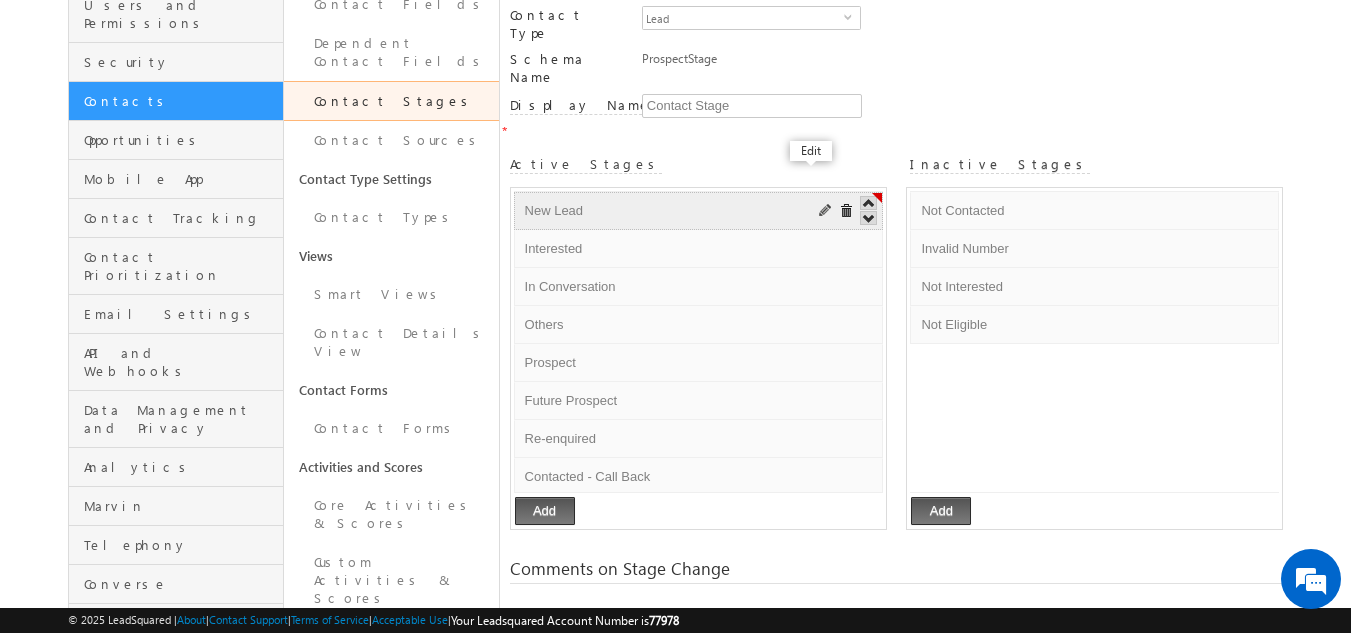 click at bounding box center [826, 211] 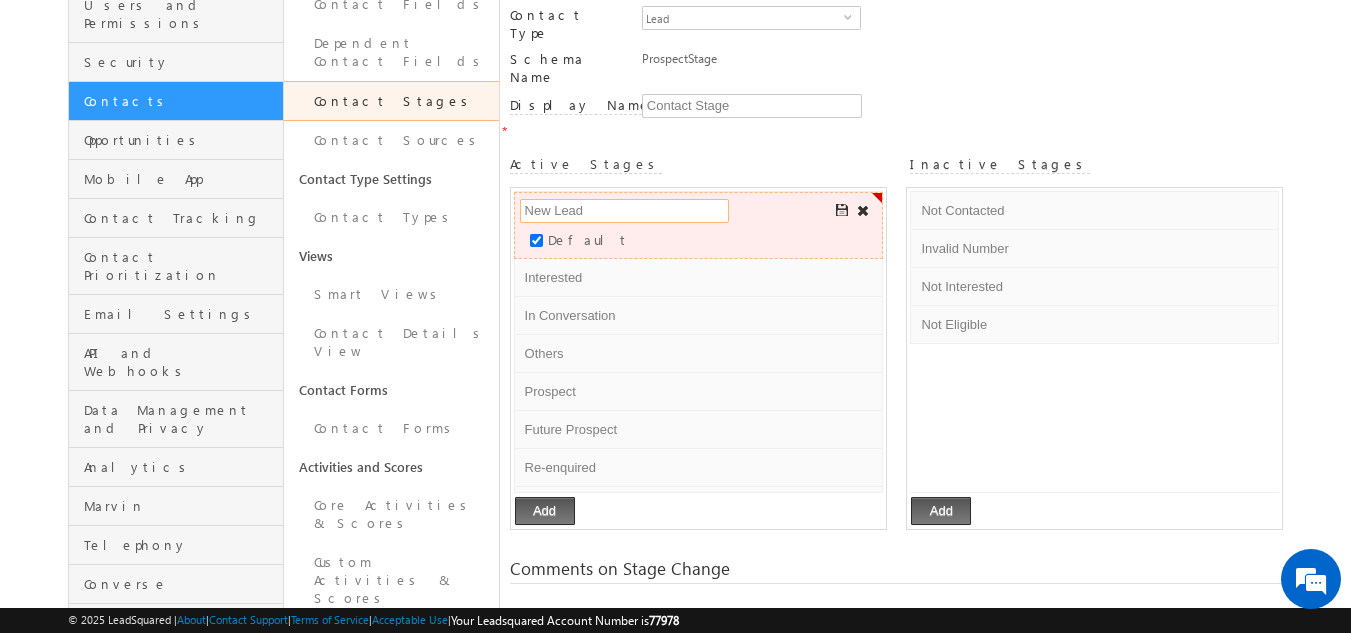 click on "New Lead" at bounding box center (625, 211) 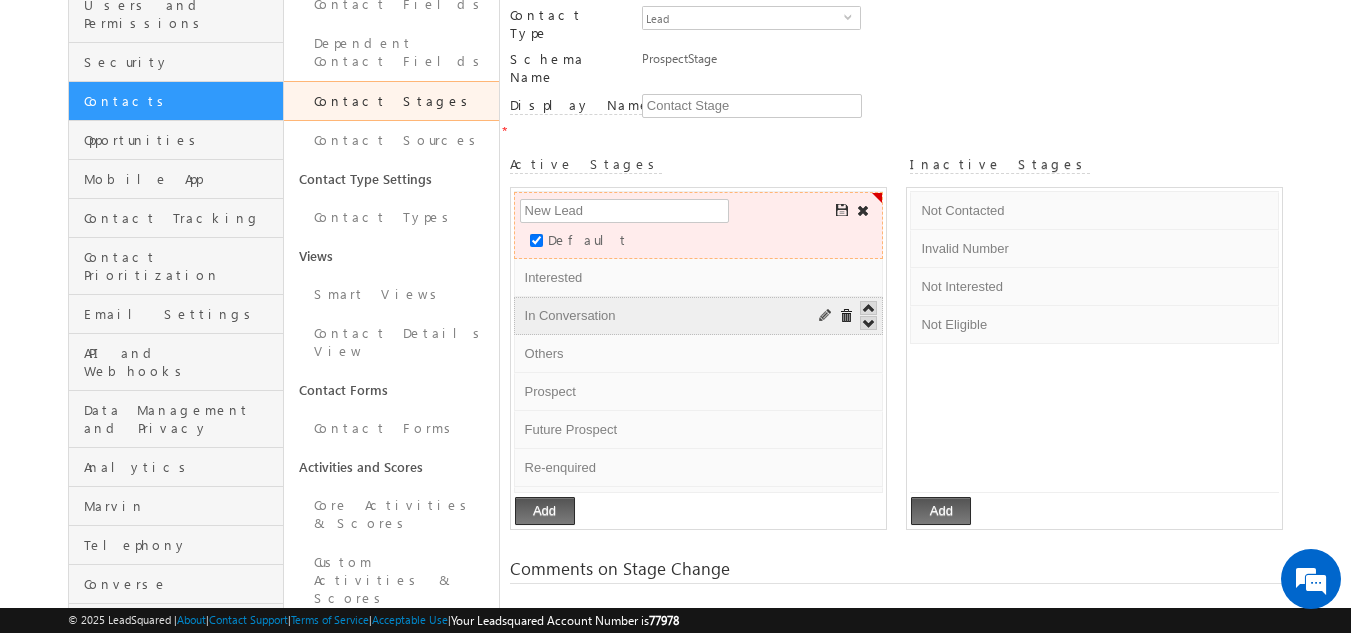 click at bounding box center [826, 316] 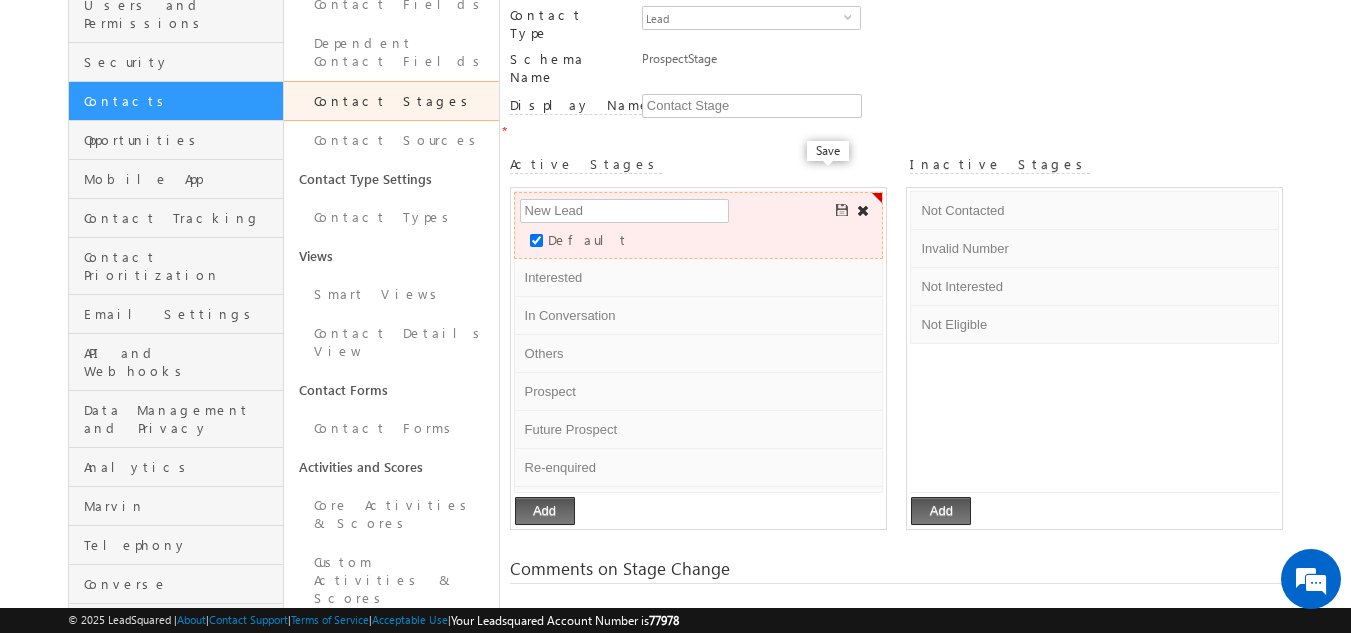 click at bounding box center (843, 211) 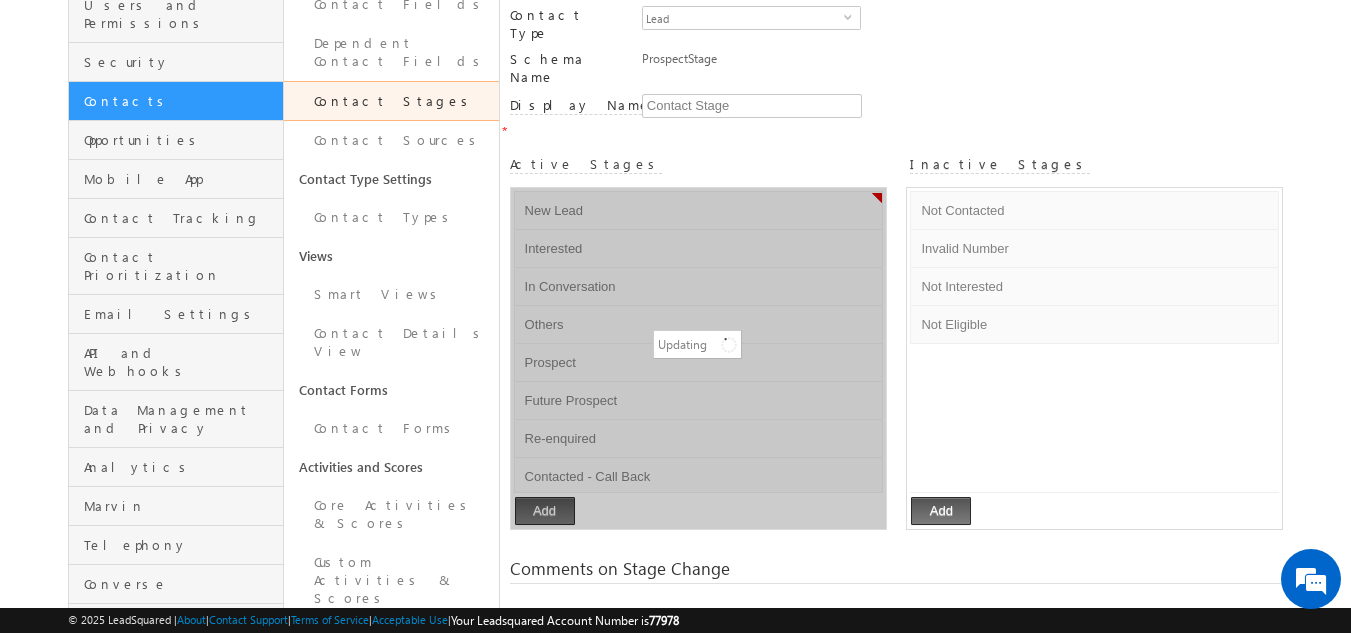 click on "Contact Stage" at bounding box center (929, 108) 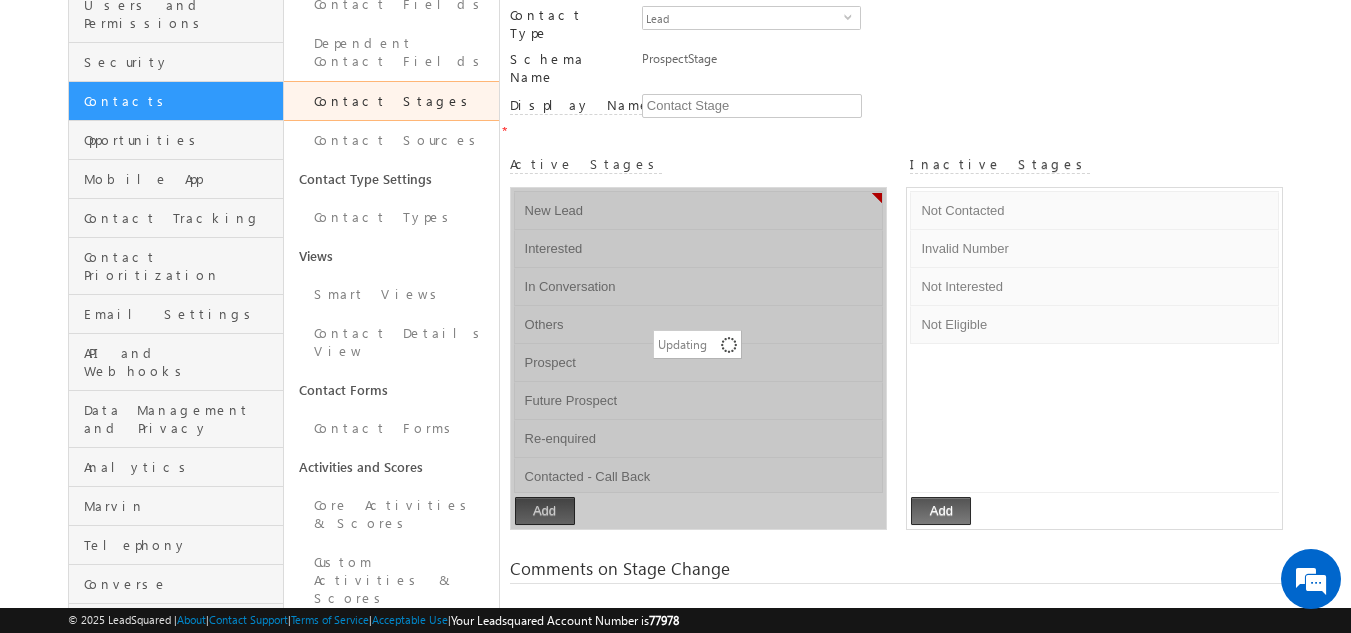 scroll, scrollTop: 0, scrollLeft: 0, axis: both 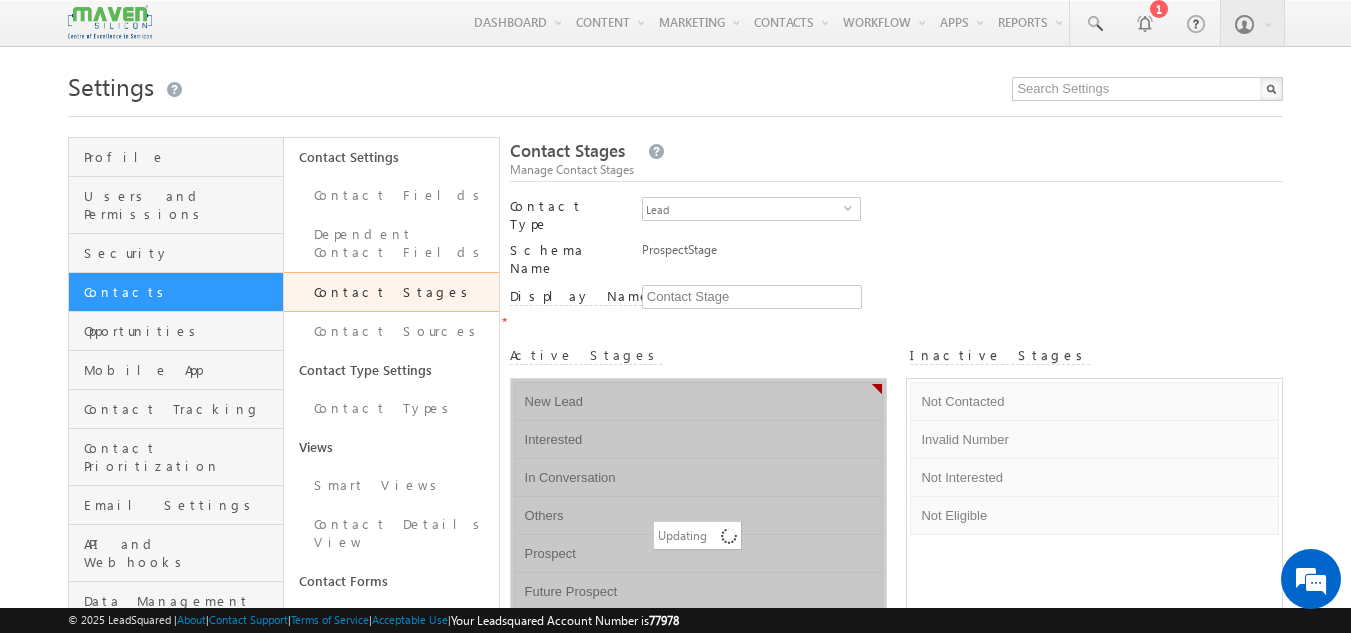 click on "Lead select [UUID]" at bounding box center [929, 211] 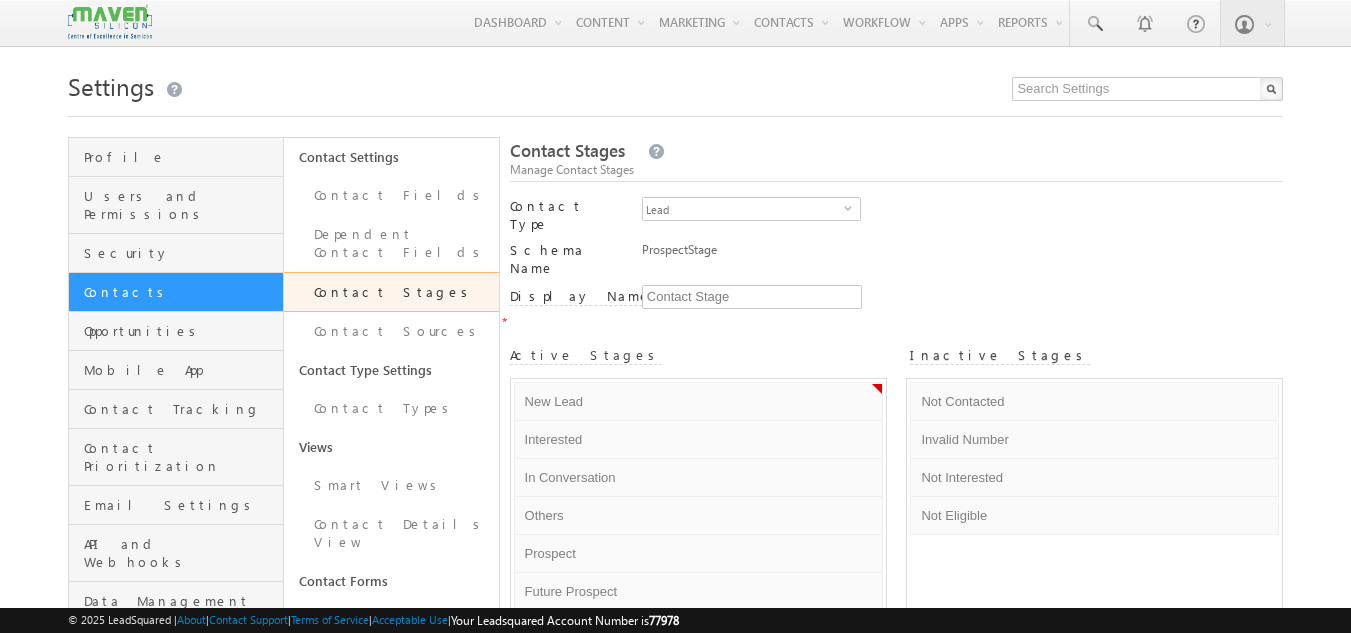 scroll, scrollTop: 0, scrollLeft: 0, axis: both 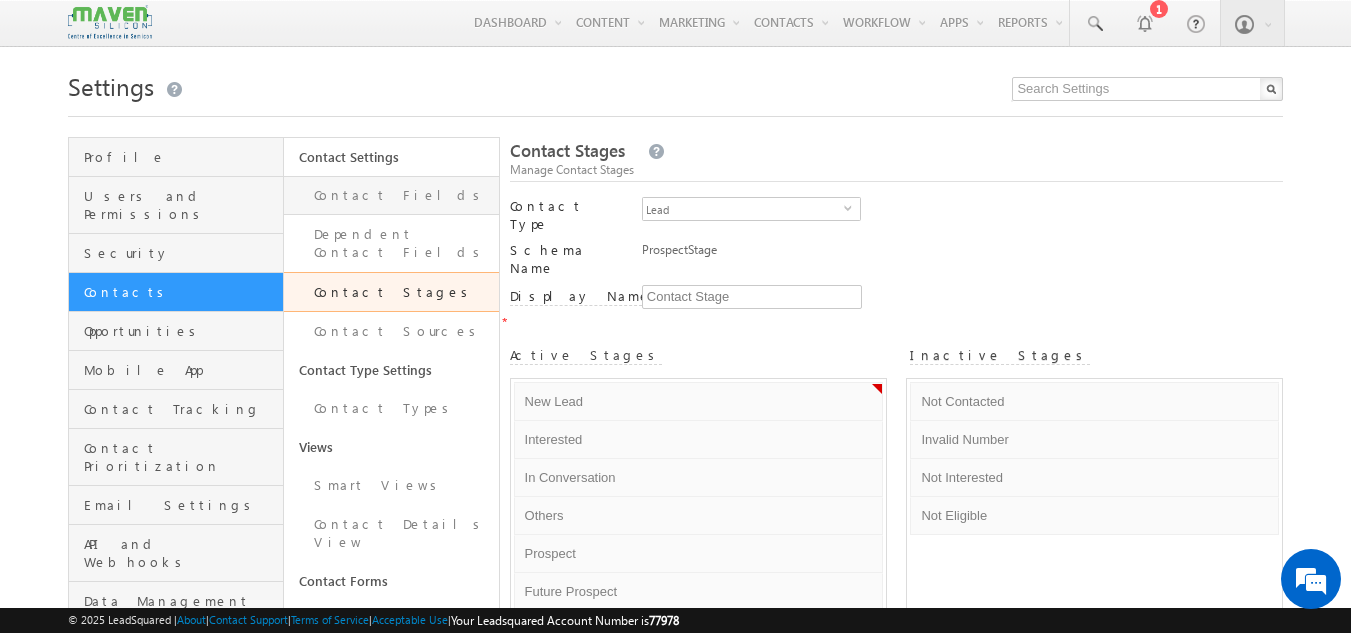 click on "Contact Fields" at bounding box center (391, 195) 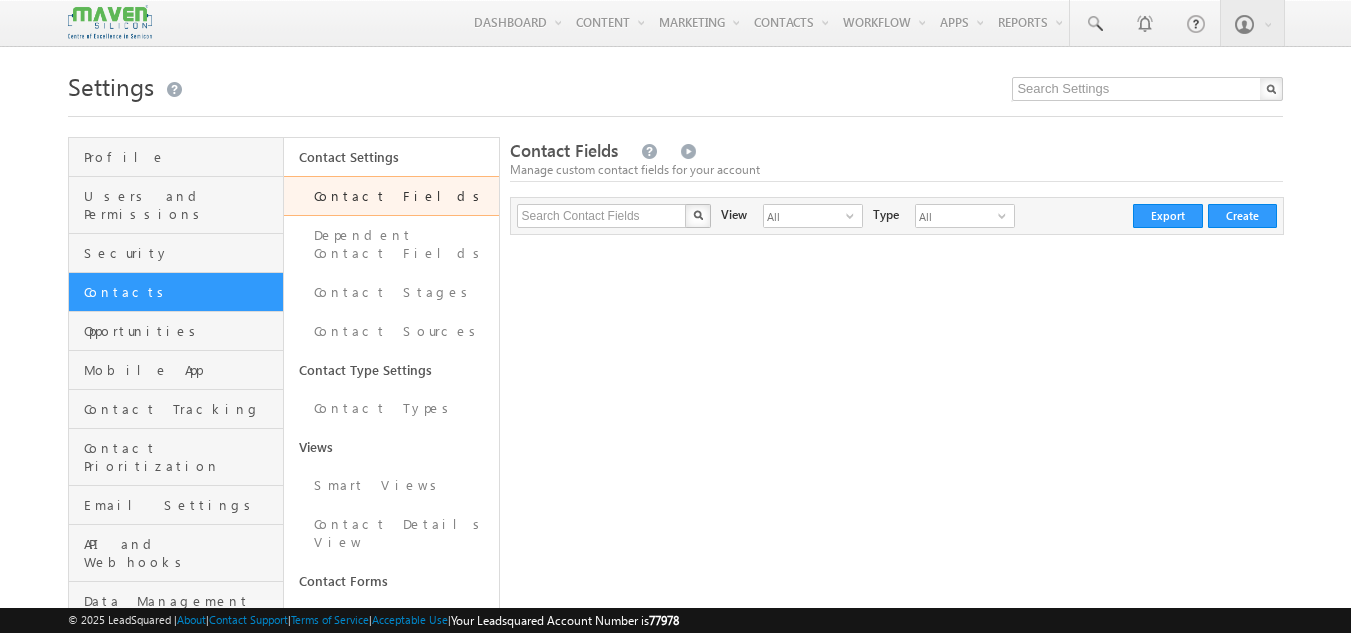 scroll, scrollTop: 0, scrollLeft: 0, axis: both 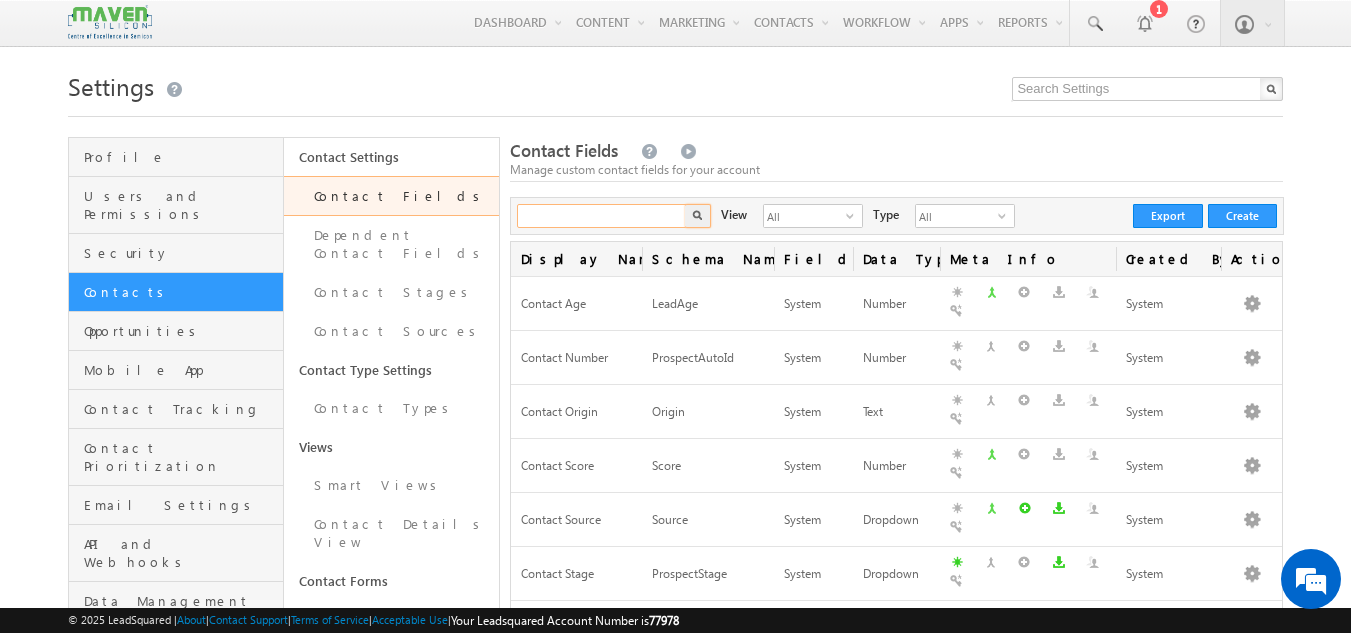 click at bounding box center [602, 216] 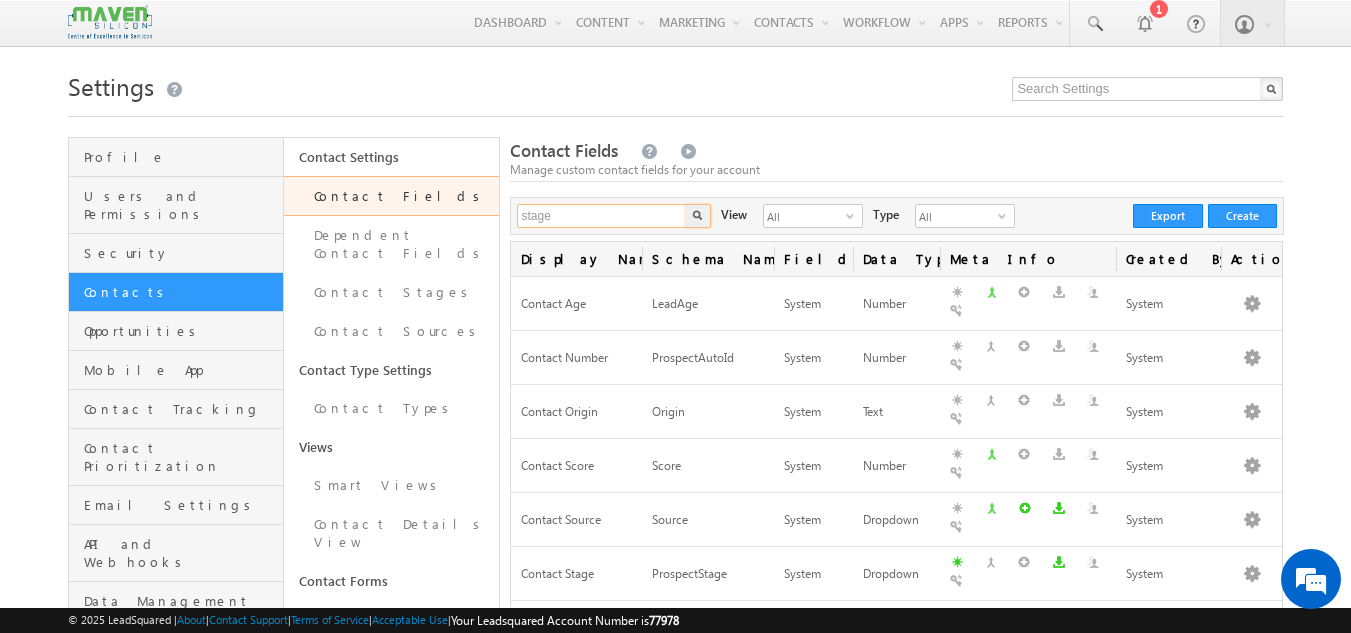 type on "stage" 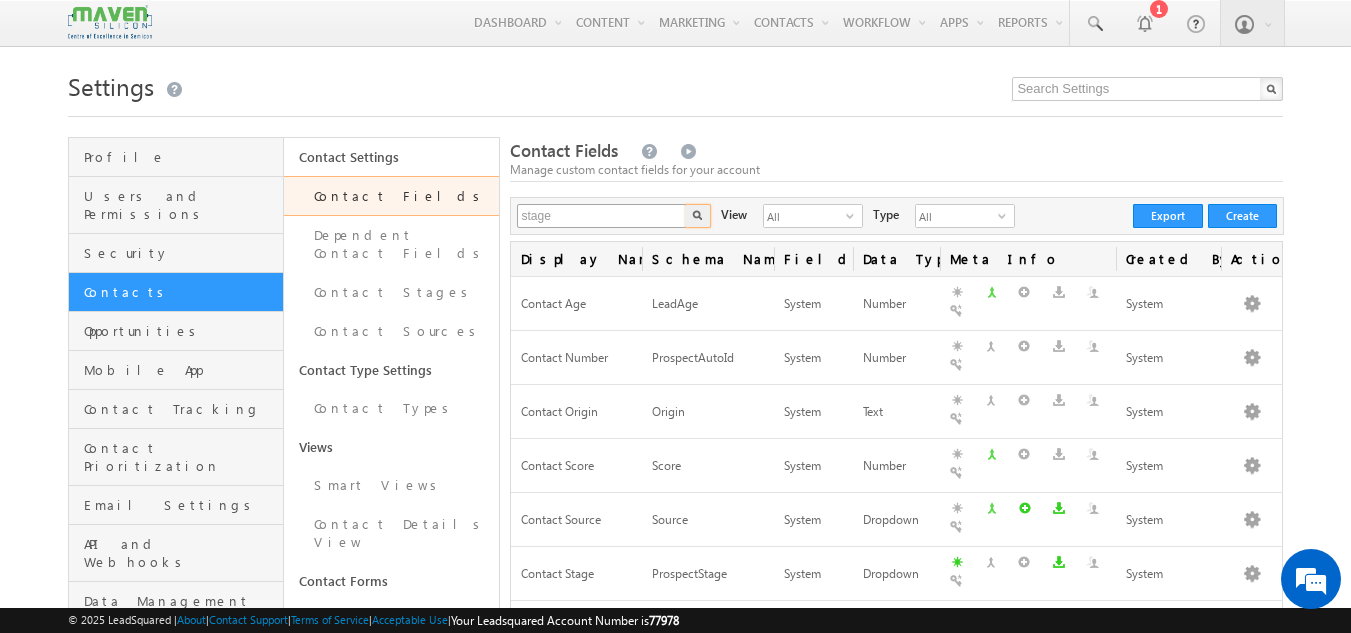 click at bounding box center [698, 216] 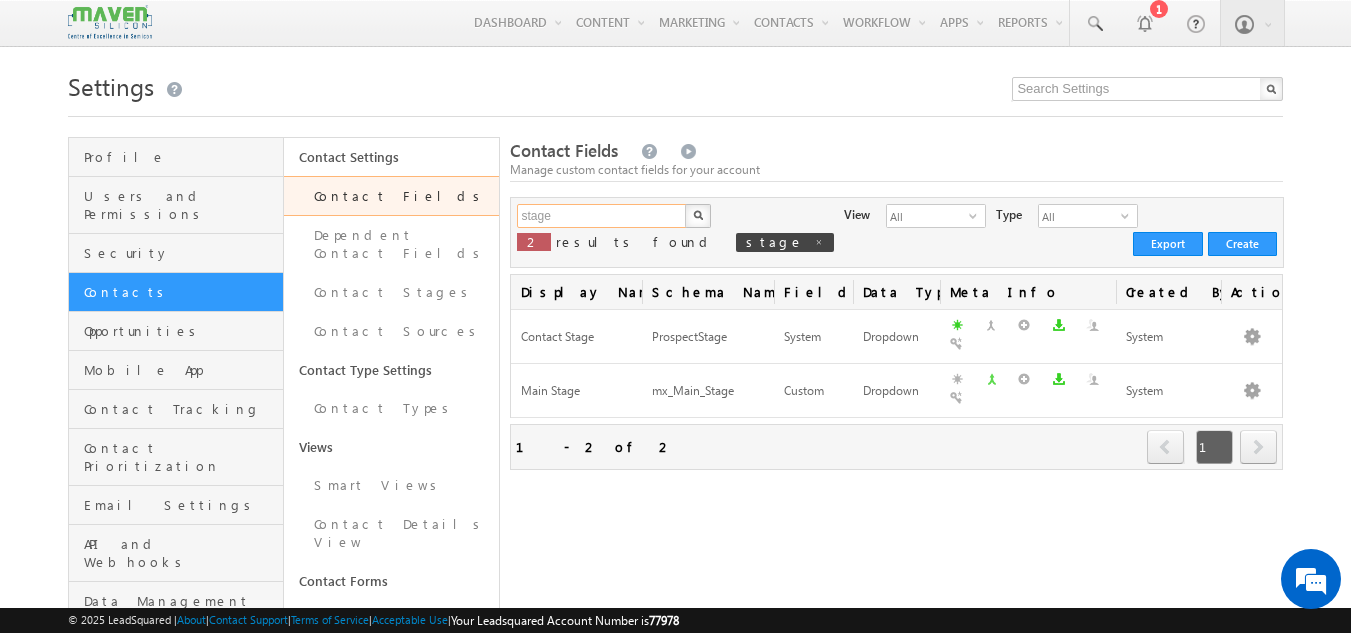 click on "stage" at bounding box center (602, 216) 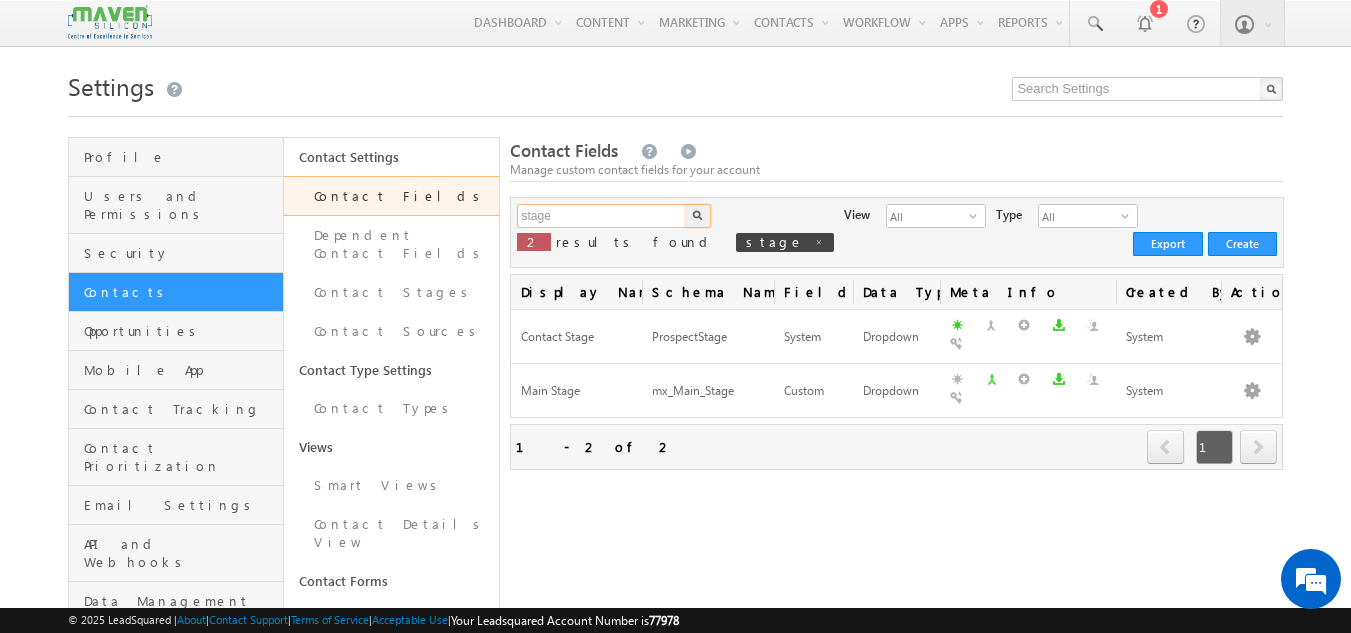 scroll, scrollTop: 0, scrollLeft: 0, axis: both 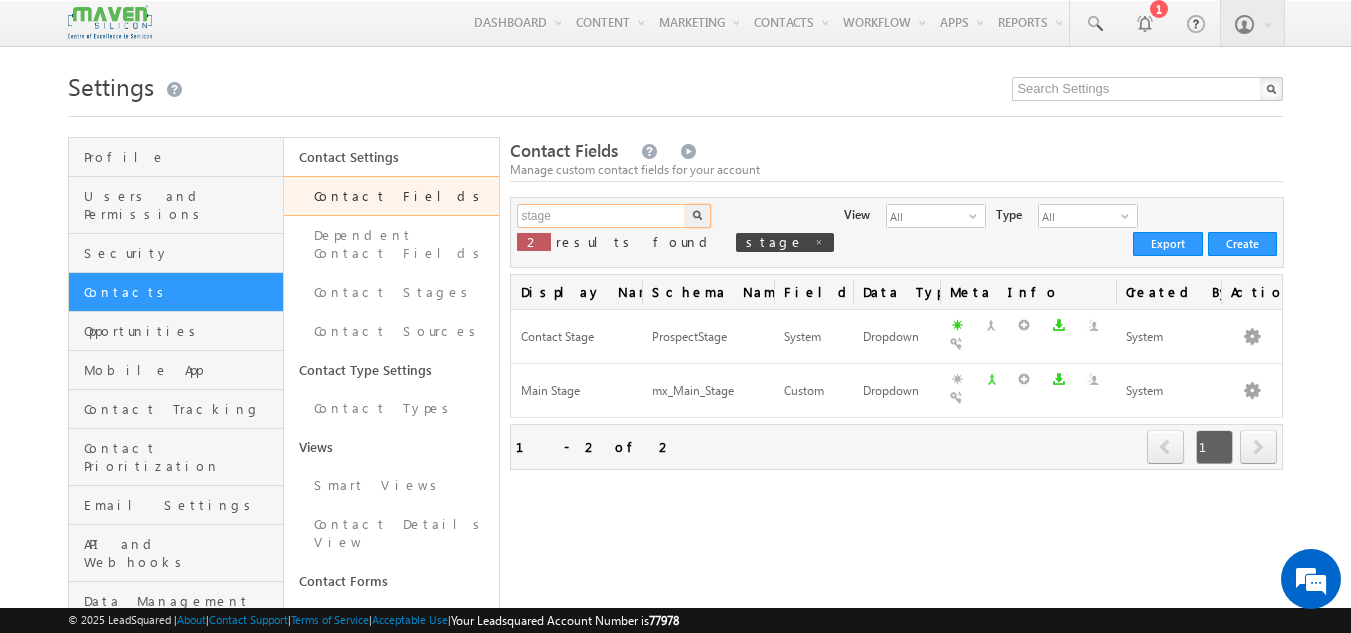 click on "stage" at bounding box center (602, 216) 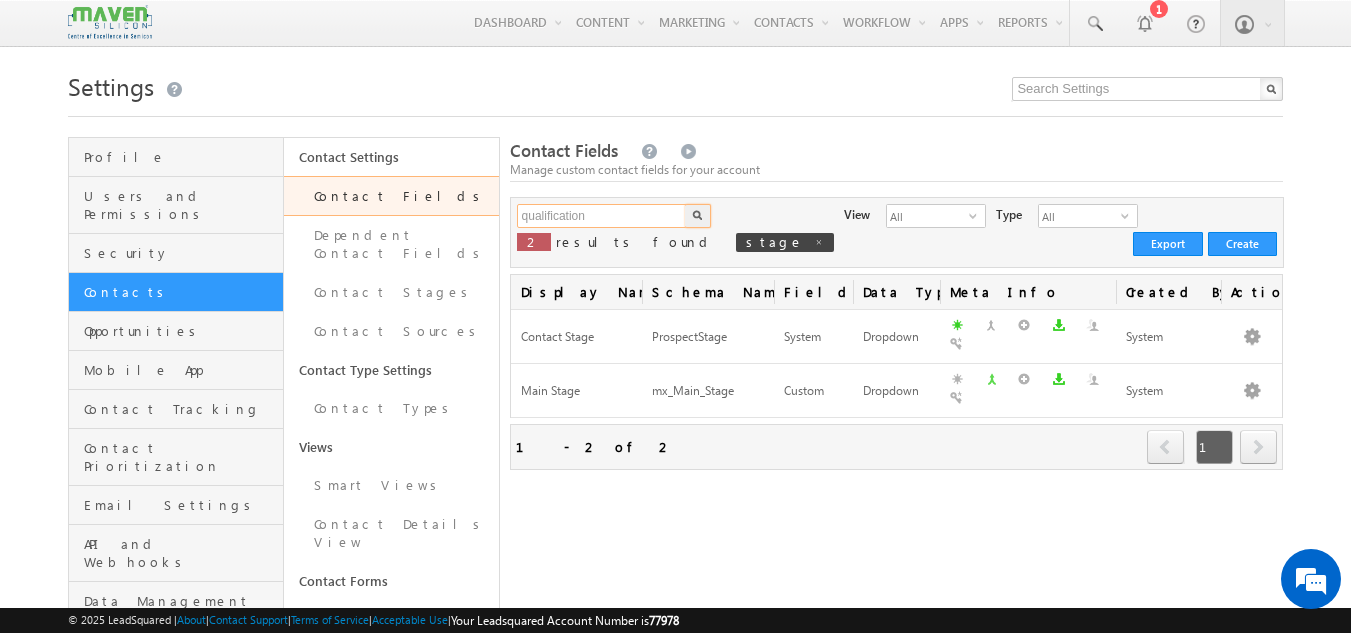 type on "qualification" 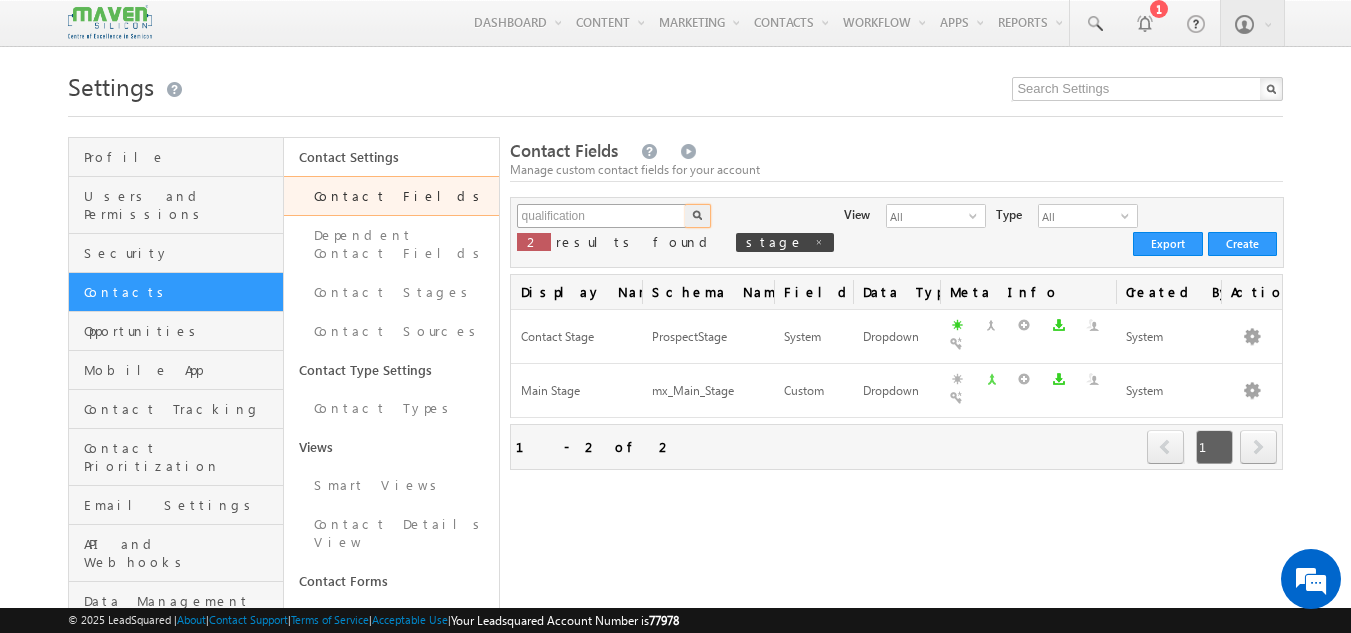 click at bounding box center (698, 216) 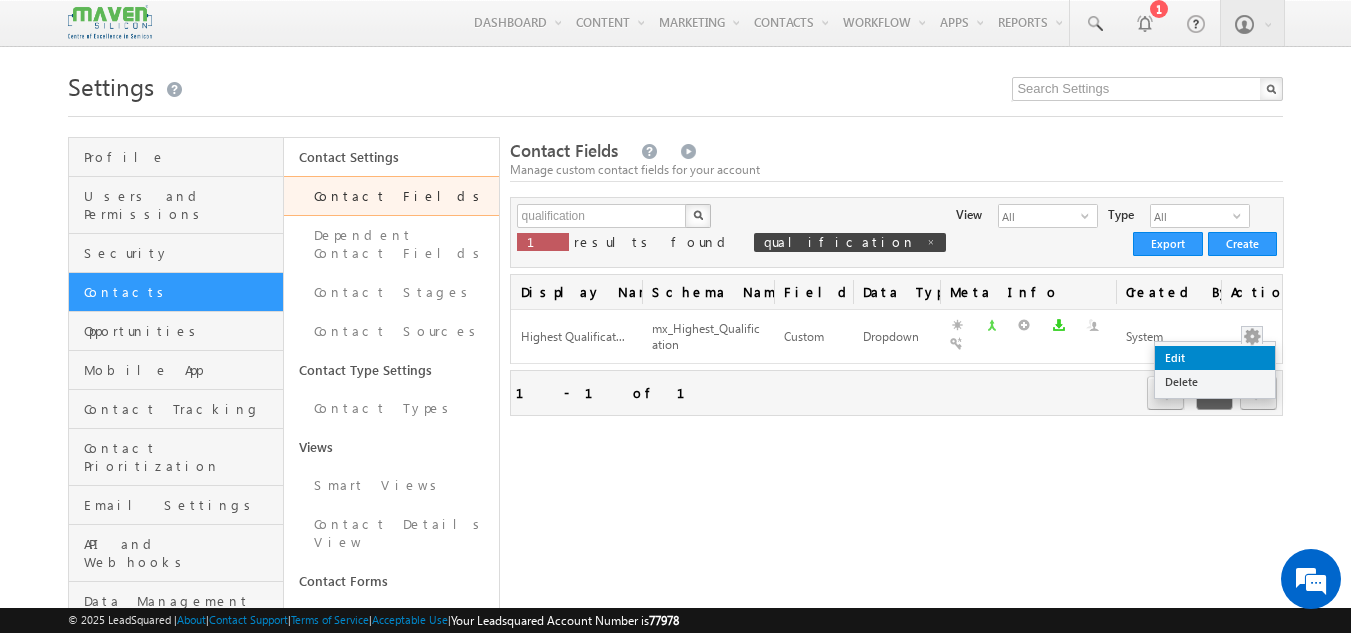 click on "Edit" at bounding box center (1215, 358) 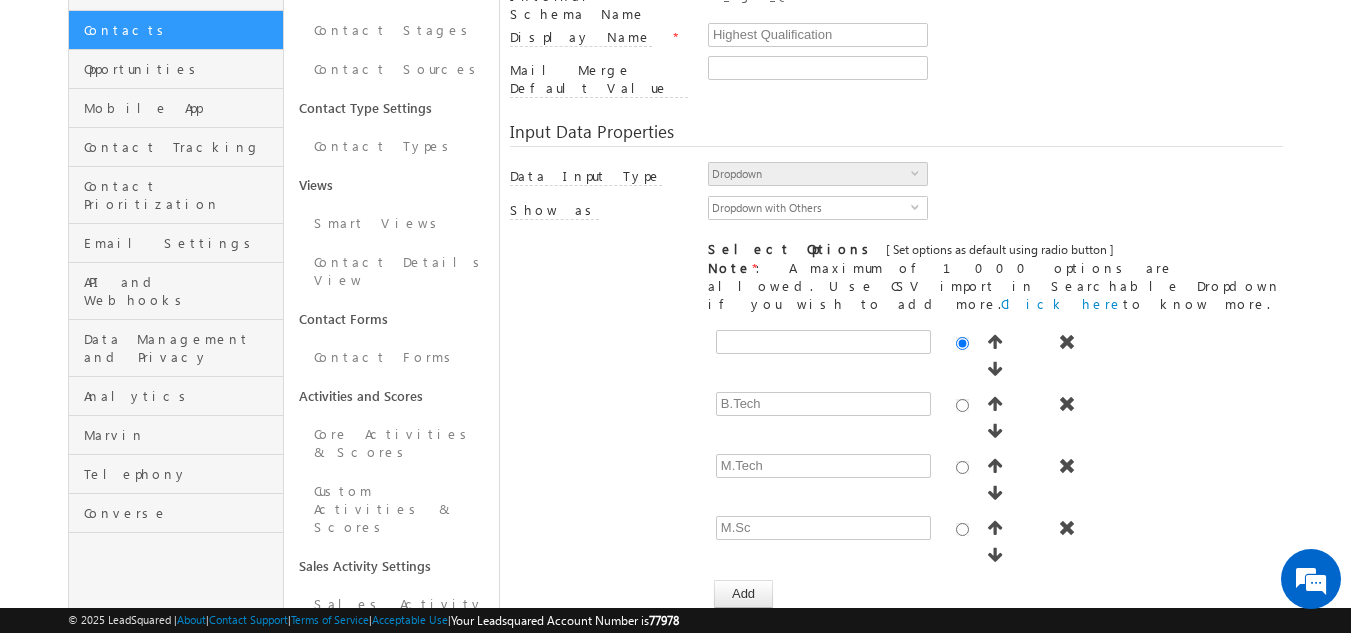 scroll, scrollTop: 263, scrollLeft: 0, axis: vertical 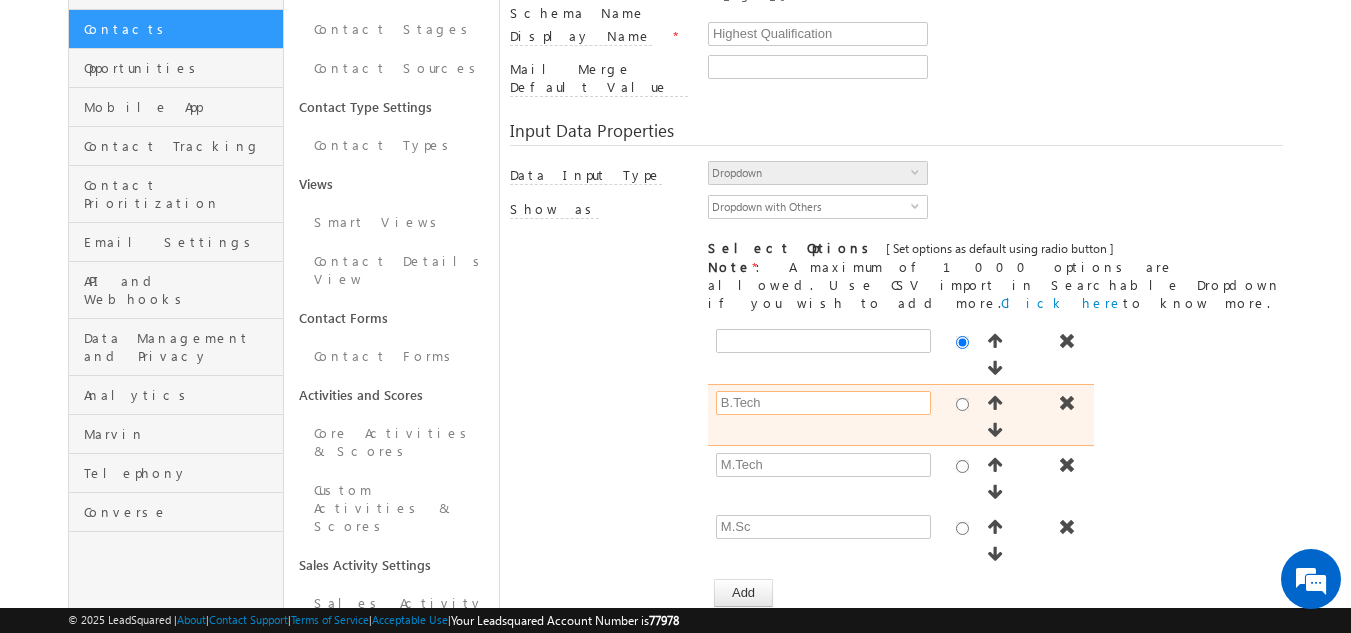 click on "B.Tech" at bounding box center [823, 403] 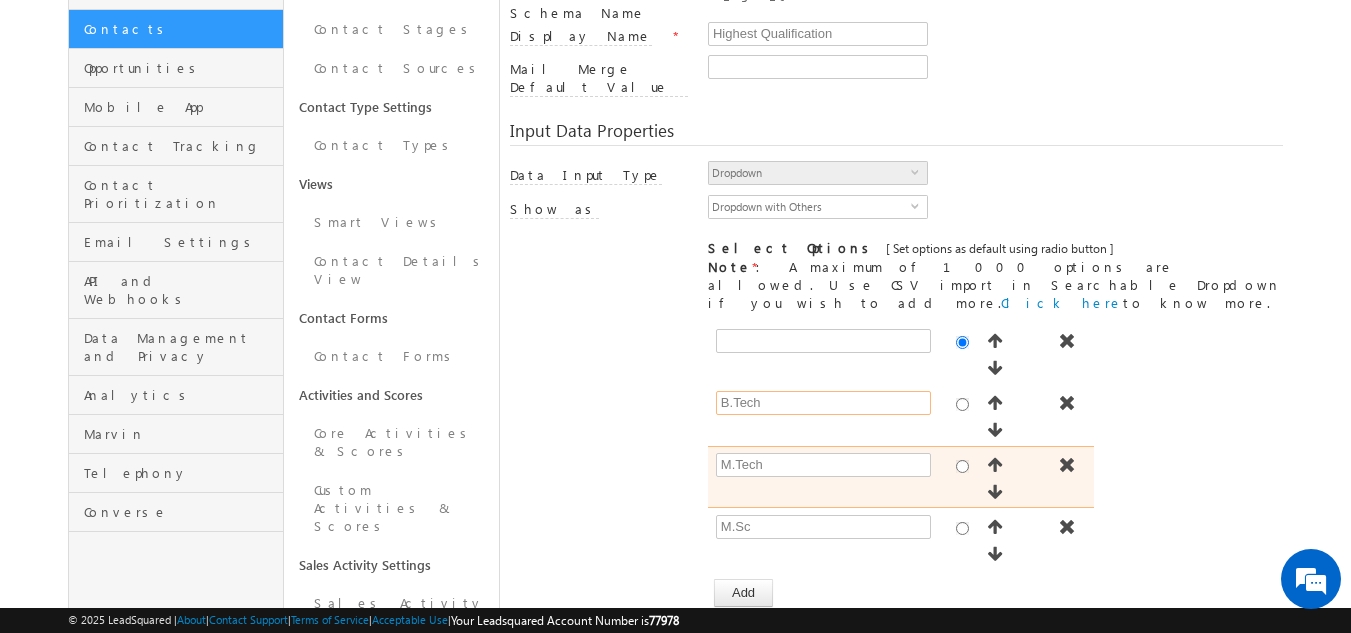 scroll, scrollTop: 0, scrollLeft: 0, axis: both 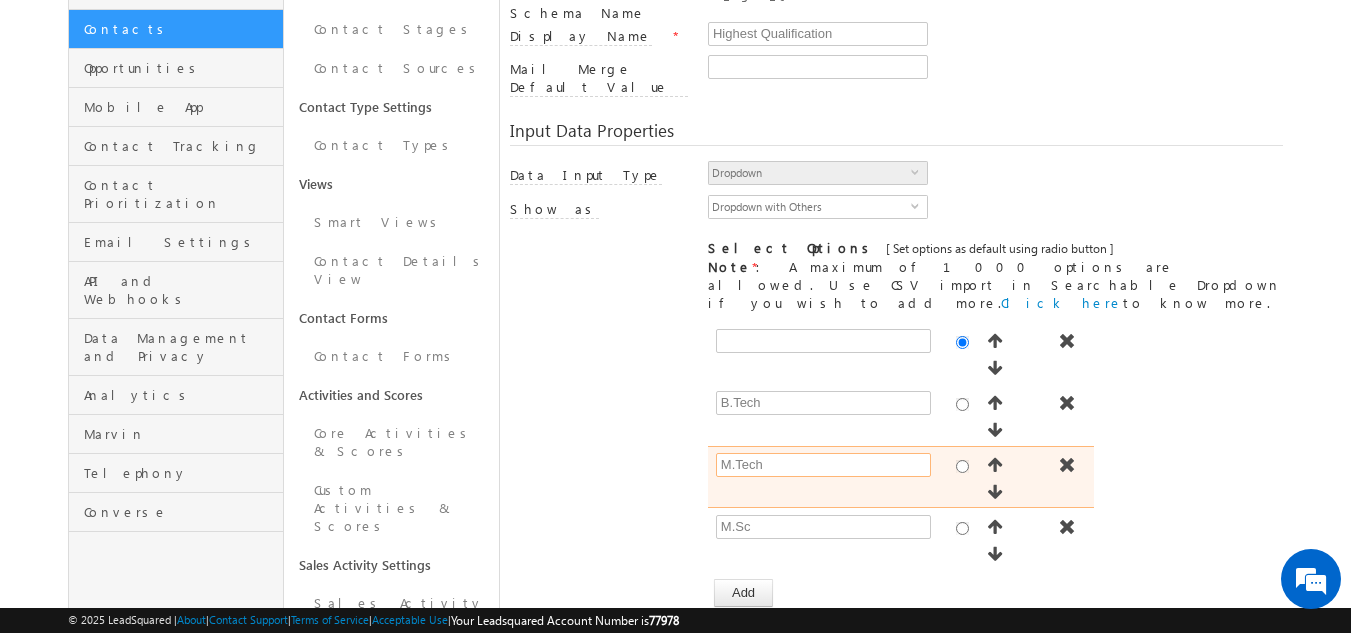 click on "M.Tech" at bounding box center [823, 465] 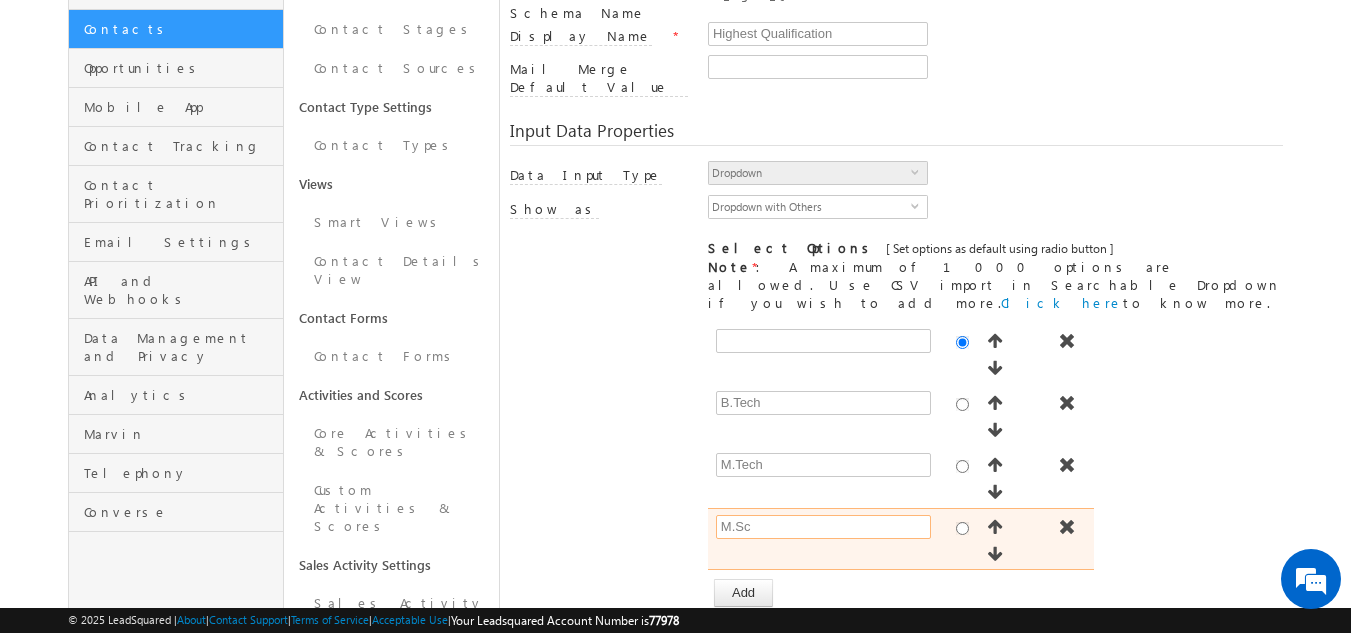 click on "M.Sc" at bounding box center (823, 527) 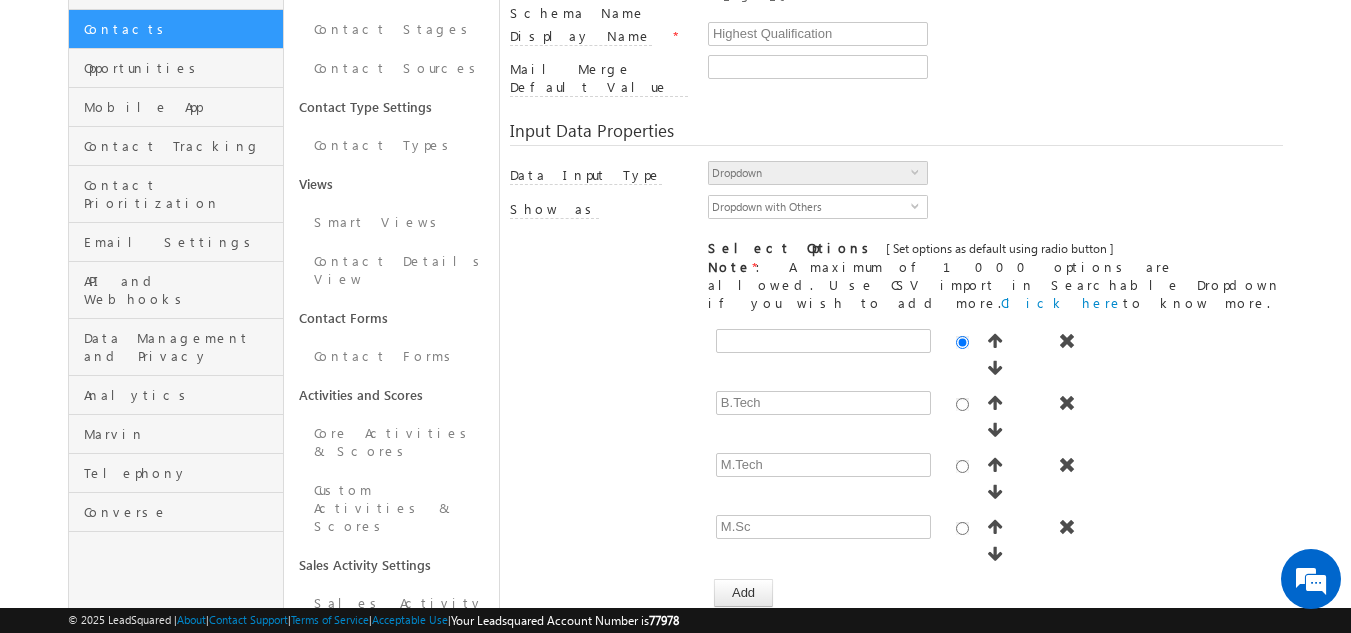click on "Custom
Contact Field
Internal Schema Name
mx_Highest_Qualification
Display Name
*
Highest Qualification
Mail Merge Default Value
Entity * Prospect 1 8 2" at bounding box center (897, 398) 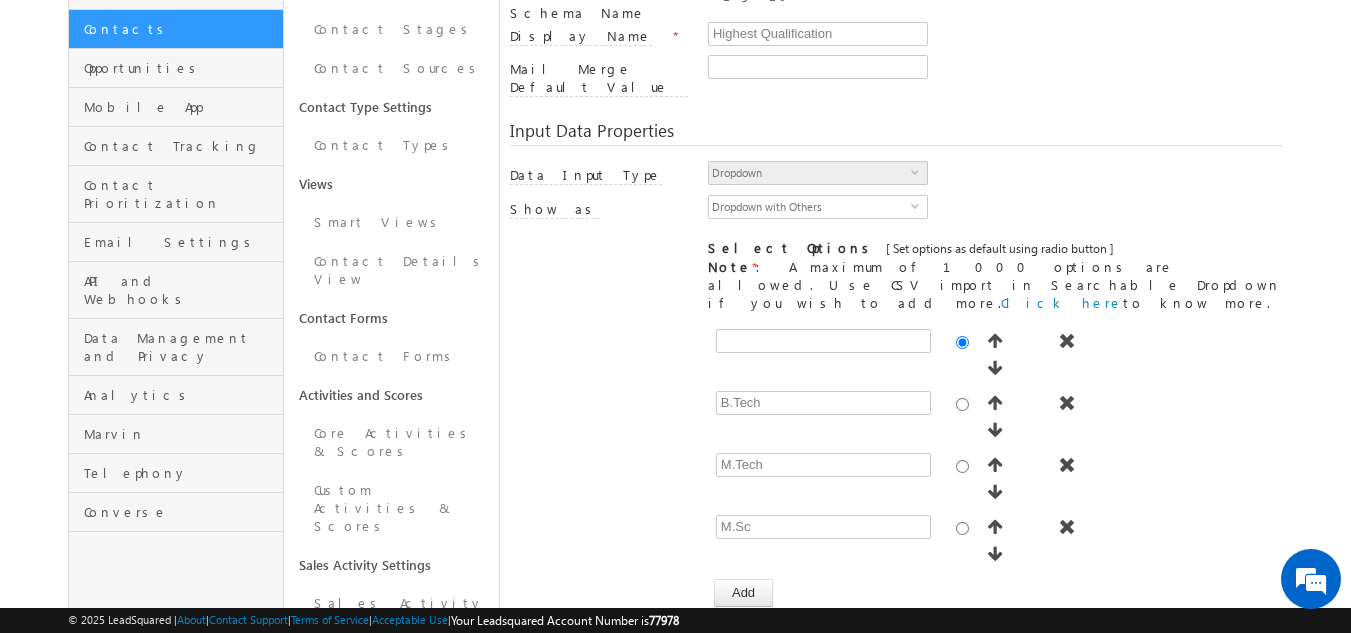 scroll, scrollTop: 0, scrollLeft: 0, axis: both 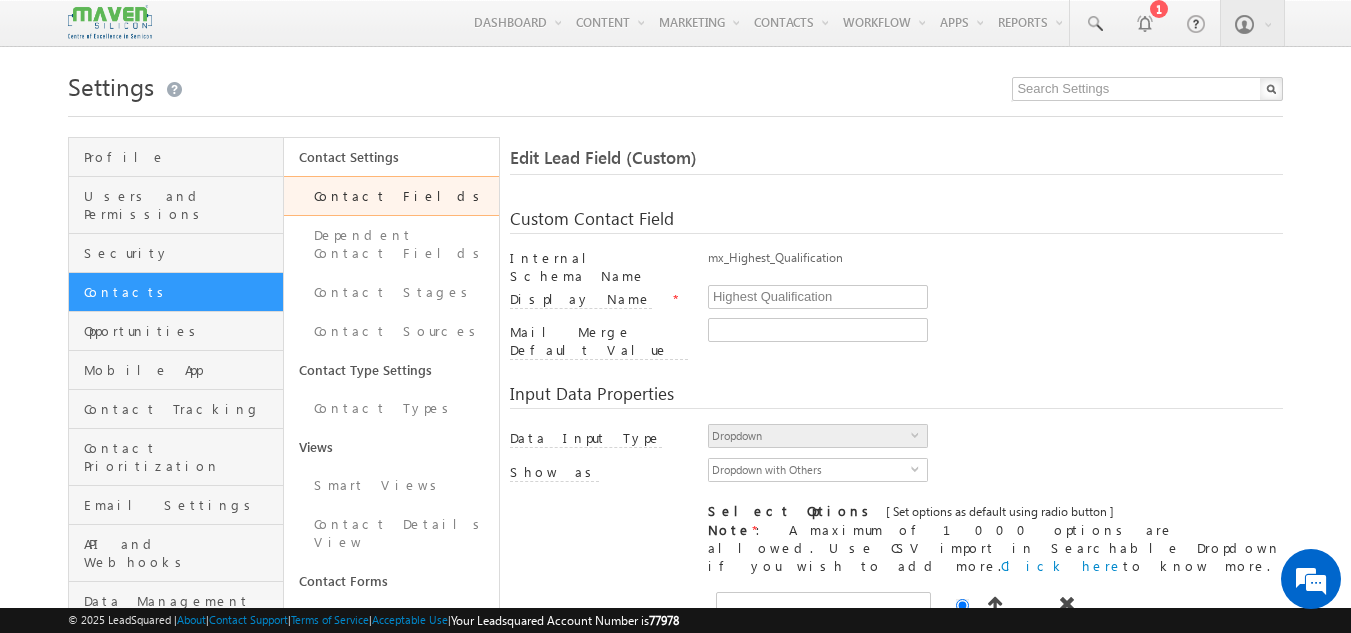click on "Contact Fields" at bounding box center (391, 196) 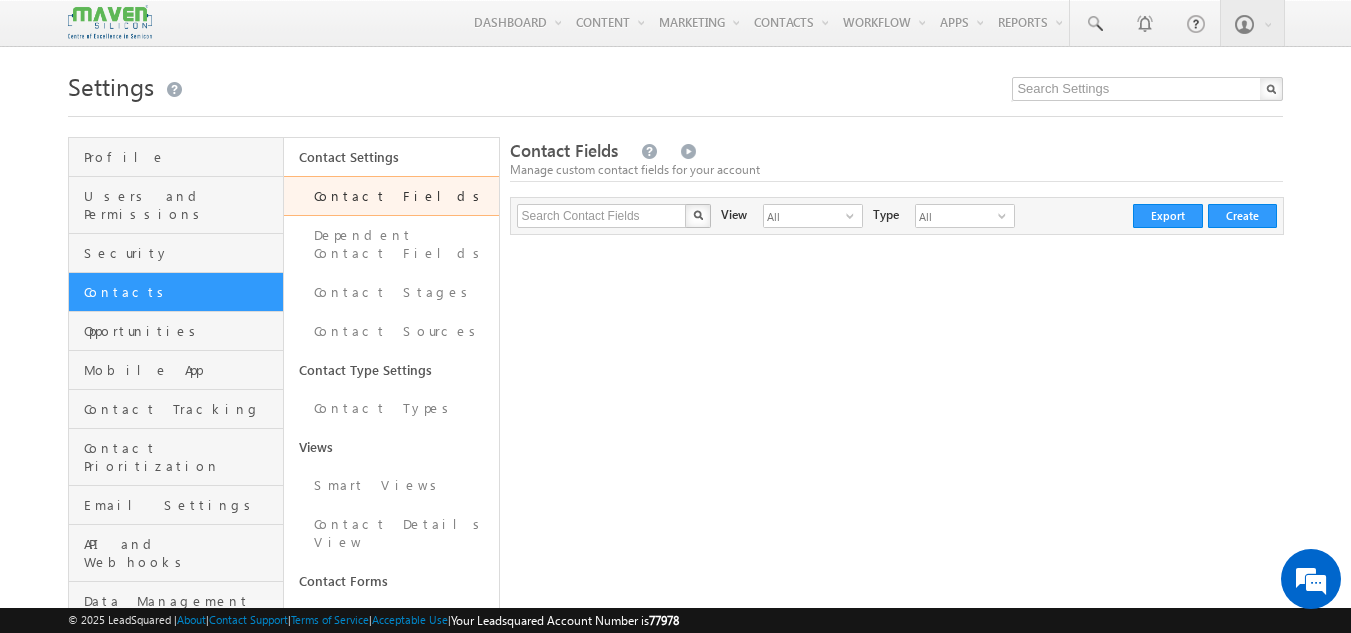 scroll, scrollTop: 0, scrollLeft: 0, axis: both 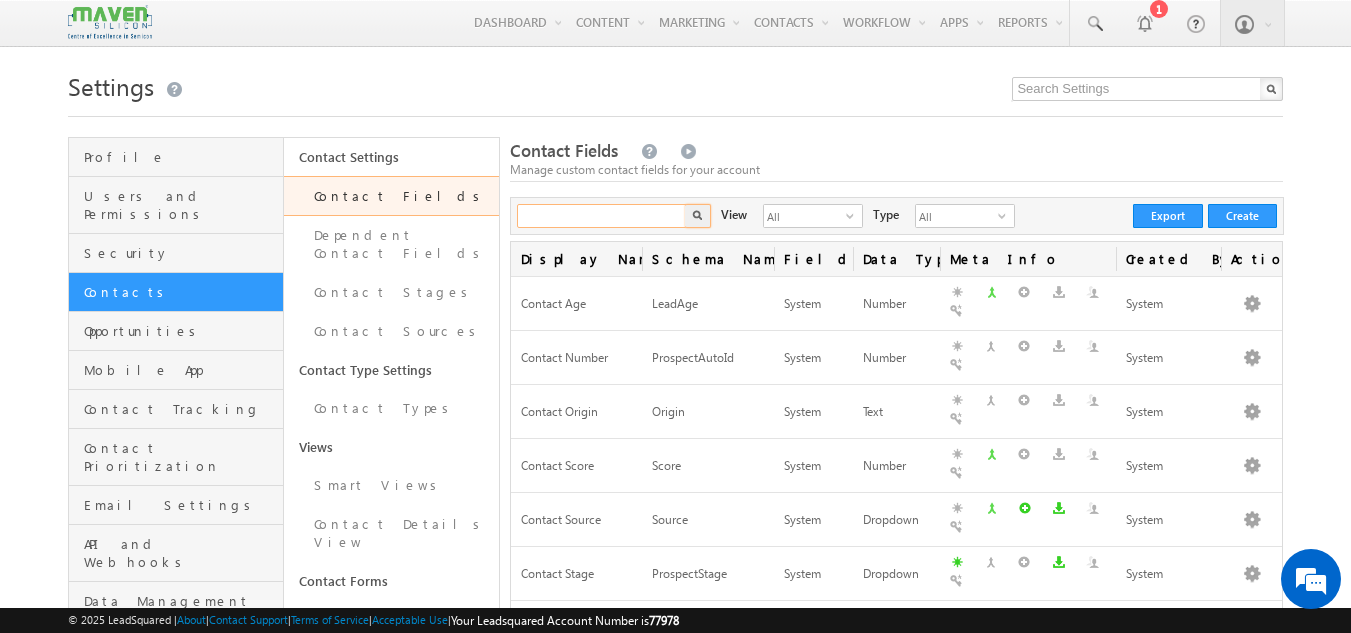 click at bounding box center (602, 216) 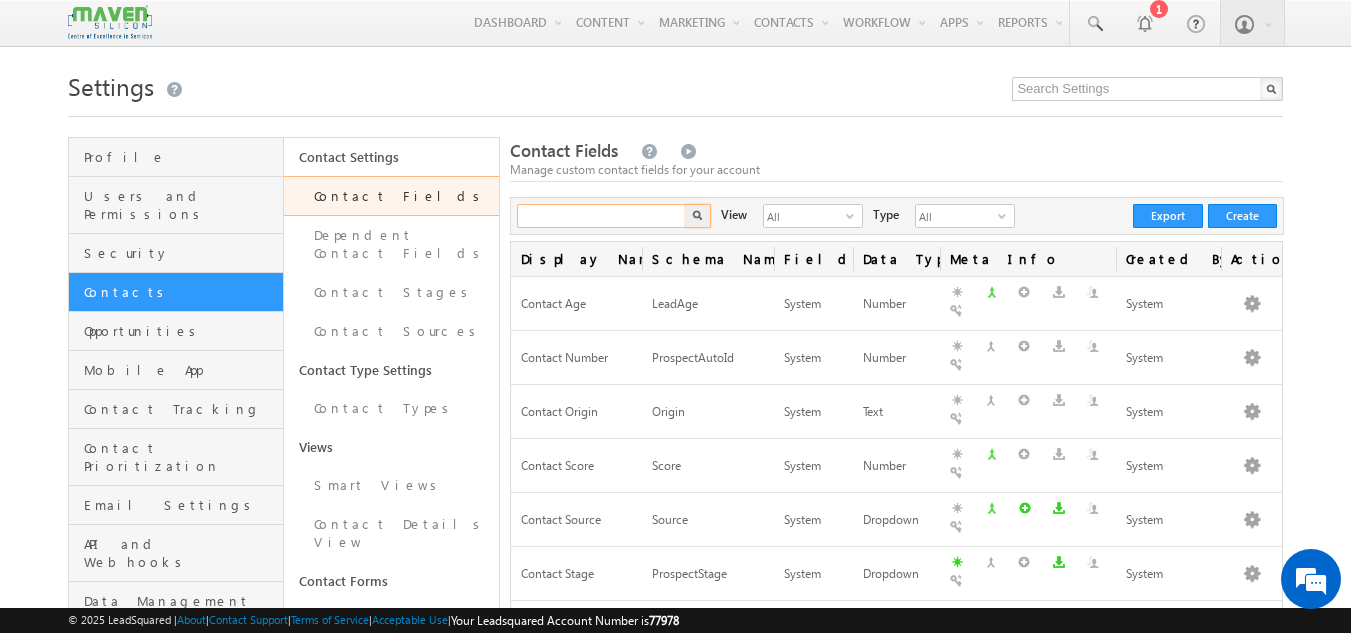 scroll, scrollTop: 0, scrollLeft: 0, axis: both 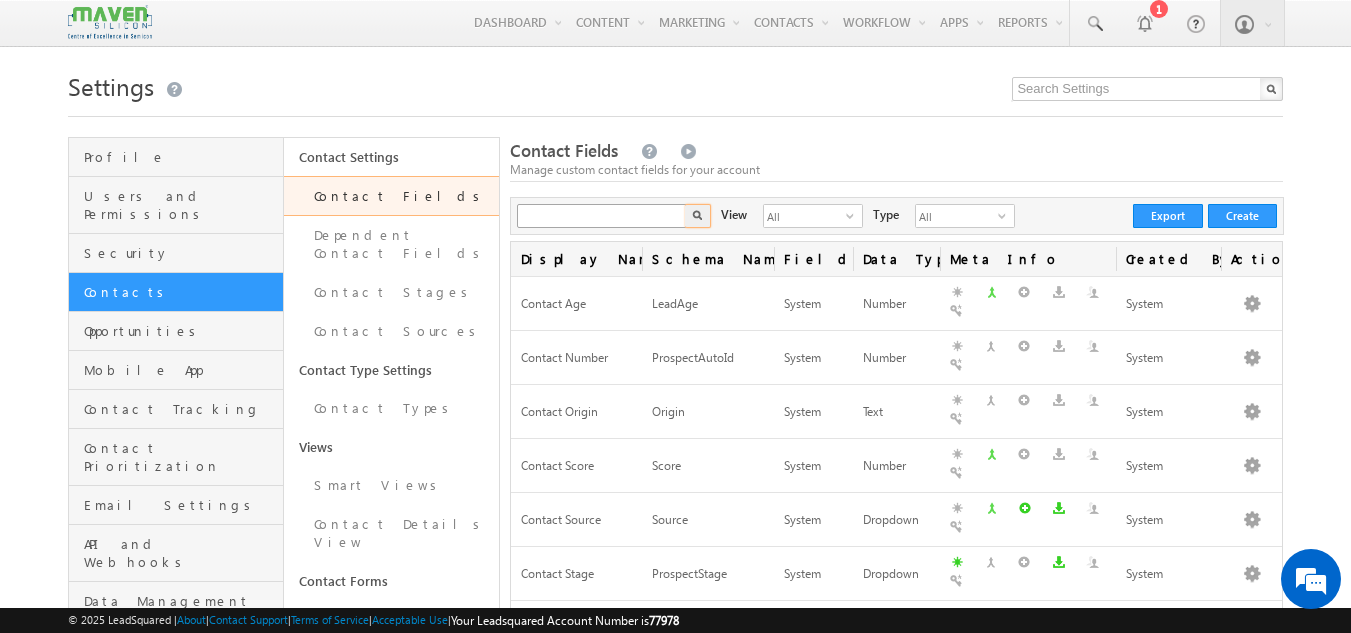 type on "Search Contact Fields" 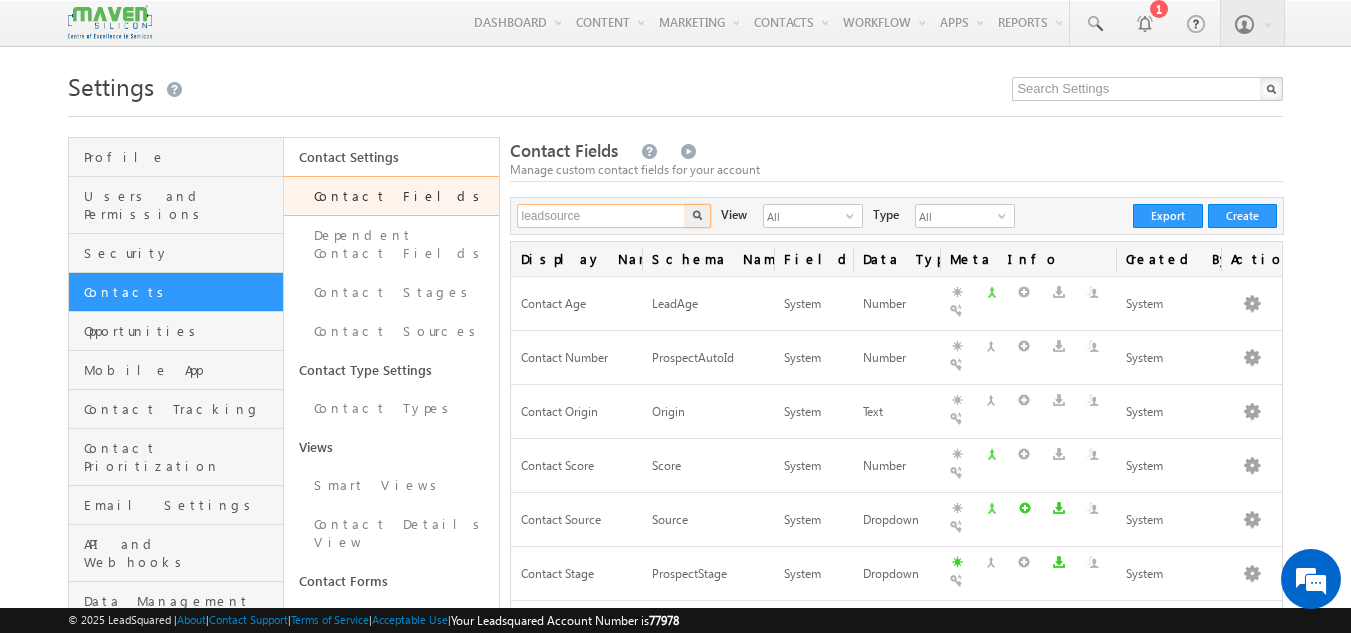 type on "leadsource" 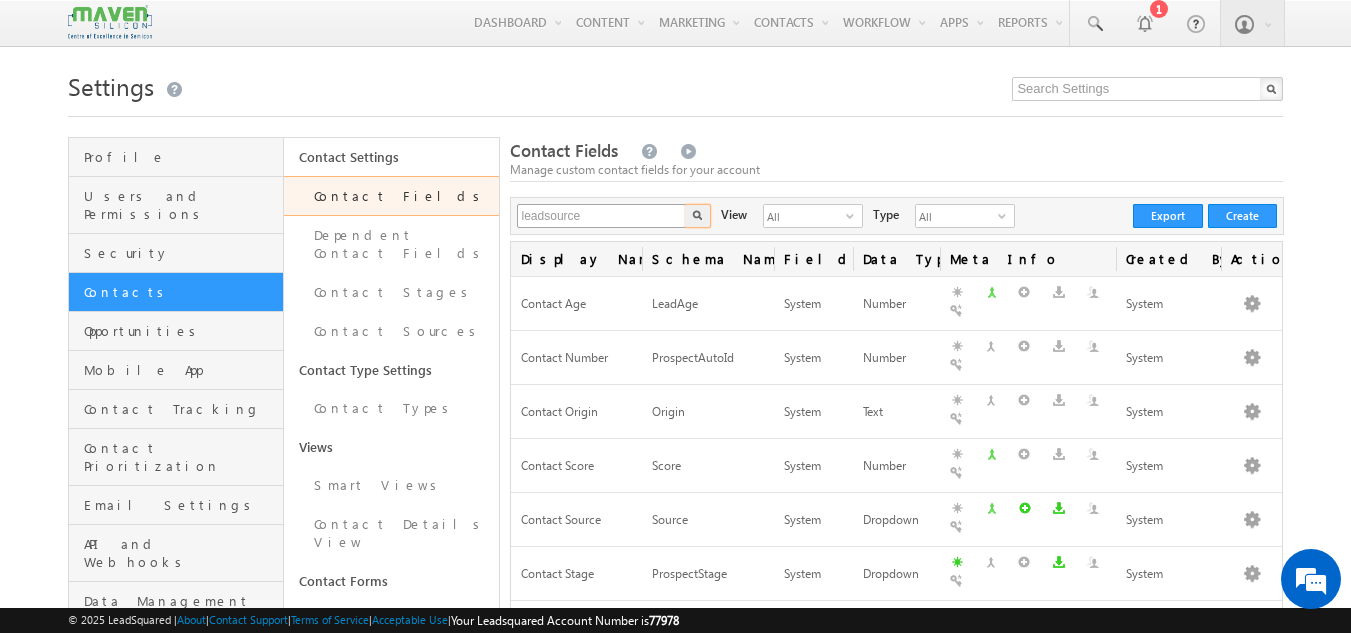 click at bounding box center (698, 216) 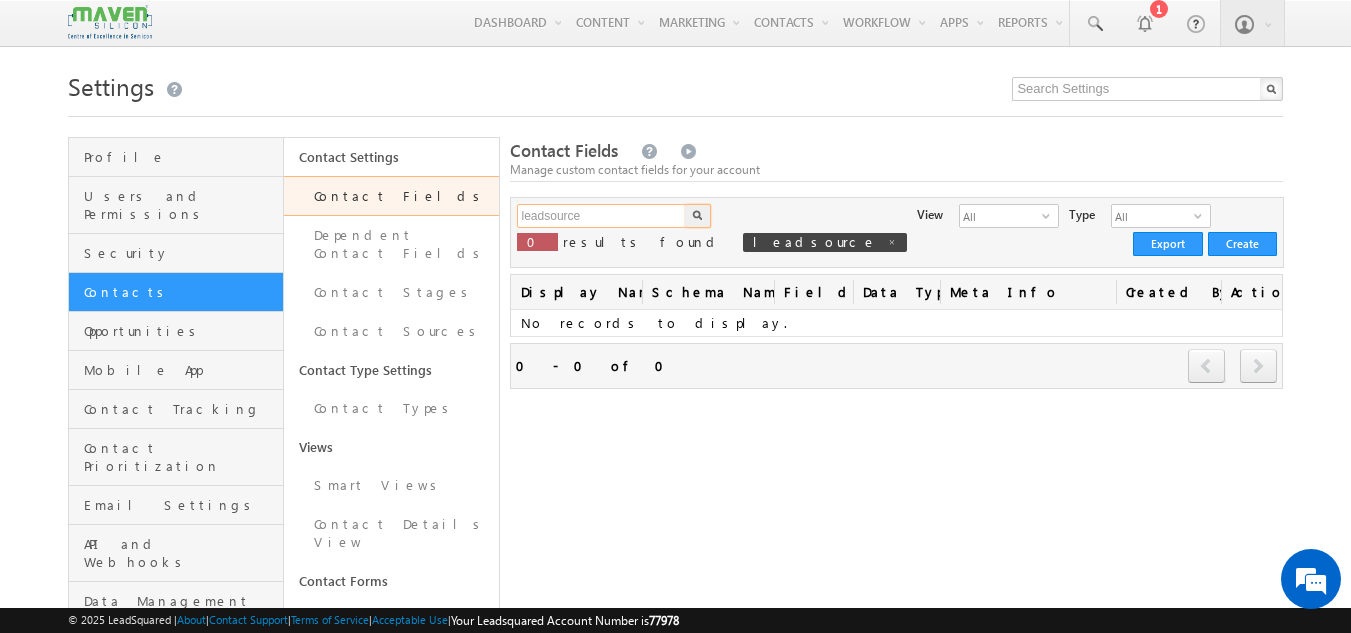 click on "leadsource" at bounding box center [602, 216] 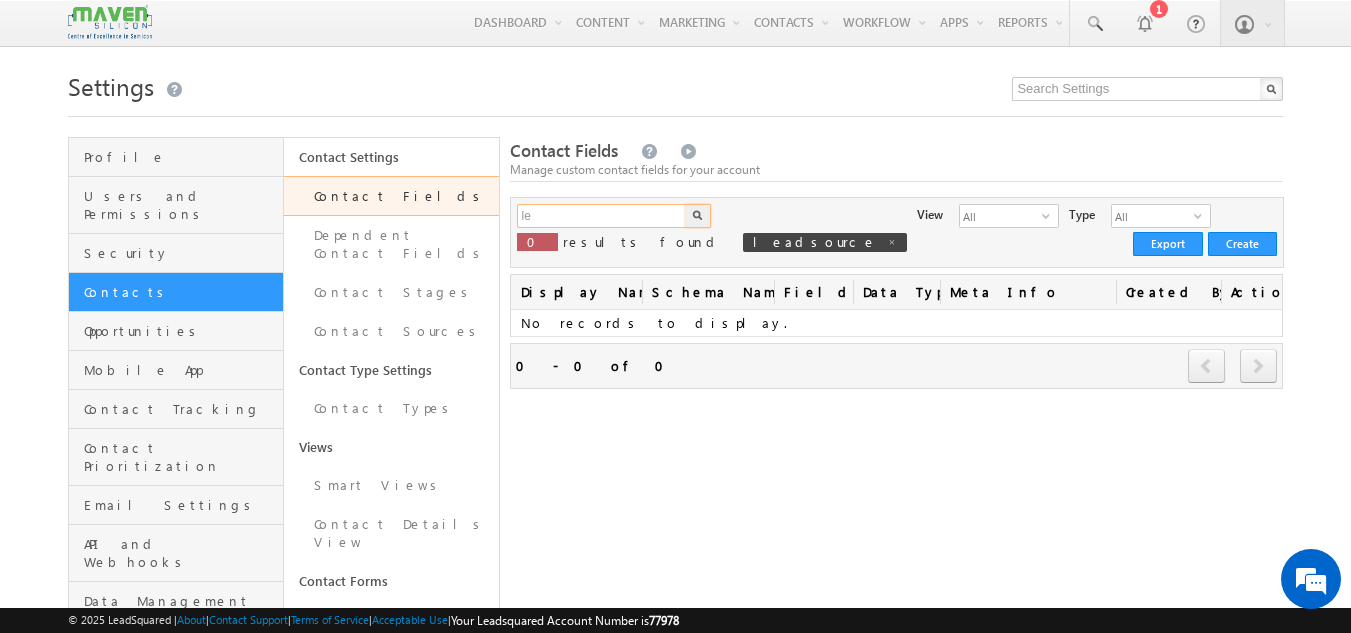 type on "l" 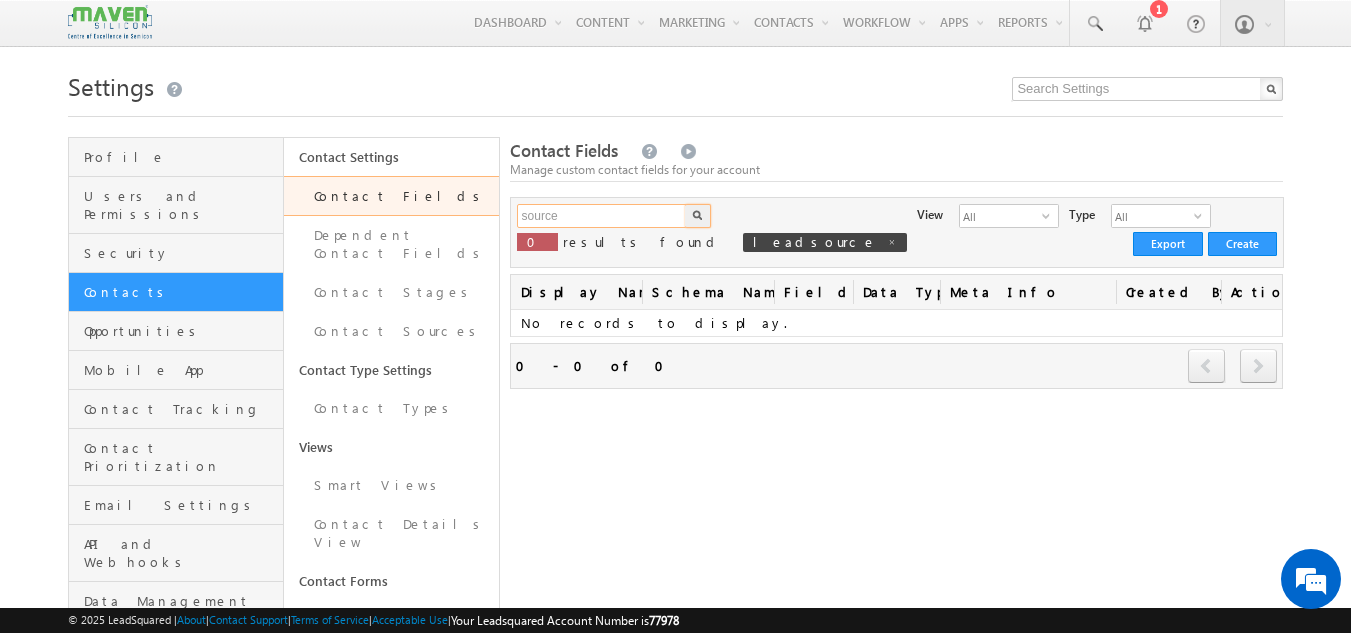 type on "source" 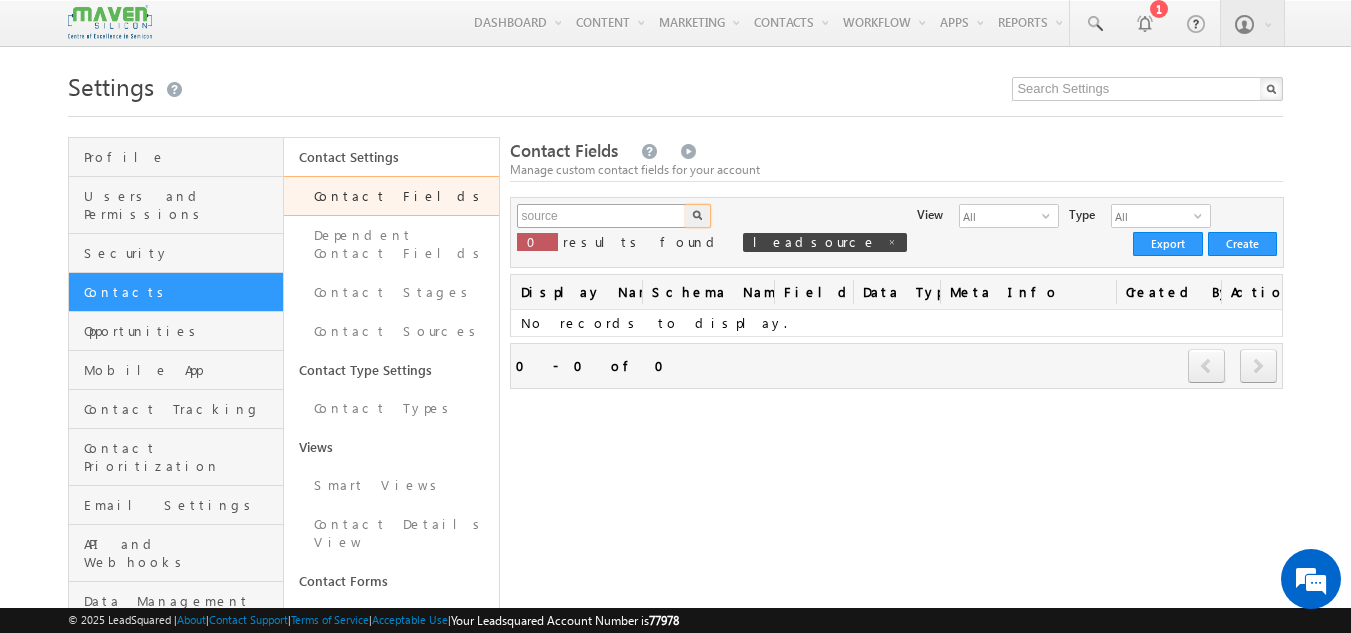click at bounding box center [698, 216] 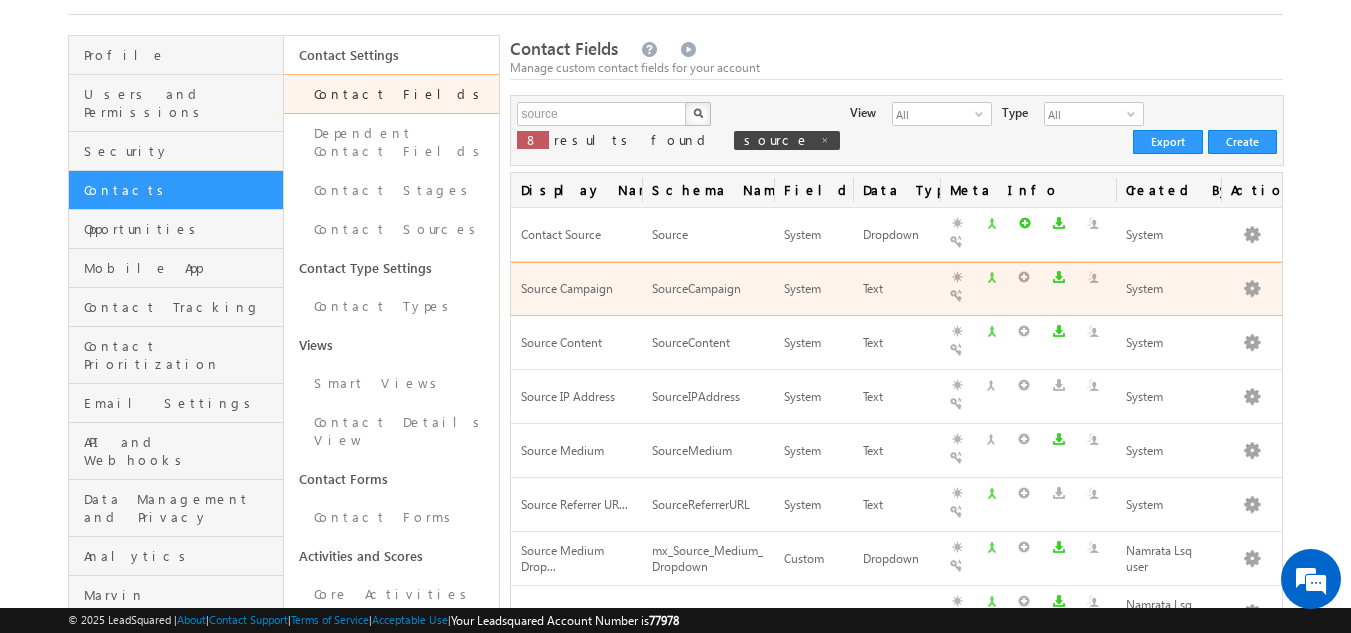 scroll, scrollTop: 103, scrollLeft: 0, axis: vertical 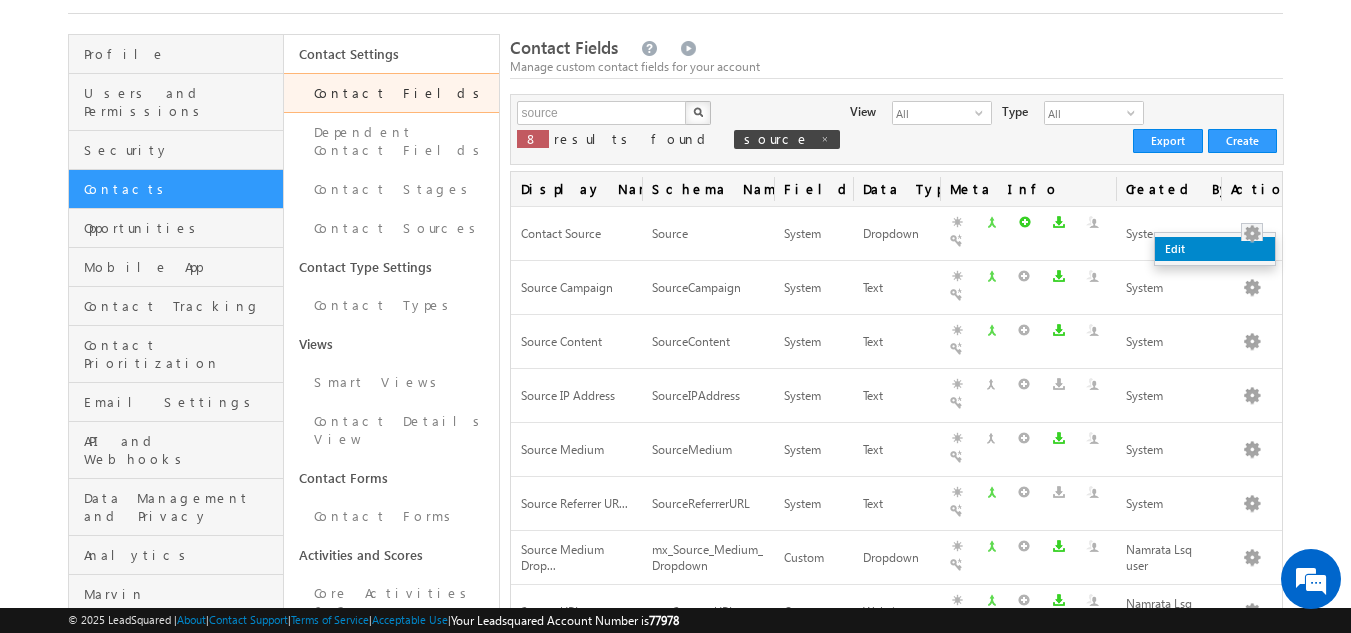 click on "Edit" at bounding box center (1215, 249) 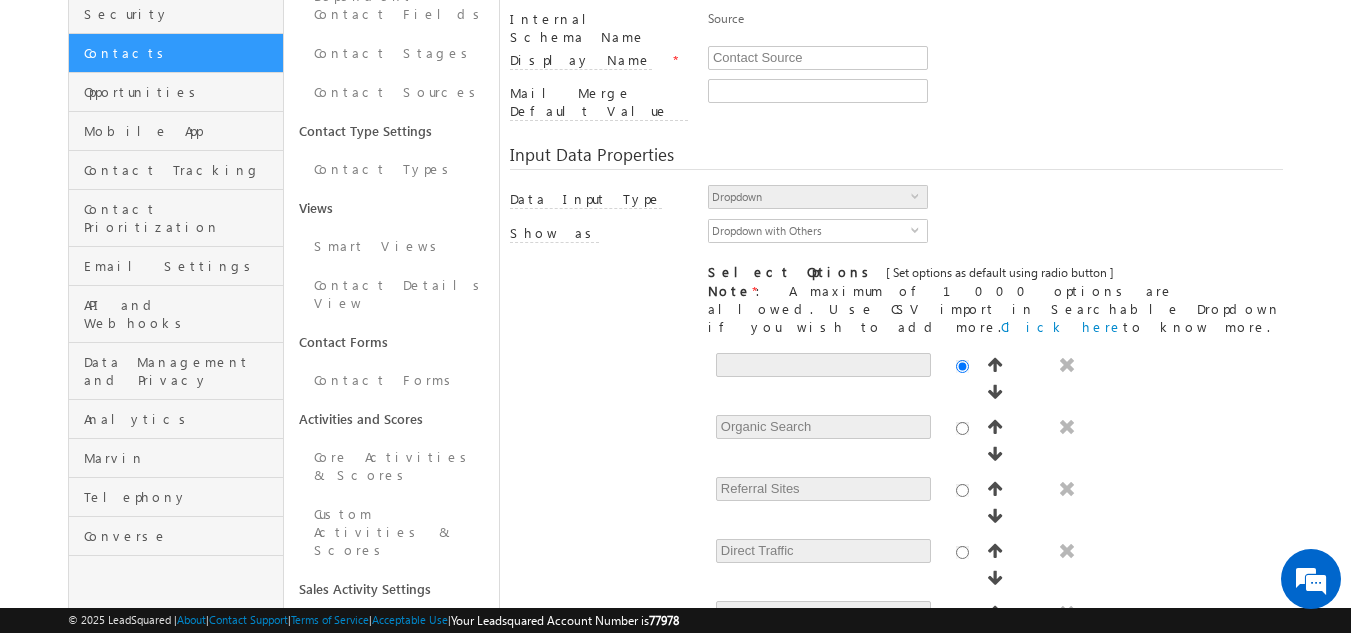 scroll, scrollTop: 240, scrollLeft: 0, axis: vertical 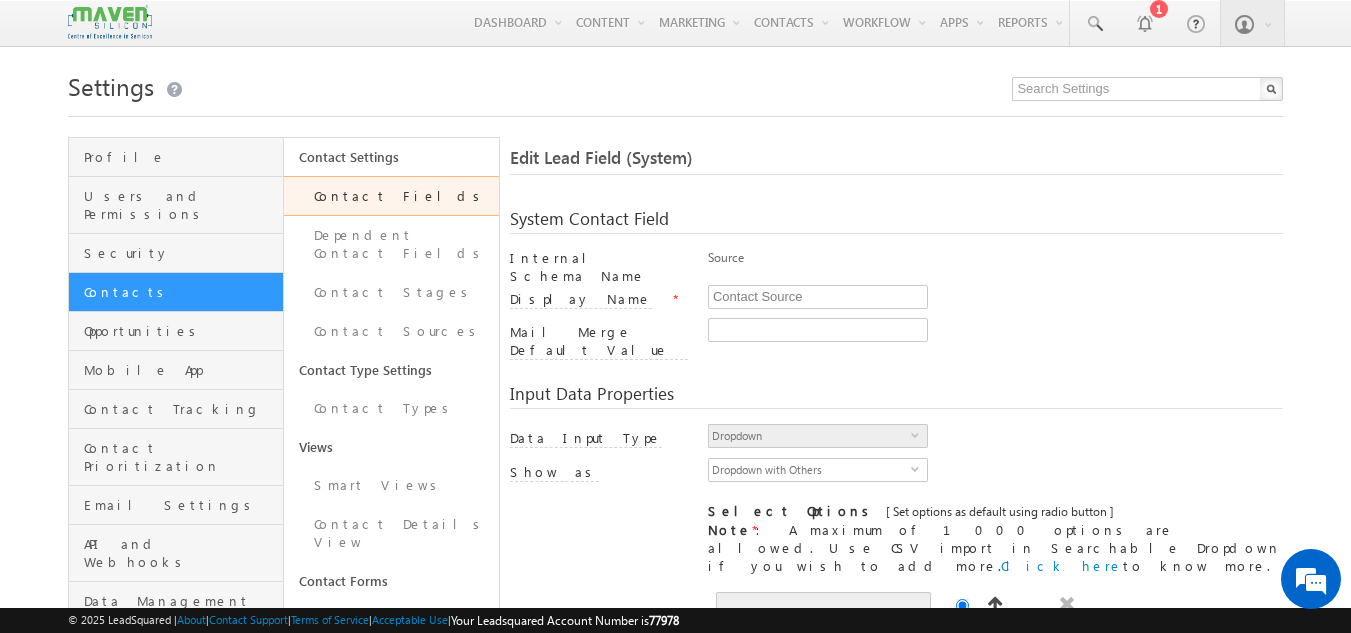 click on "Contact Fields" at bounding box center [391, 196] 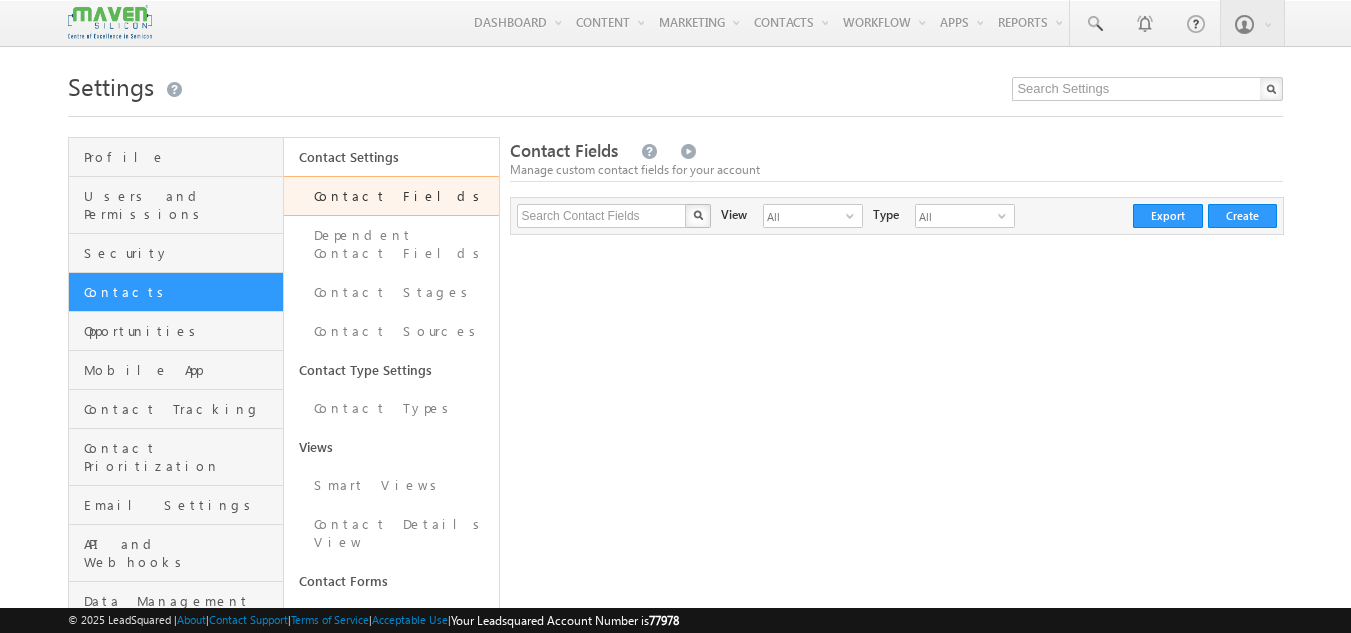 scroll, scrollTop: 0, scrollLeft: 0, axis: both 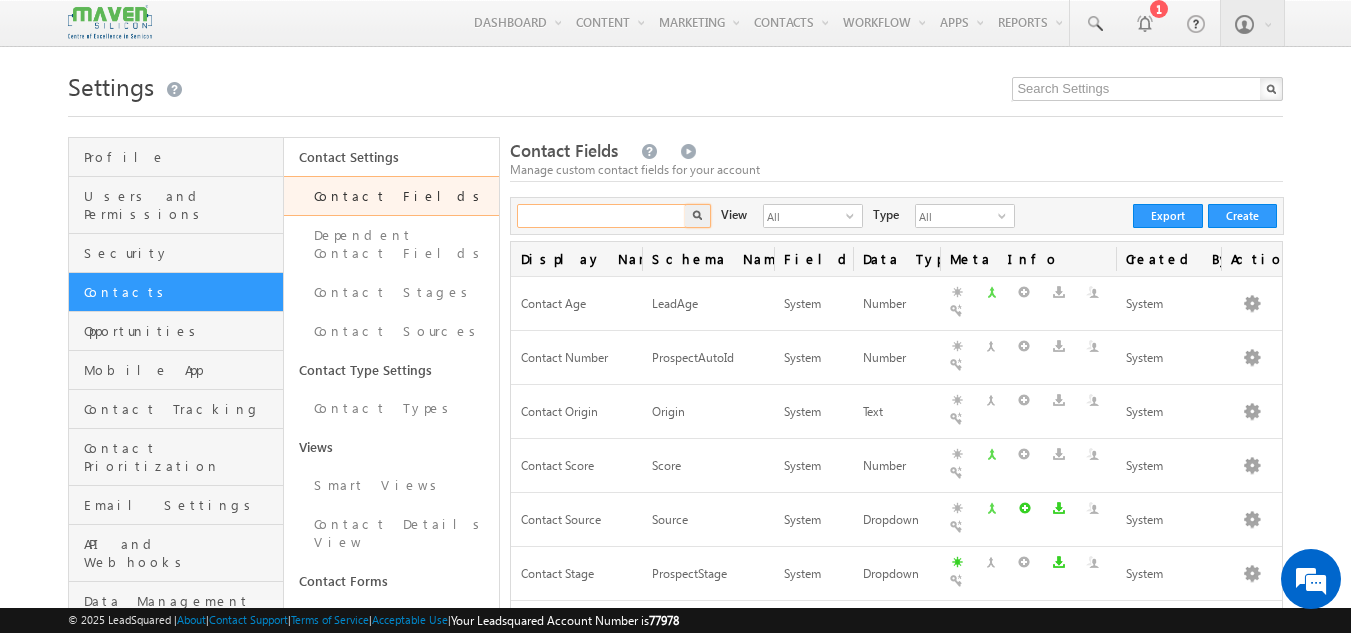 click at bounding box center [602, 216] 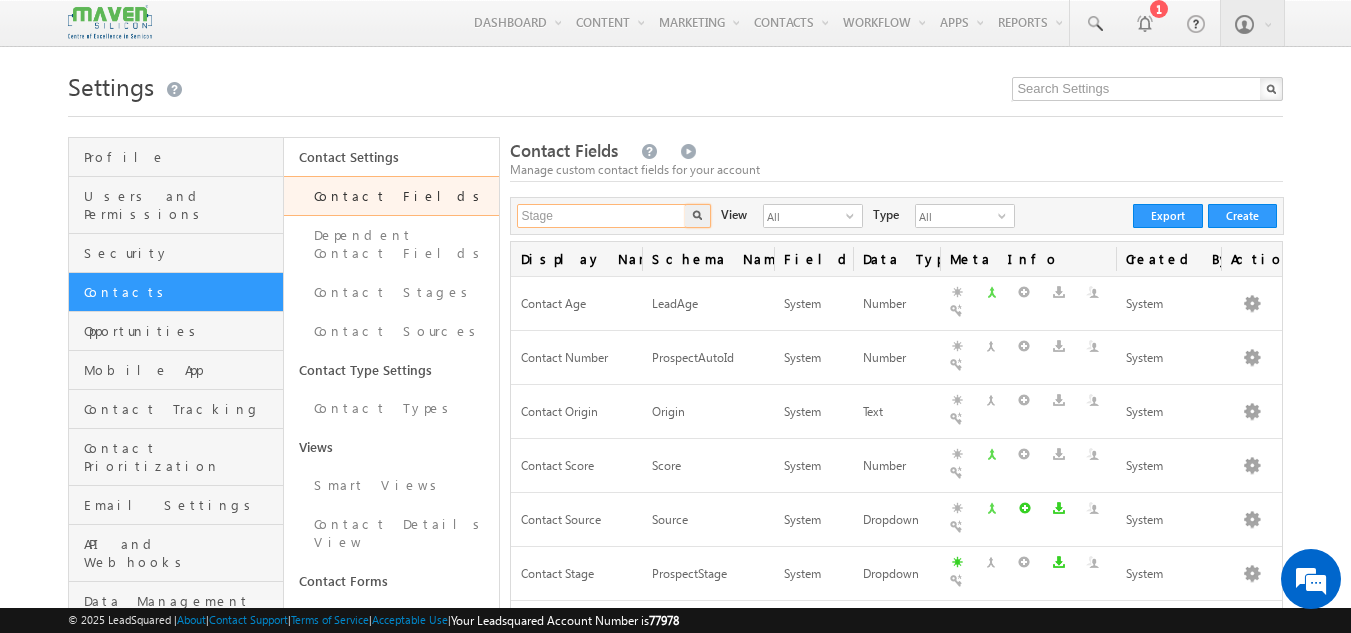 type on "Stage" 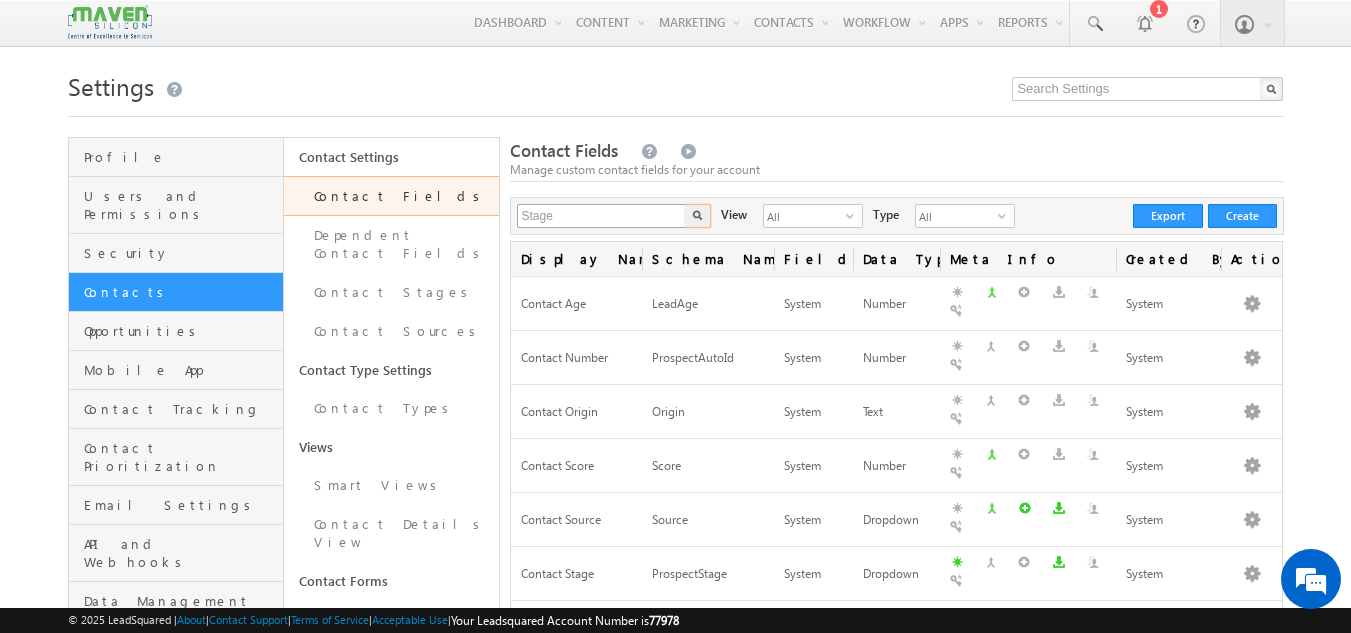 click at bounding box center (698, 216) 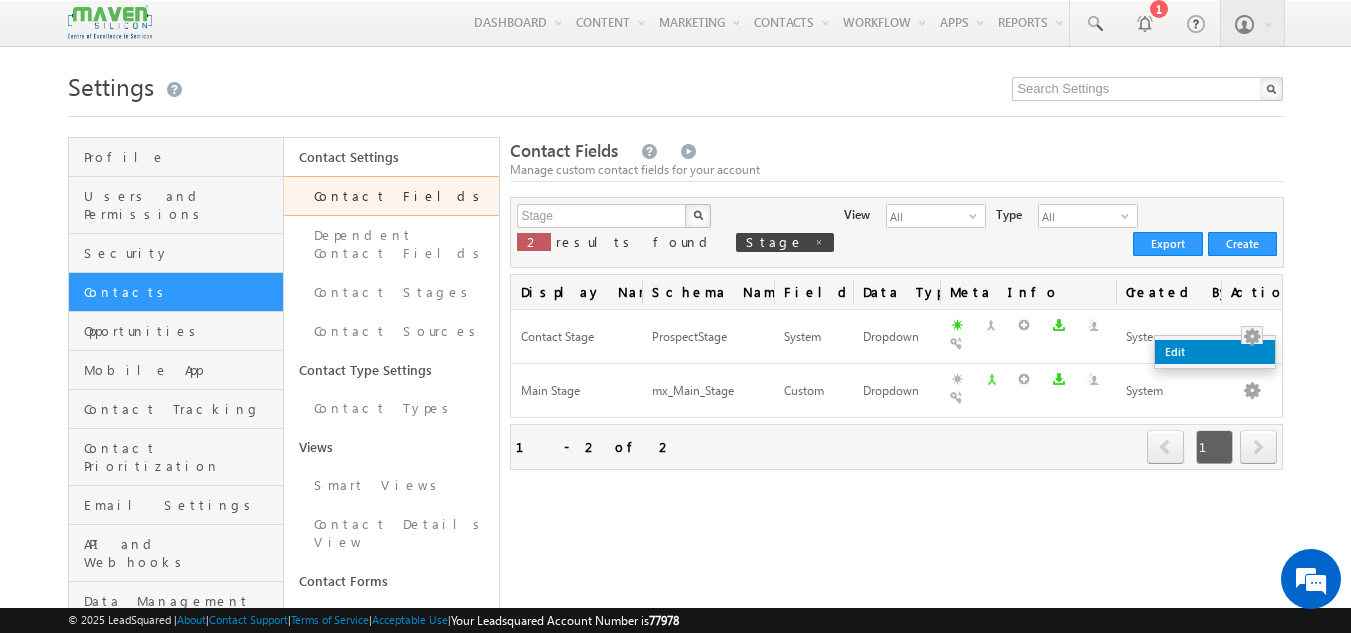 click on "Edit" at bounding box center (1215, 352) 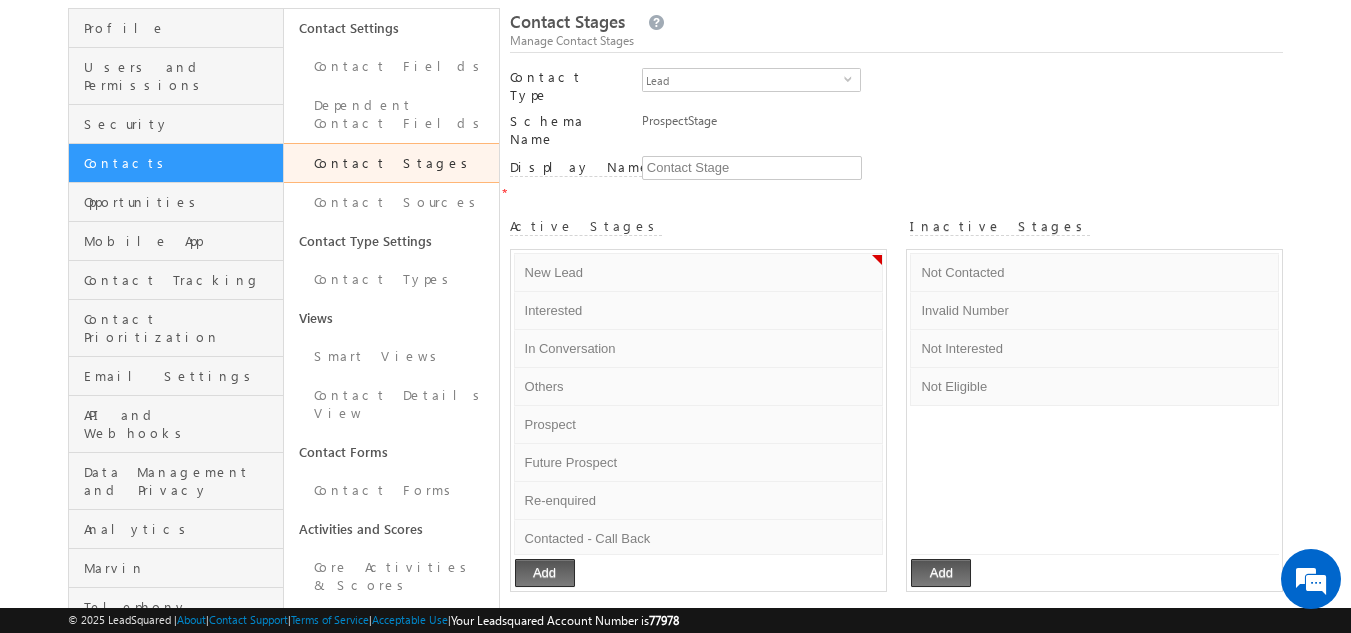 scroll, scrollTop: 136, scrollLeft: 0, axis: vertical 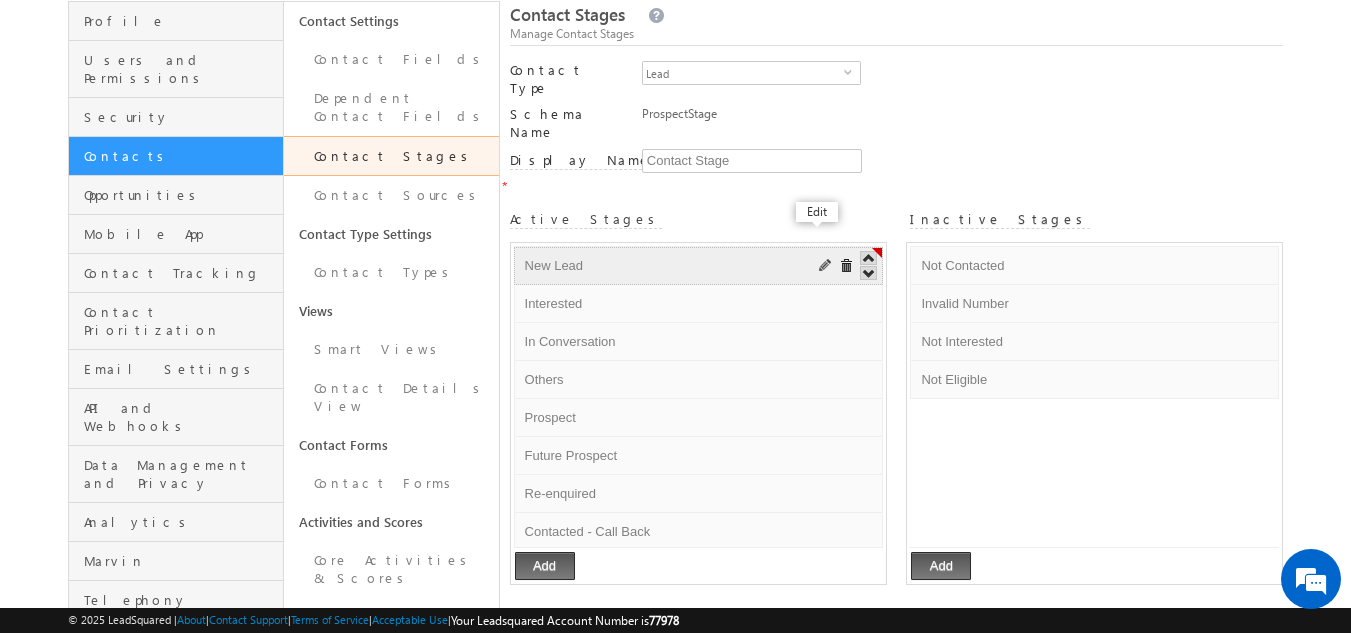 click at bounding box center (826, 266) 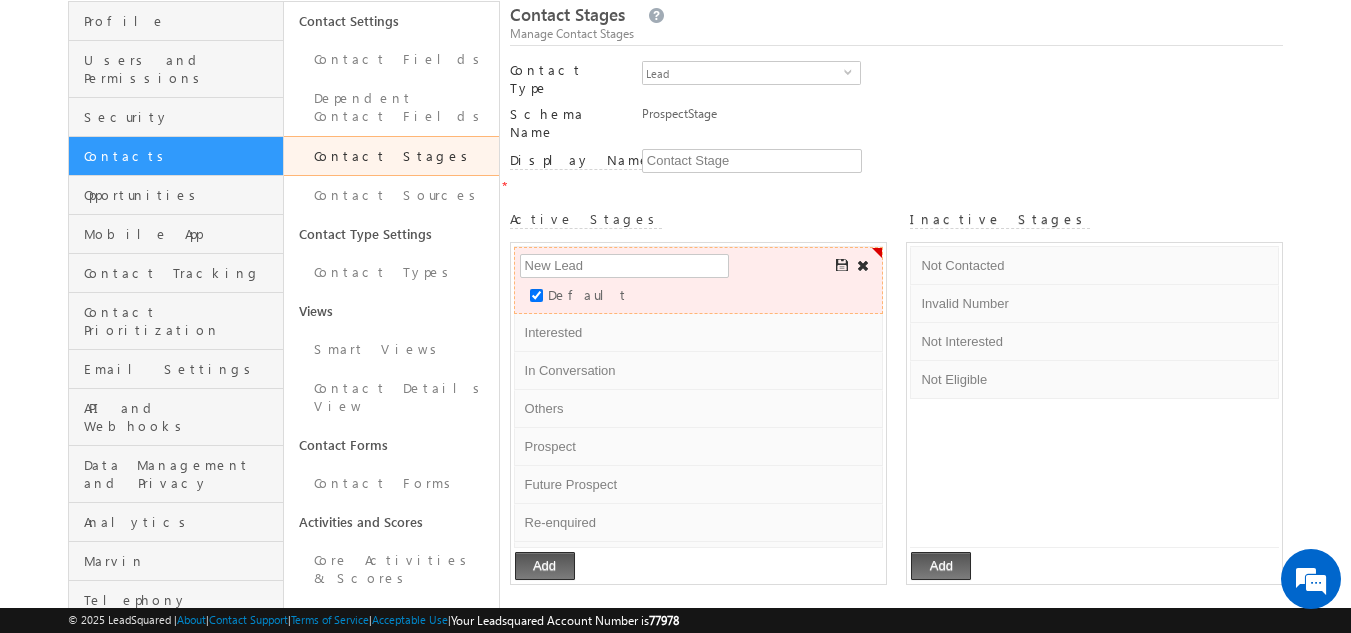 scroll, scrollTop: 0, scrollLeft: 0, axis: both 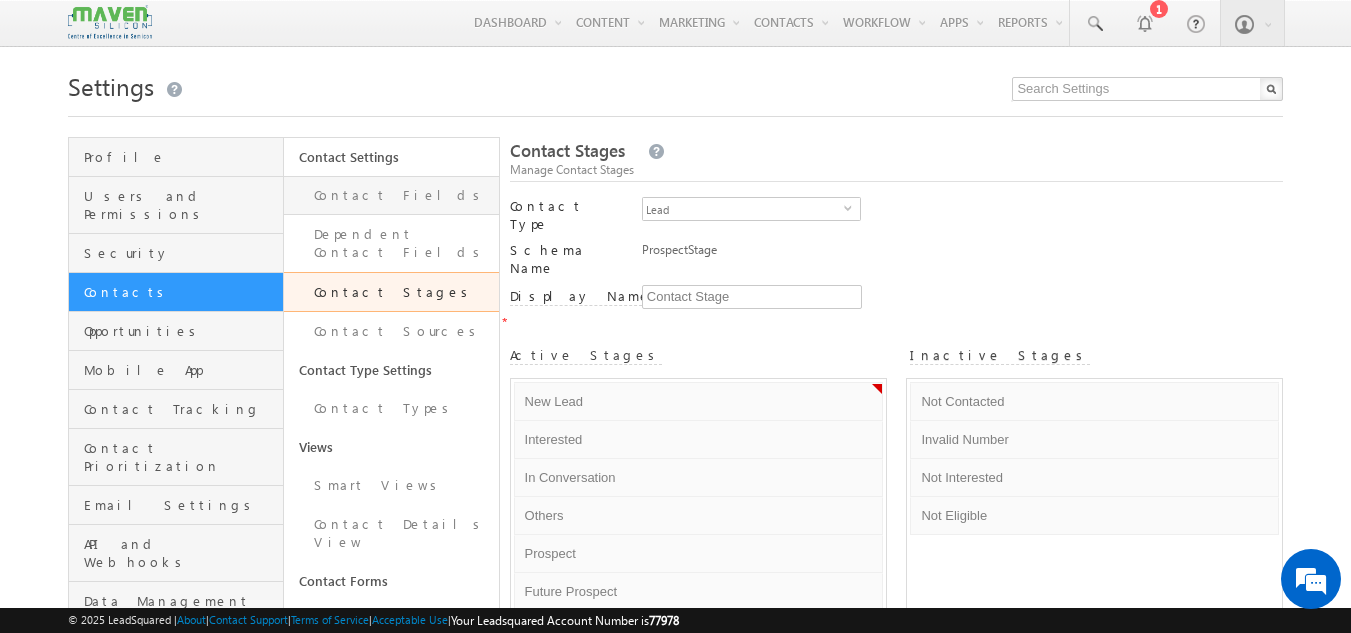 click on "Contact Fields" at bounding box center (391, 195) 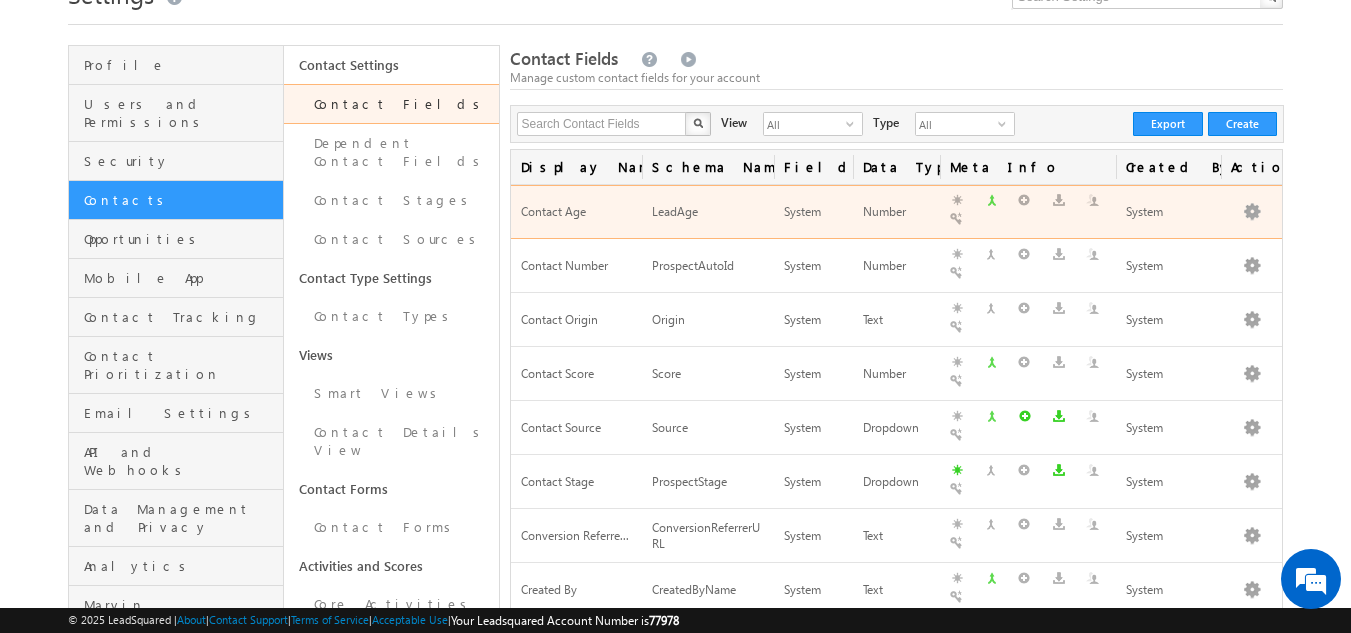 scroll, scrollTop: 93, scrollLeft: 0, axis: vertical 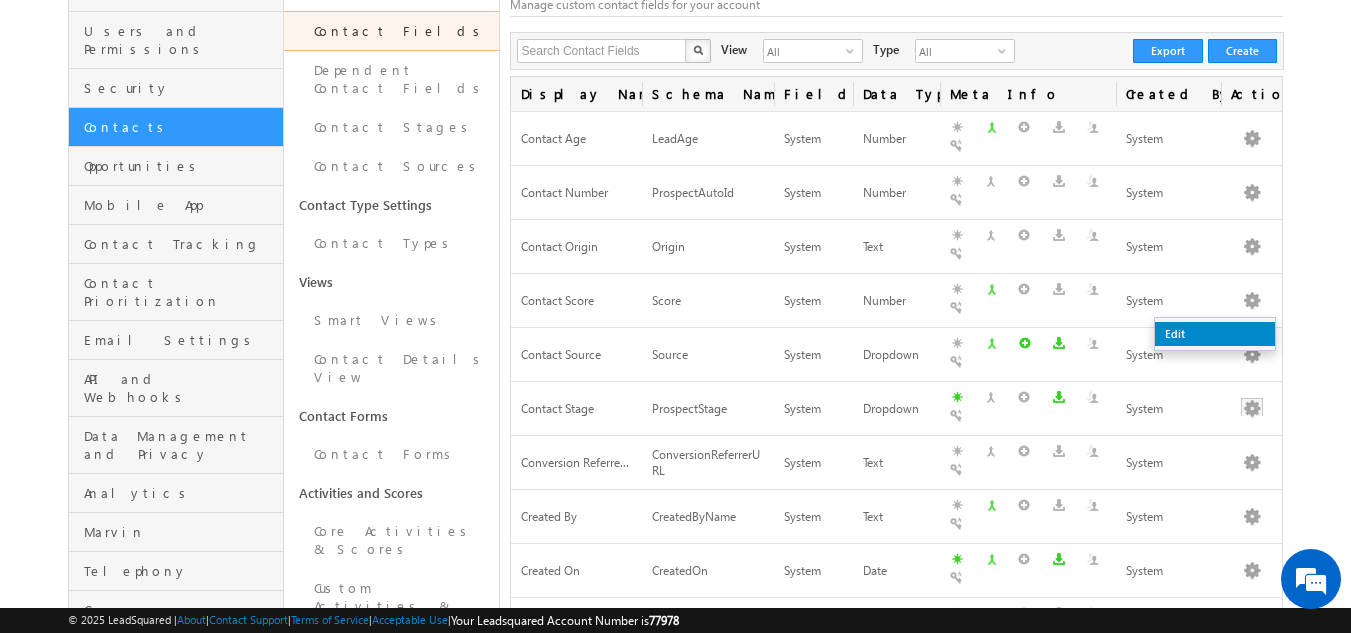 click on "Edit" at bounding box center [1215, 334] 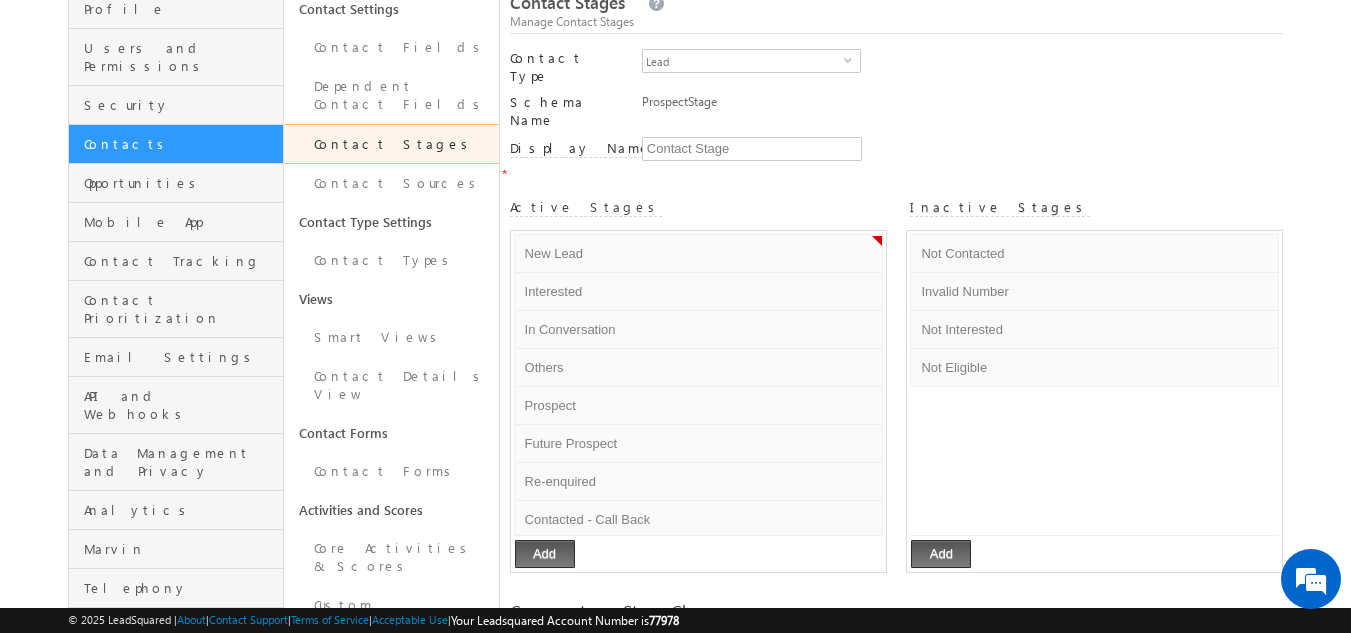 scroll, scrollTop: 149, scrollLeft: 0, axis: vertical 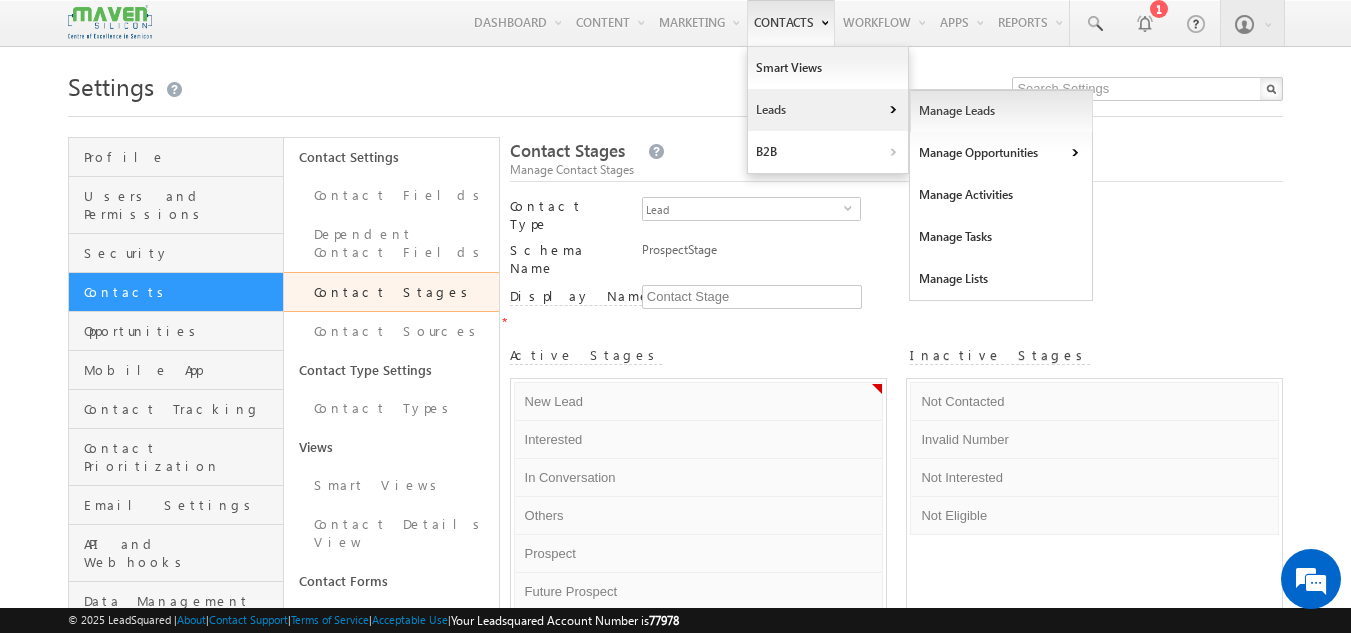 click on "Manage Leads" at bounding box center [1001, 111] 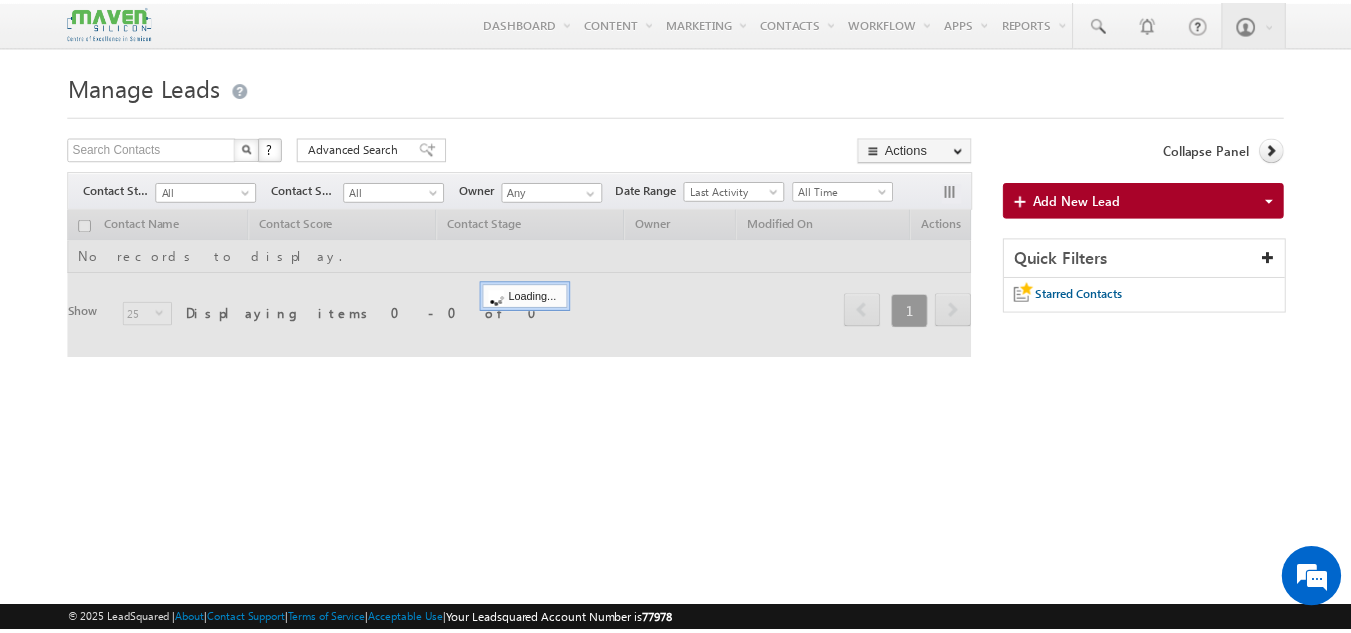 scroll, scrollTop: 0, scrollLeft: 0, axis: both 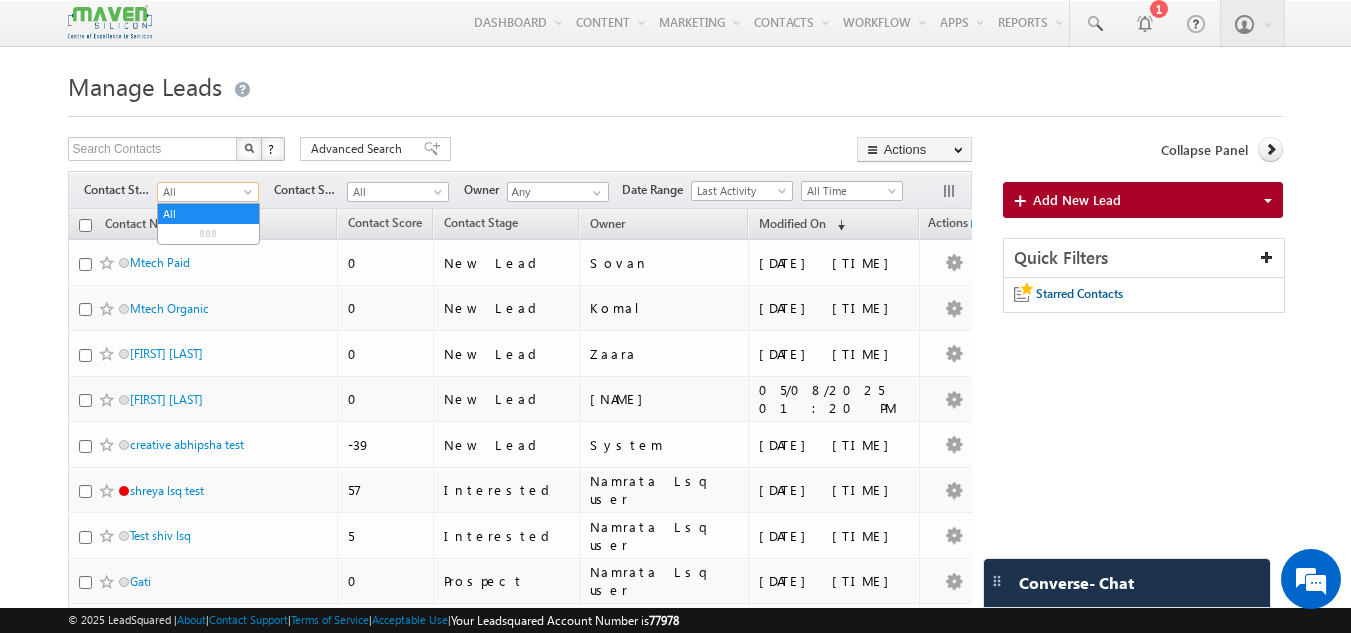 click on "All" at bounding box center (205, 192) 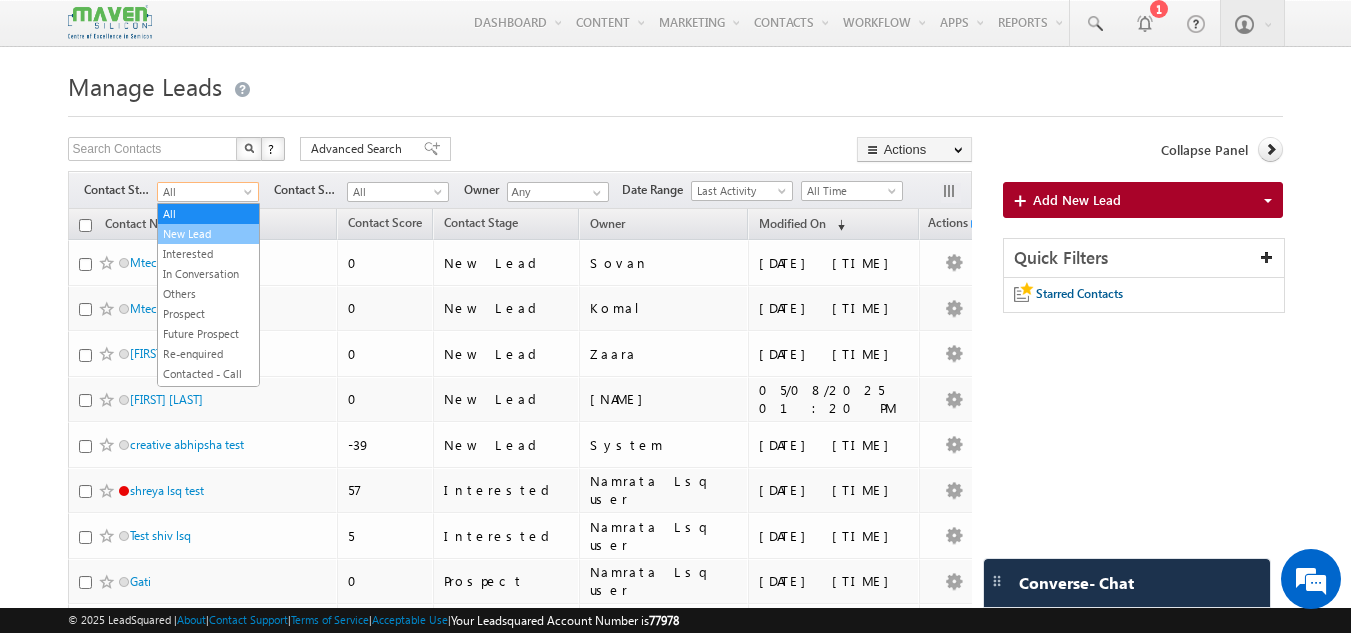 click on "New Lead" at bounding box center [208, 234] 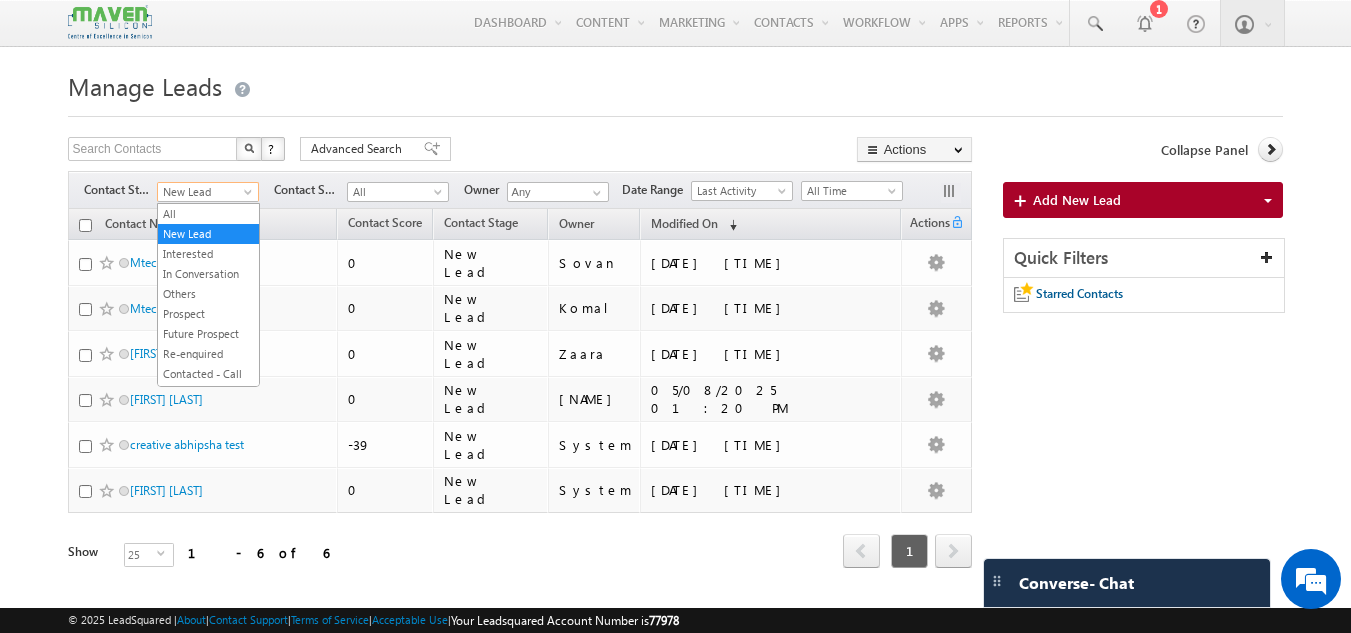 click on "New Lead" at bounding box center (205, 192) 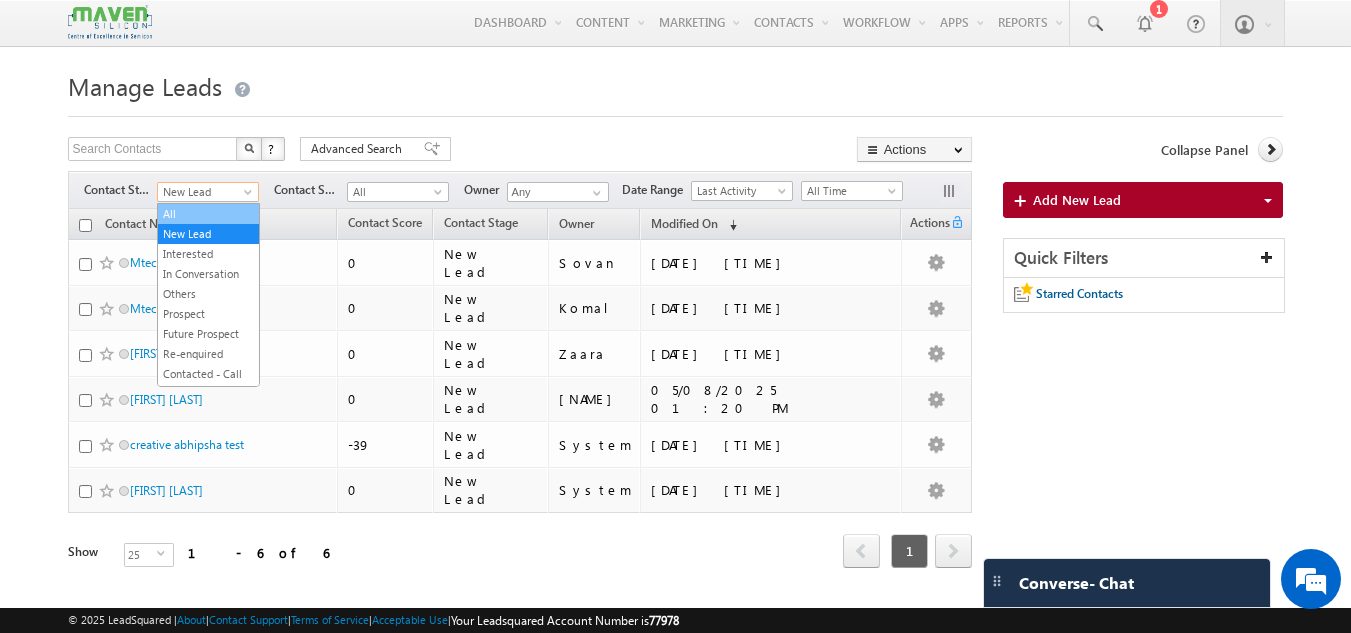 click on "All" at bounding box center (208, 214) 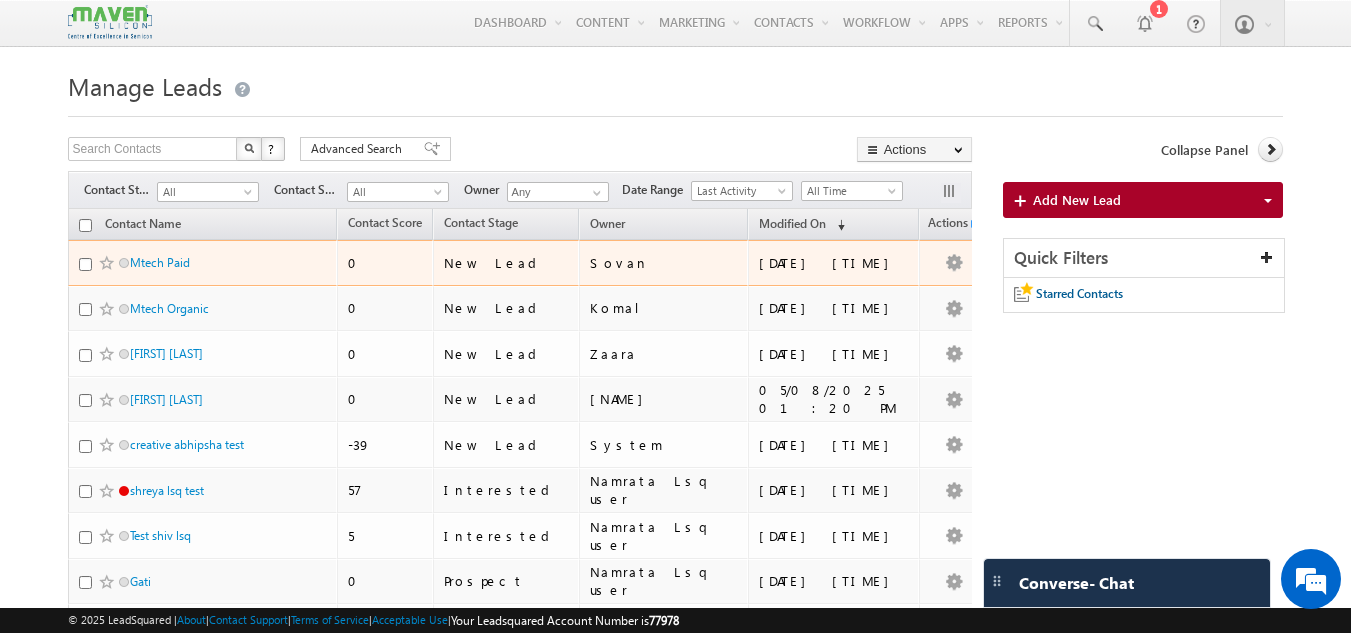 scroll, scrollTop: 0, scrollLeft: 0, axis: both 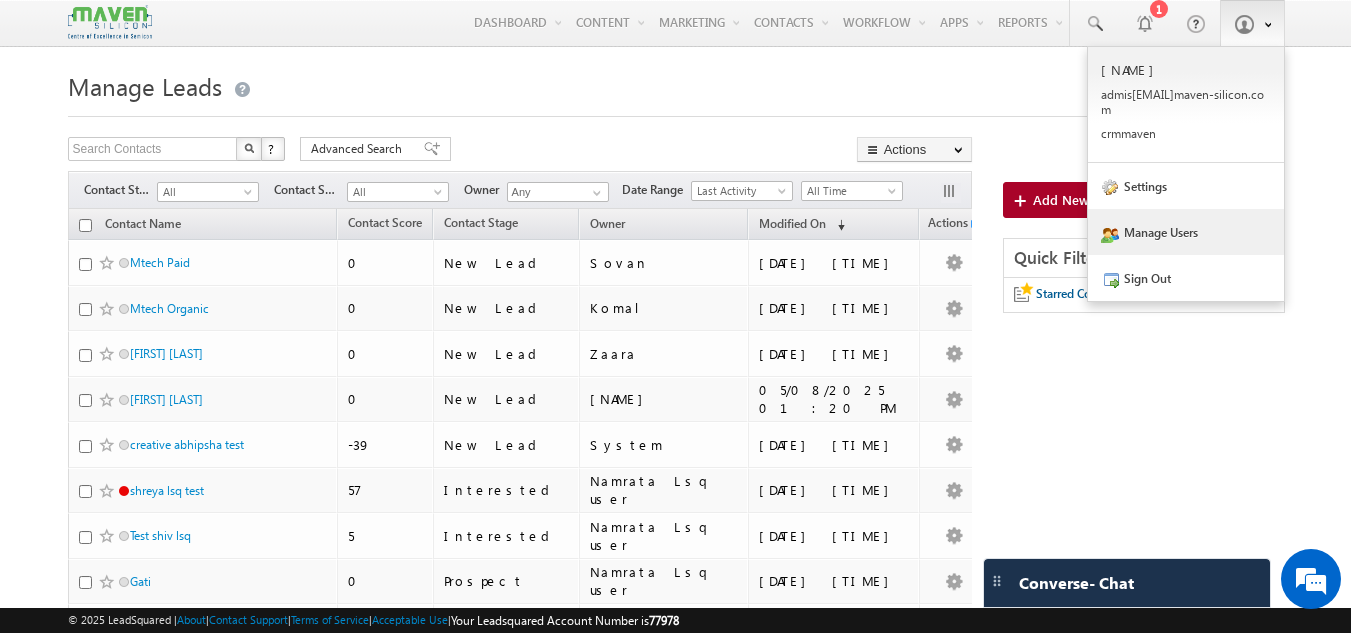 click on "Manage Users" at bounding box center [1186, 232] 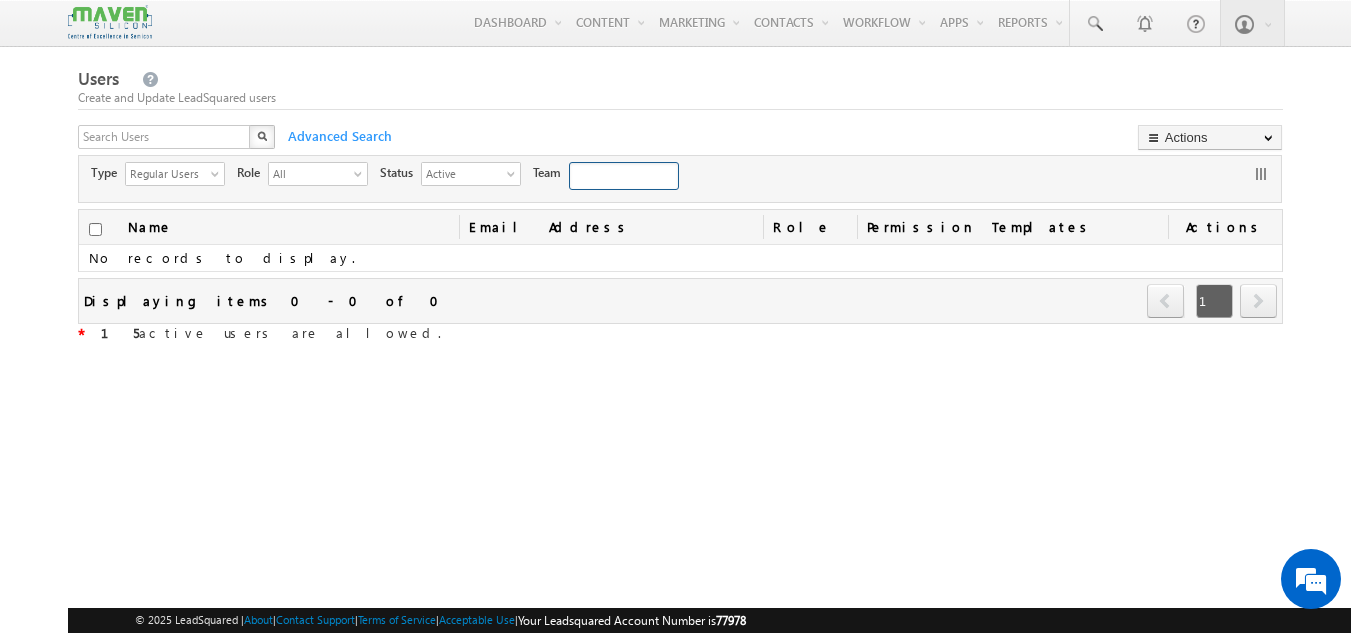 scroll, scrollTop: 0, scrollLeft: 0, axis: both 